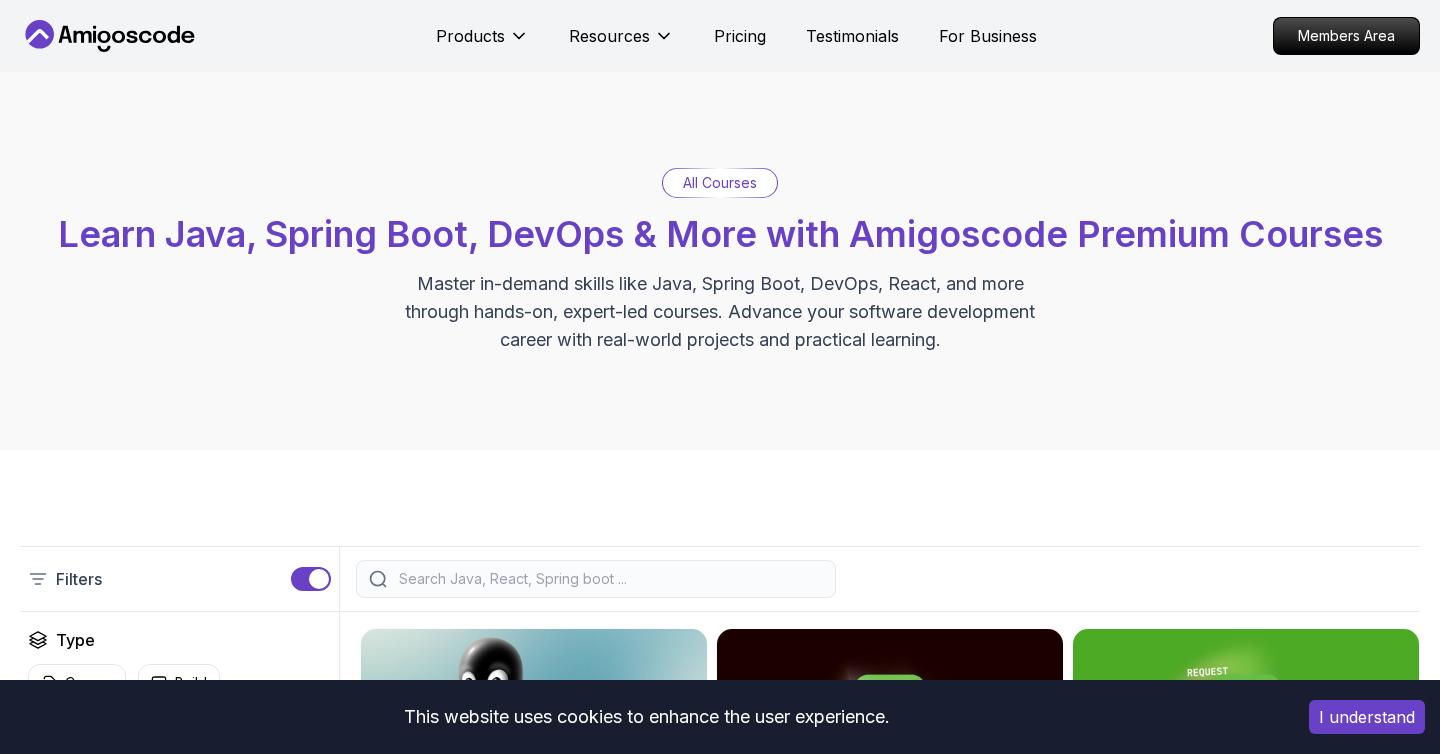 scroll, scrollTop: 0, scrollLeft: 0, axis: both 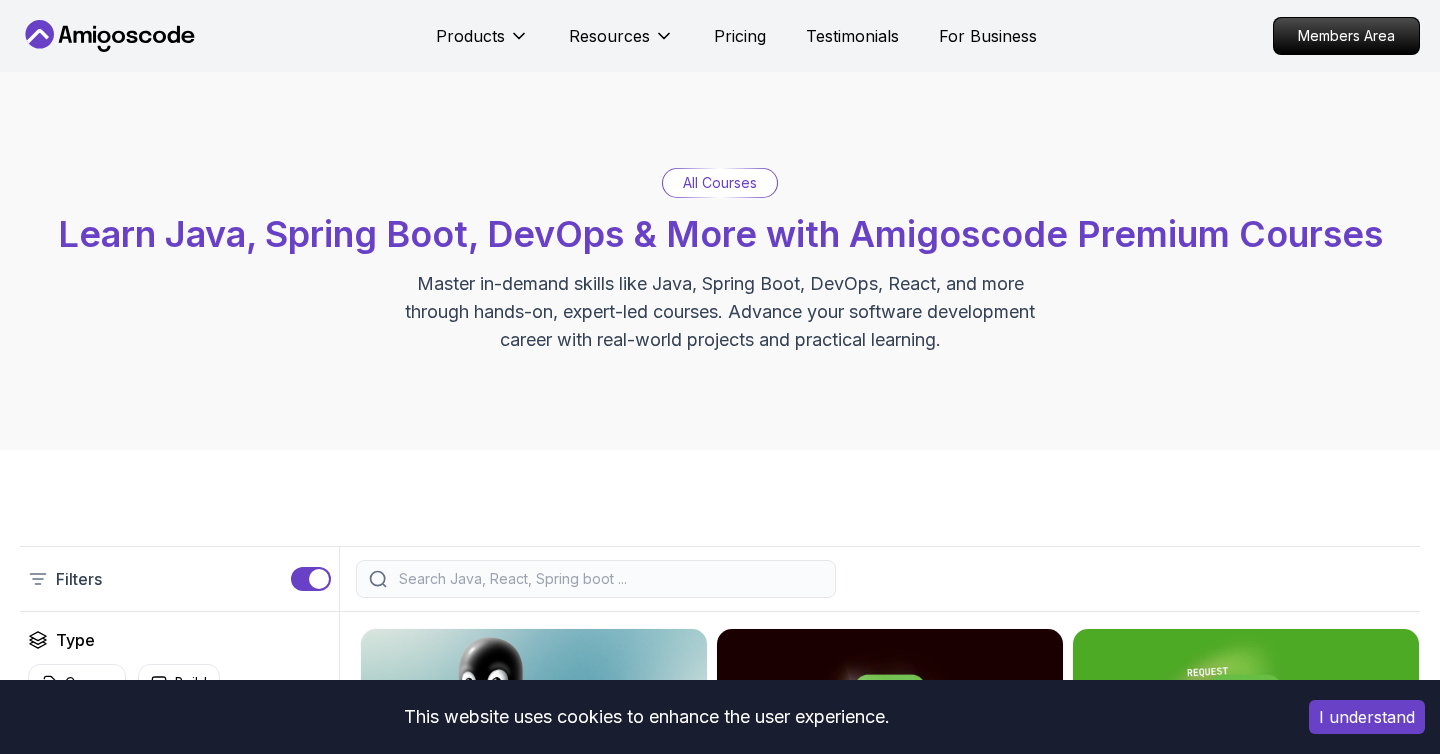 click on "I understand" at bounding box center (1367, 717) 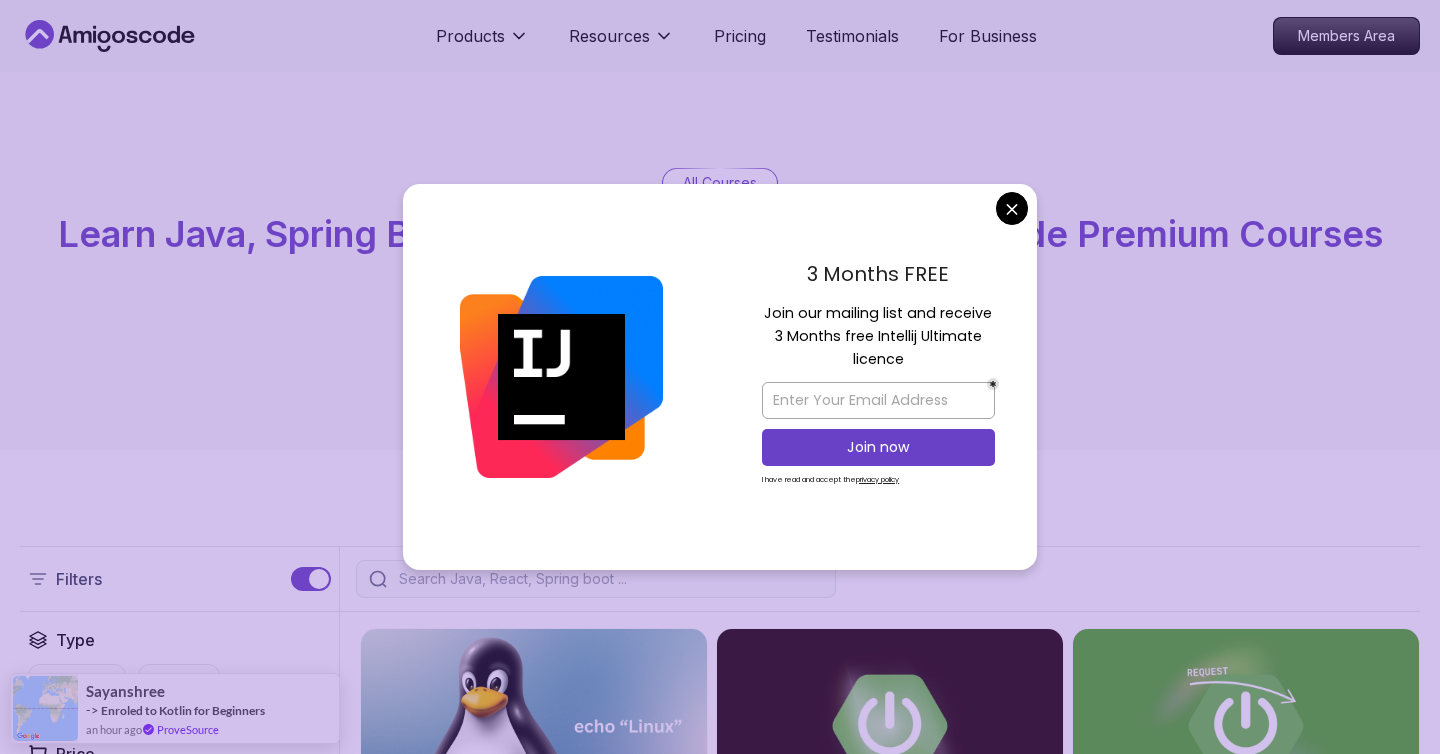 click on "Products Resources Pricing Testimonials For Business Members Area Products Resources Pricing Testimonials For Business Members Area All Courses Learn Java, Spring Boot, DevOps & More with Amigoscode Premium Courses Master in-demand skills like Java, Spring Boot, DevOps, React, and more through hands-on, expert-led courses. Advance your software development career with real-world projects and practical learning. Filters Filters Type Course Build Price Pro Free Instructors Nelson Djalo Richard Abz Duration 0-1 Hour 1-3 Hours +3 Hours Track Front End Back End Dev Ops Full Stack Level Junior Mid-level Senior 6.00h Linux Fundamentals Pro Learn the fundamentals of Linux and how to use the command line 5.18h Advanced Spring Boot Pro Dive deep into Spring Boot with our advanced course, designed to take your skills from intermediate to expert level. 3.30h Building APIs with Spring Boot Pro 1.67h NEW Spring Boot for Beginners Build a CRUD API with Spring Boot and PostgreSQL database using Spring Data JPA and Spring AI" at bounding box center (720, 4925) 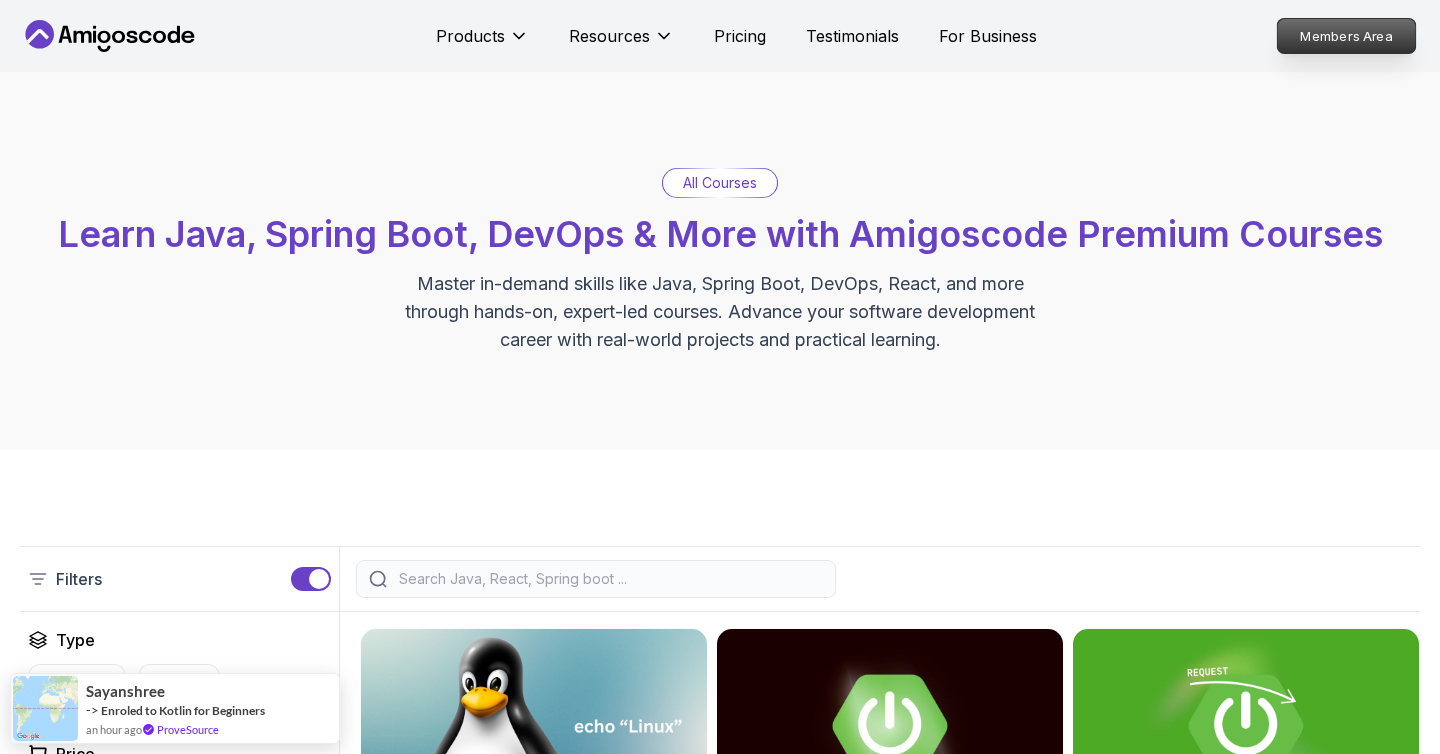 click on "Members Area" at bounding box center [1347, 36] 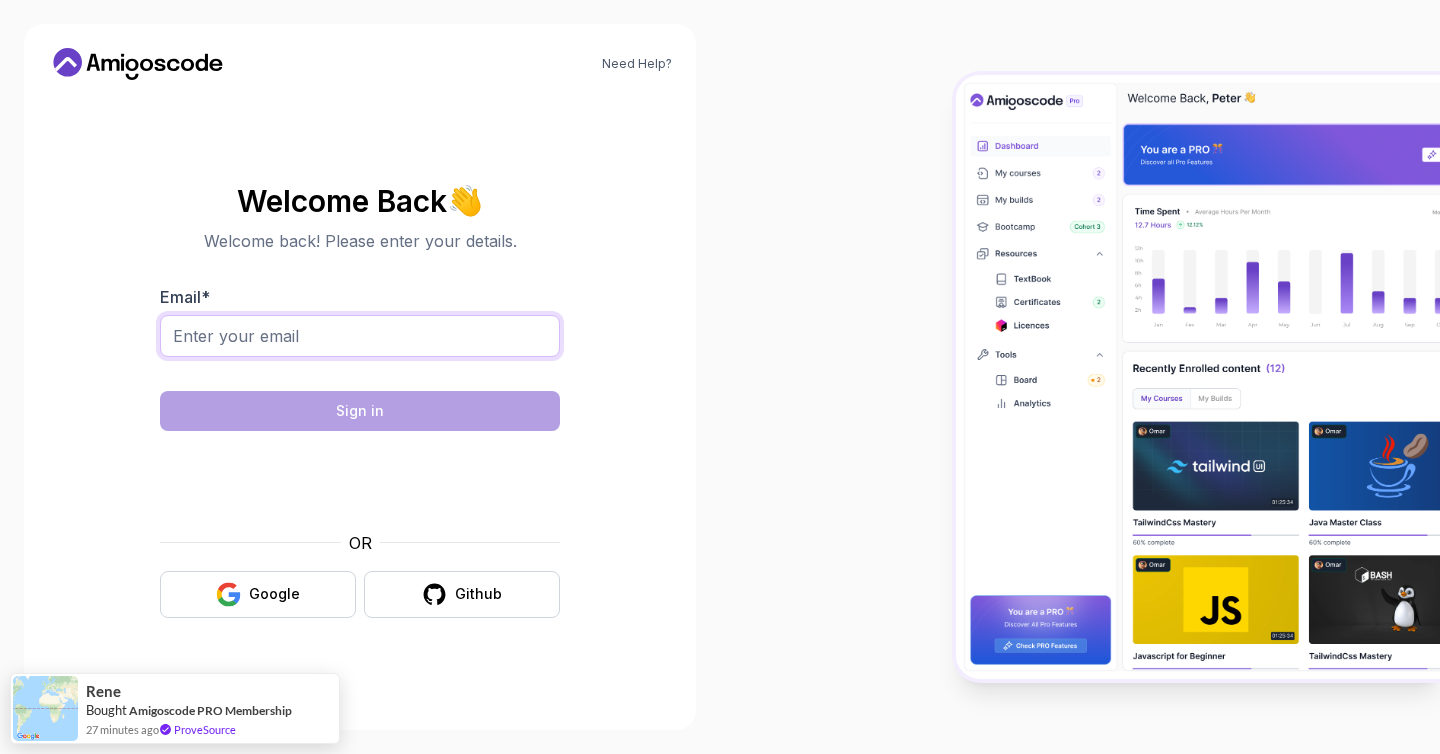 click on "Email *" at bounding box center [360, 336] 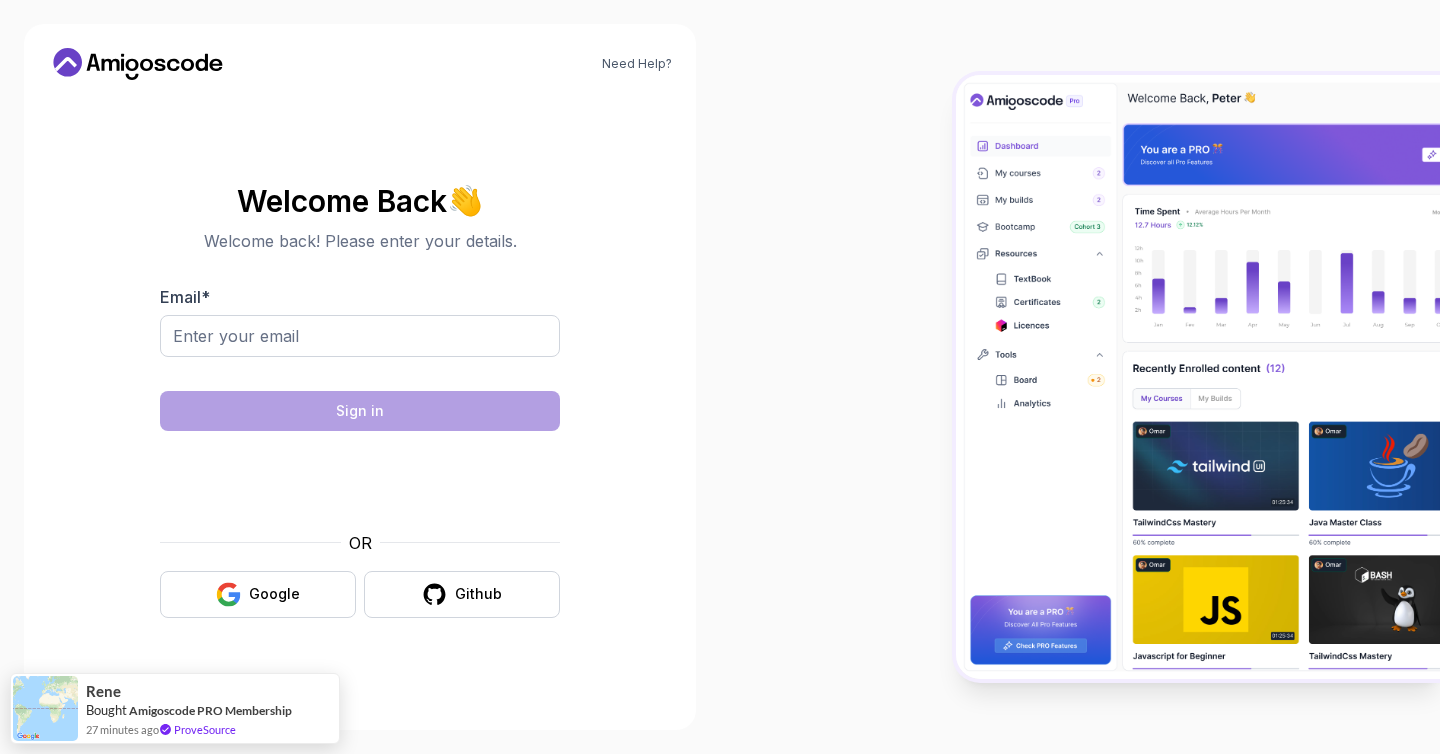 click on "Welcome Back 👋 Welcome back! Please enter your details. Email * Sign in OR Google Github" at bounding box center [360, 401] 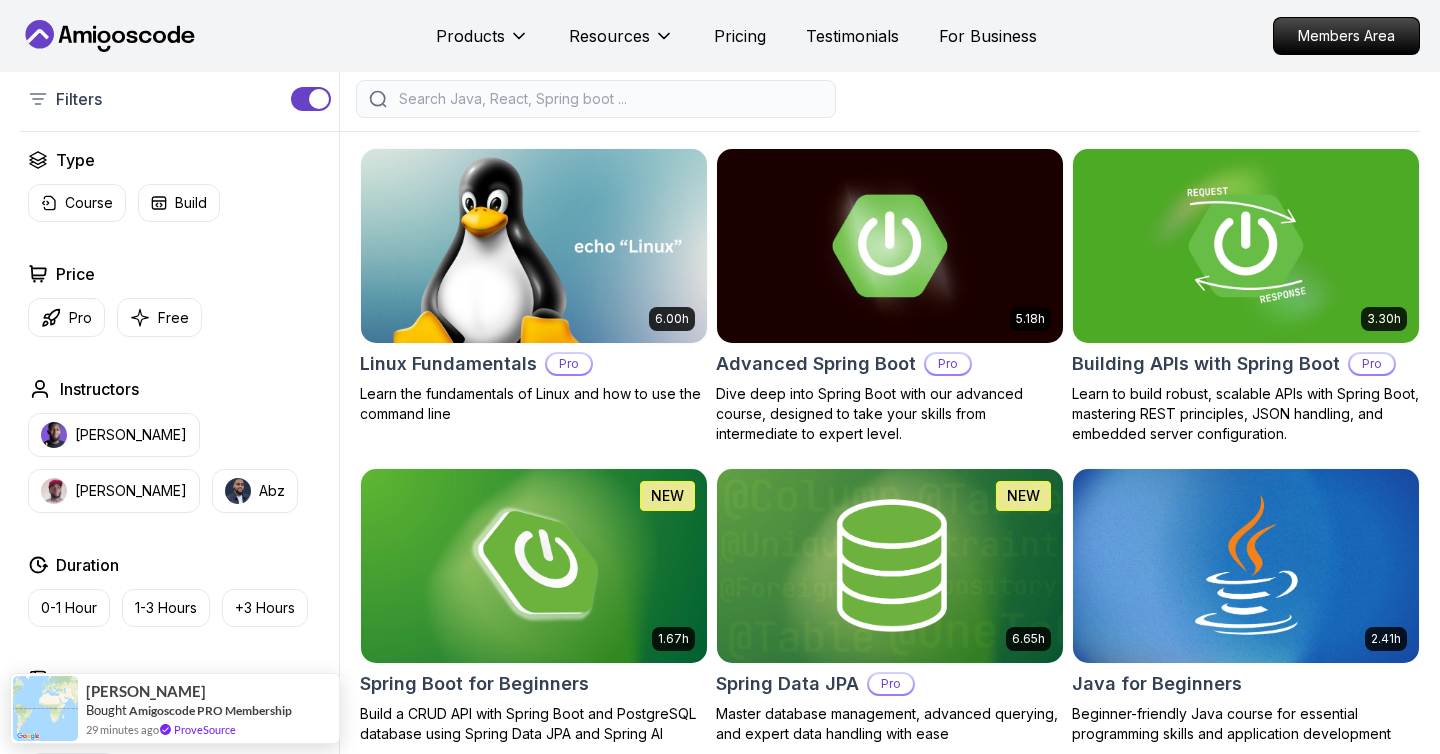scroll, scrollTop: 0, scrollLeft: 0, axis: both 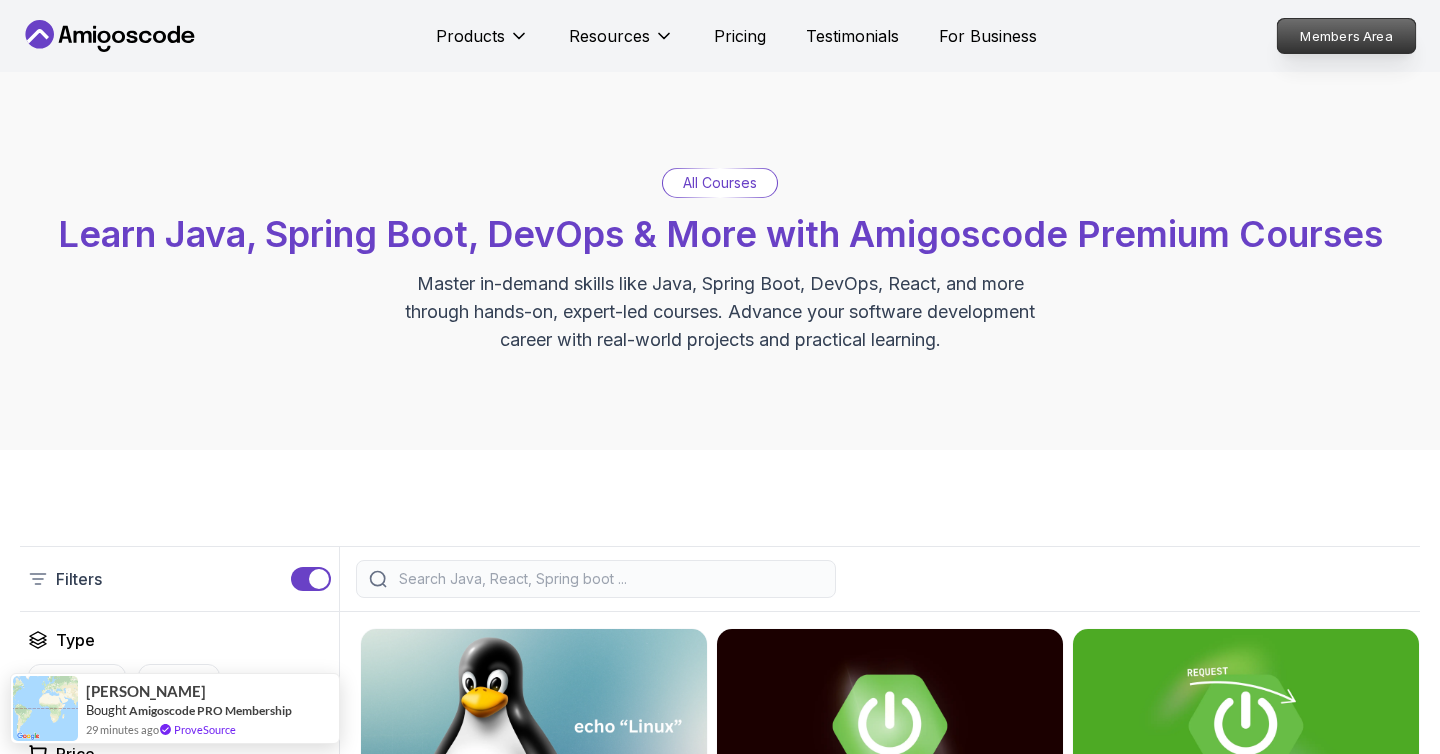 click on "Members Area" at bounding box center [1347, 36] 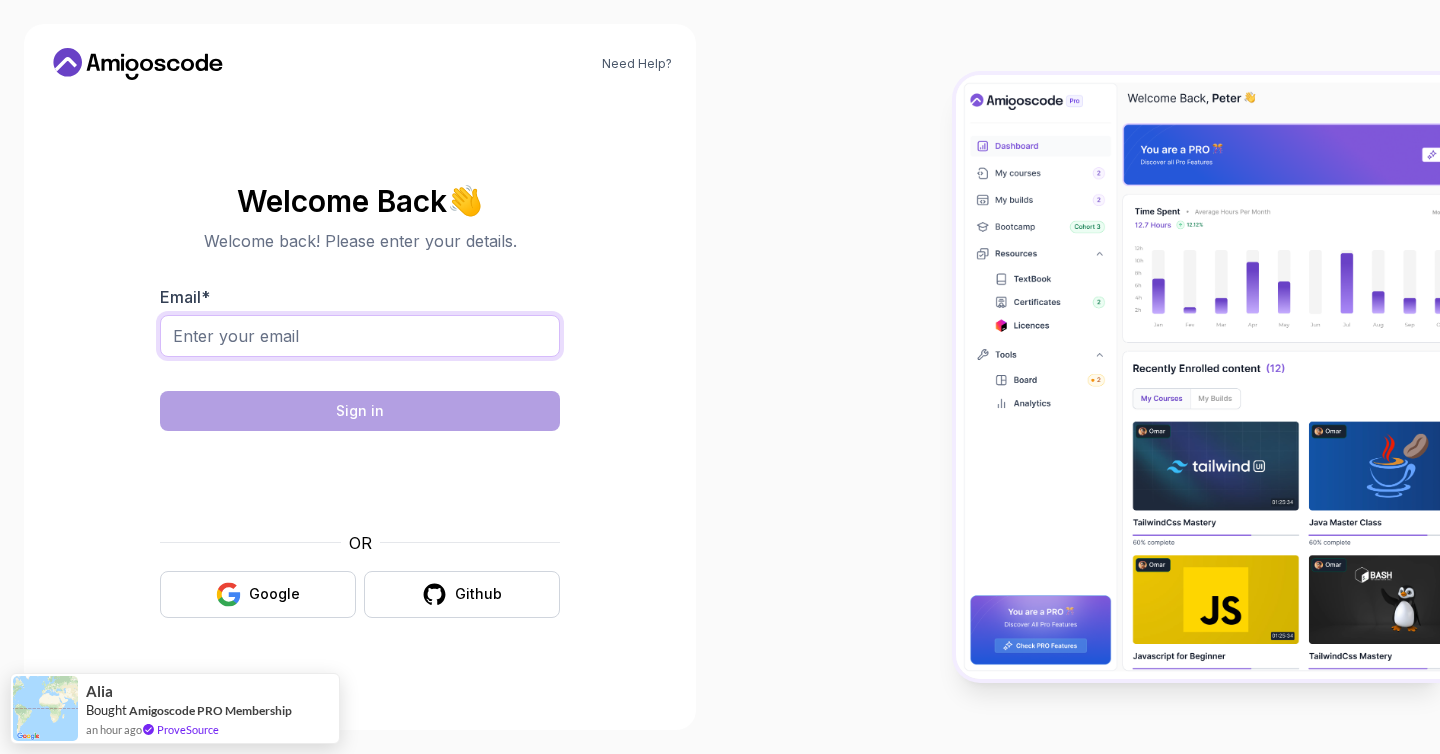 click on "Email *" at bounding box center (360, 336) 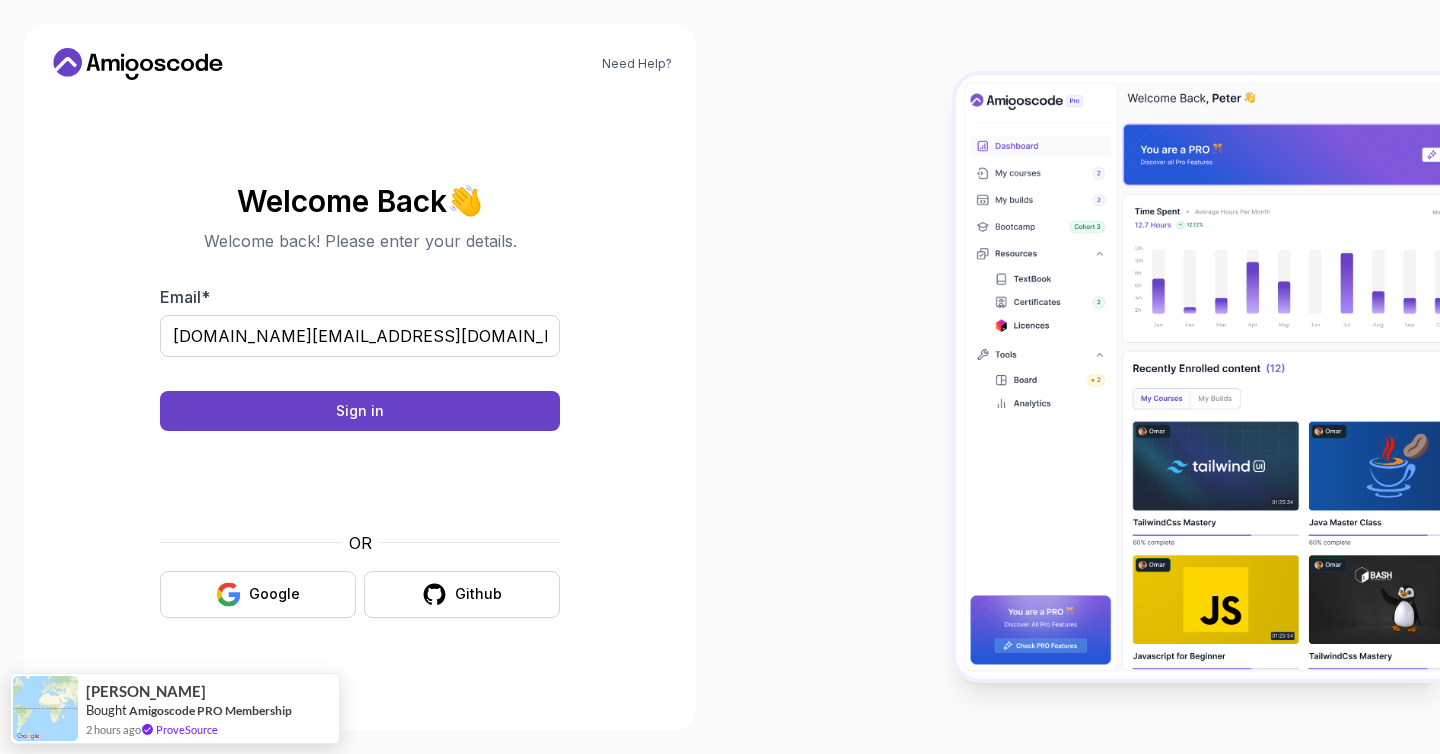 click on "Email * dragosgaleteanu.dev@gmail.com Sign in OR Google Github" at bounding box center [360, 451] 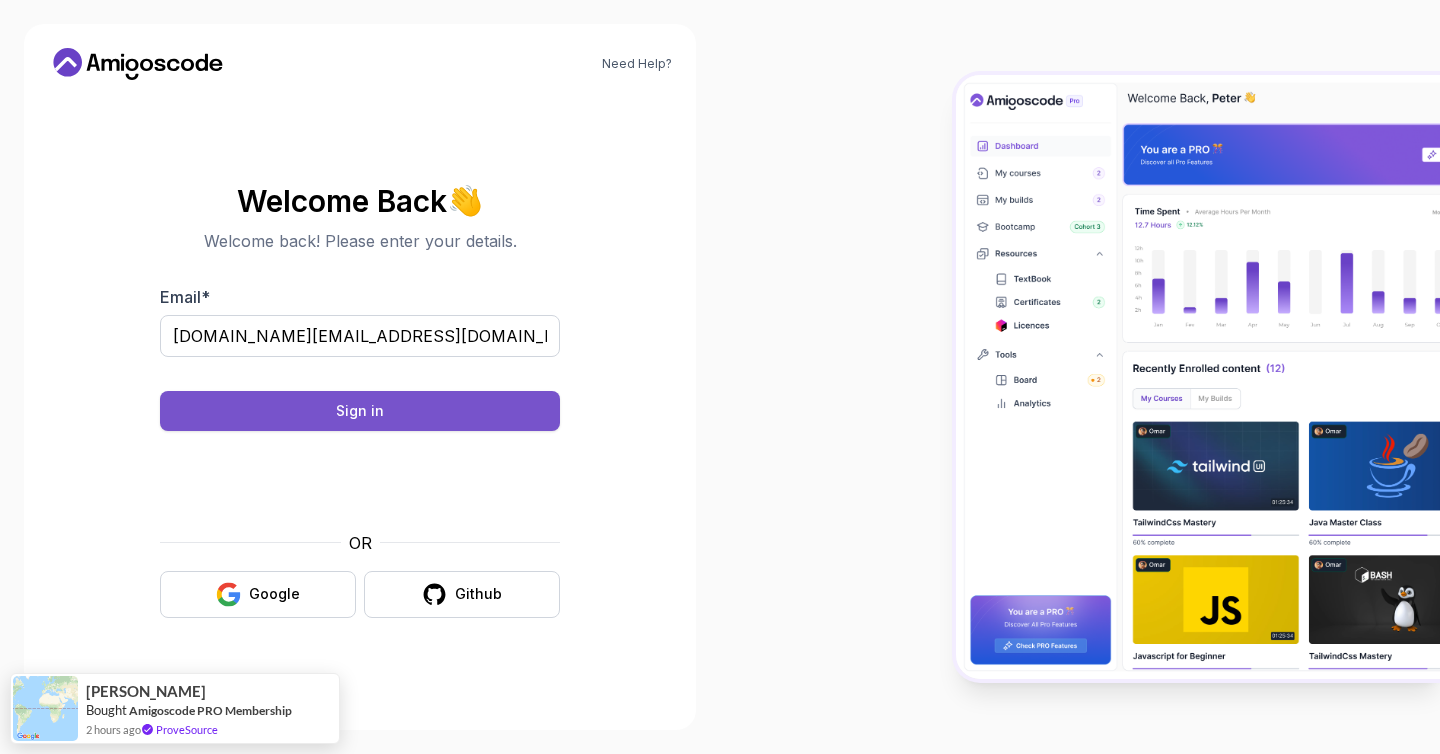 click on "Sign in" at bounding box center [360, 411] 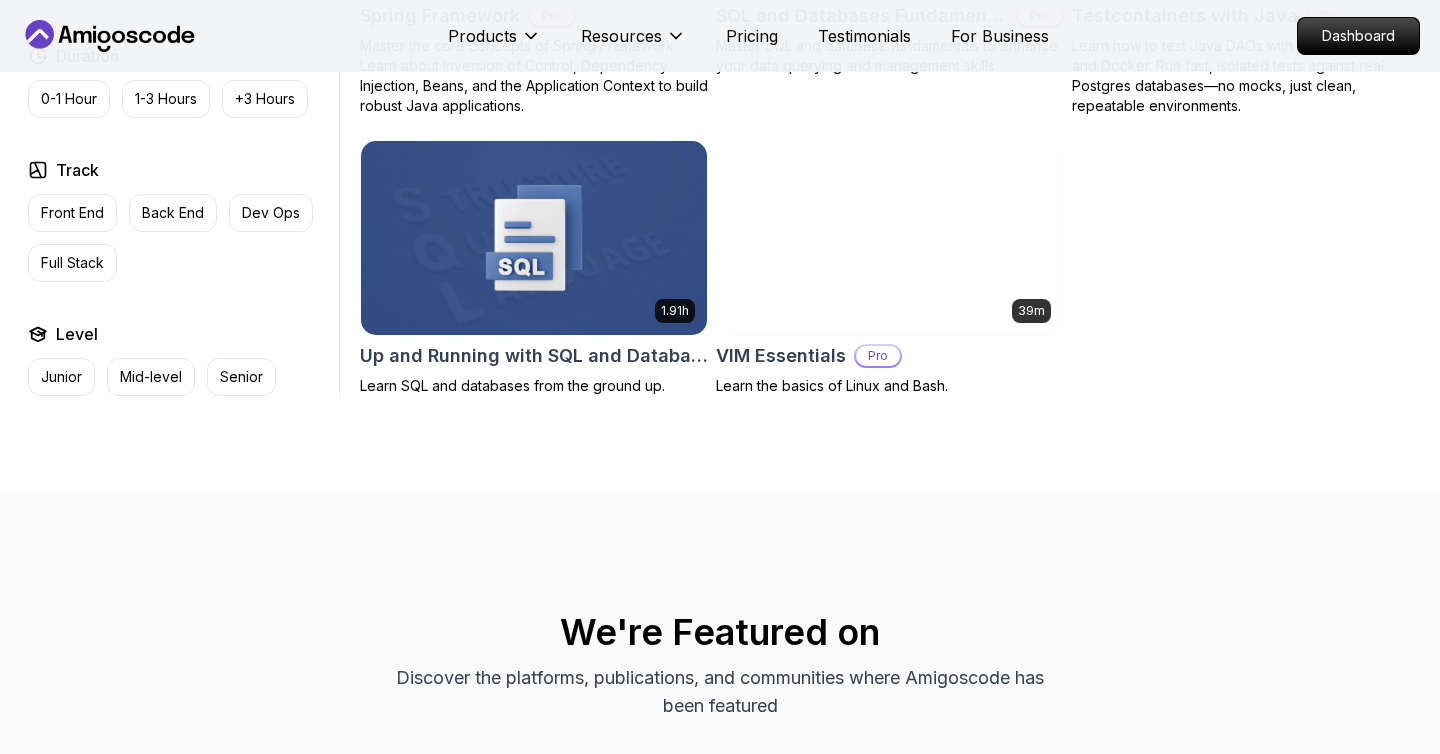 scroll, scrollTop: 5879, scrollLeft: 0, axis: vertical 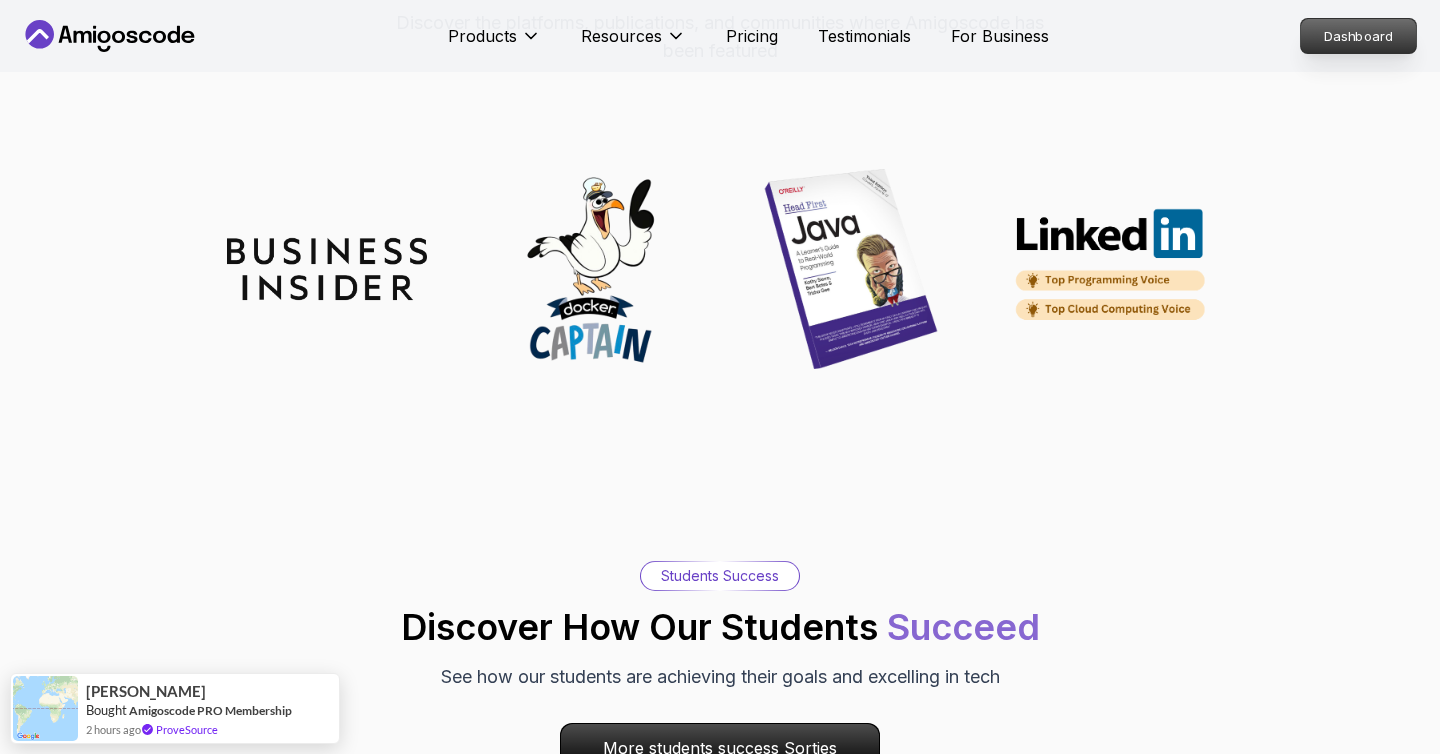 click on "Dashboard" at bounding box center [1358, 36] 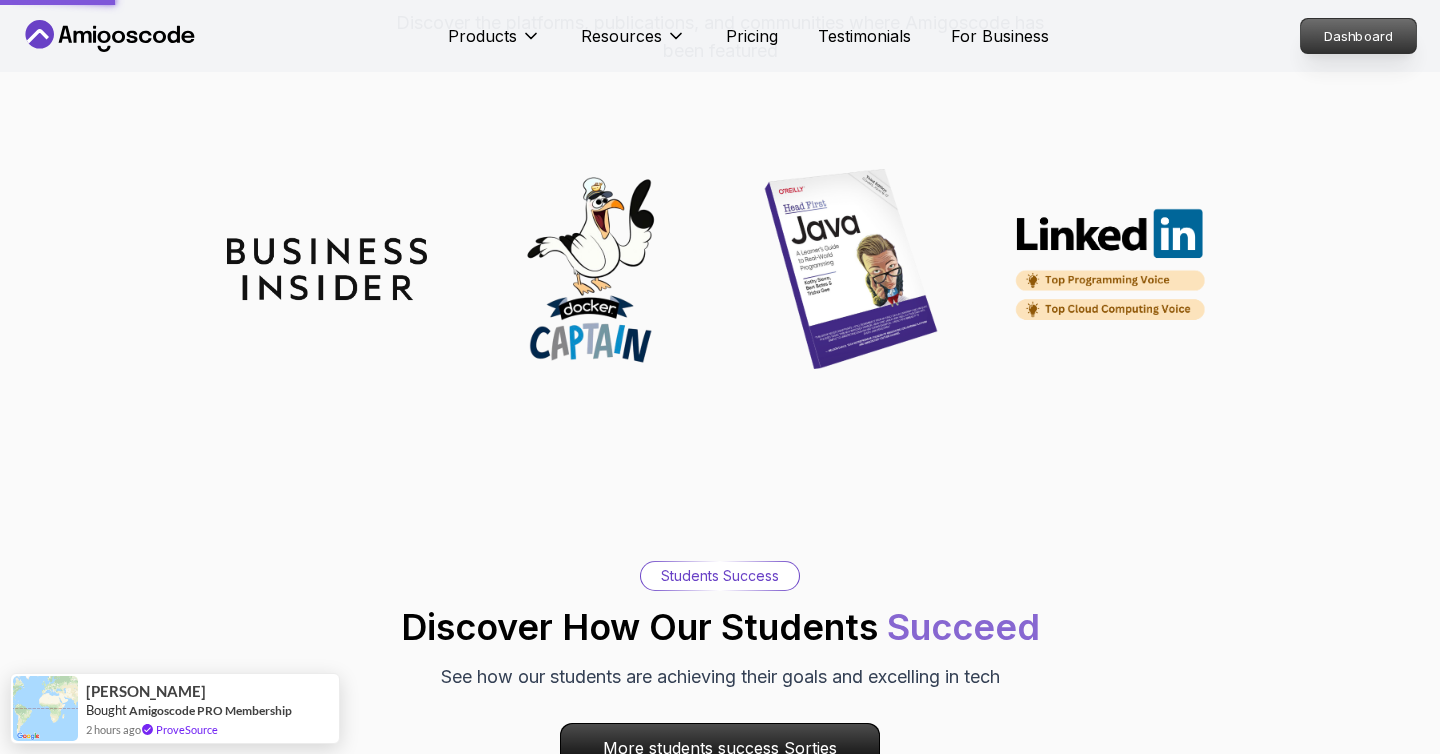 scroll, scrollTop: 0, scrollLeft: 0, axis: both 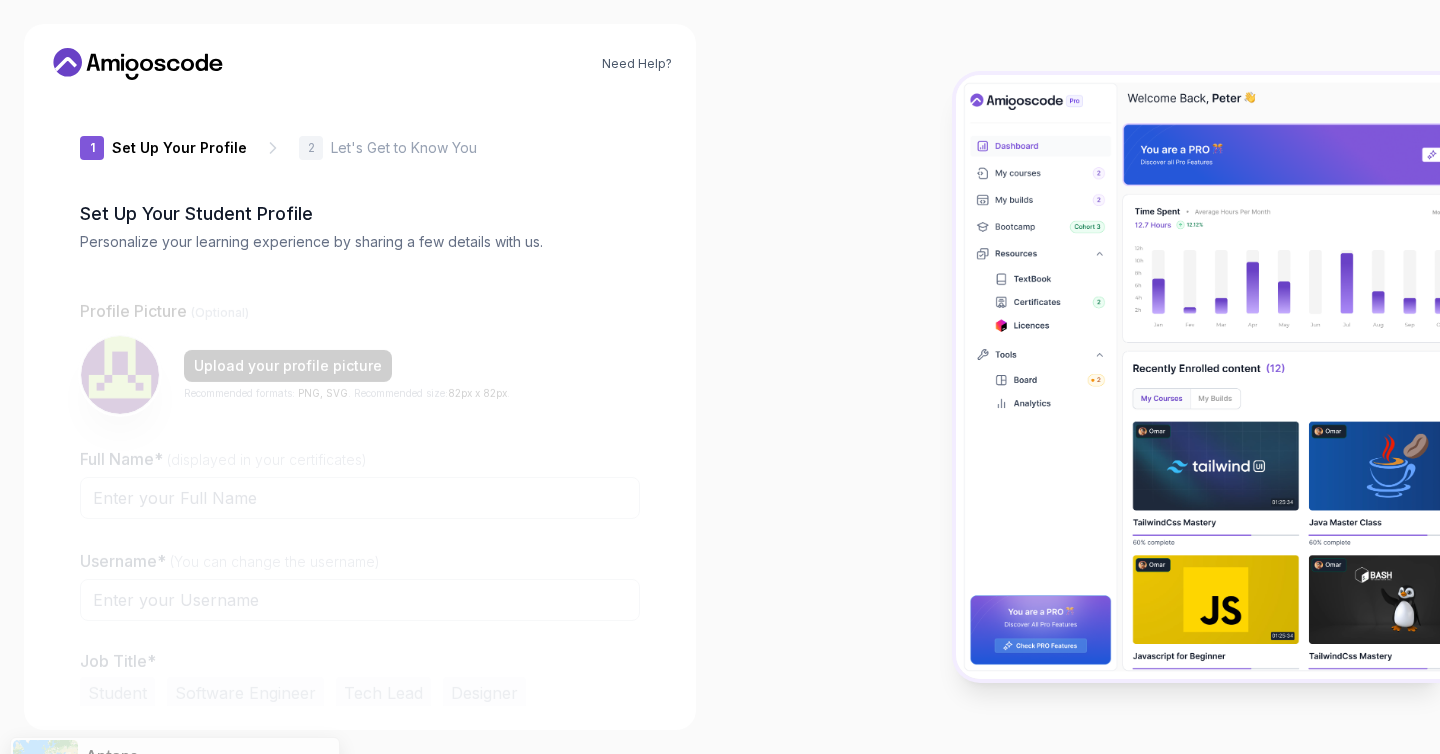 type on "bravebison78e46" 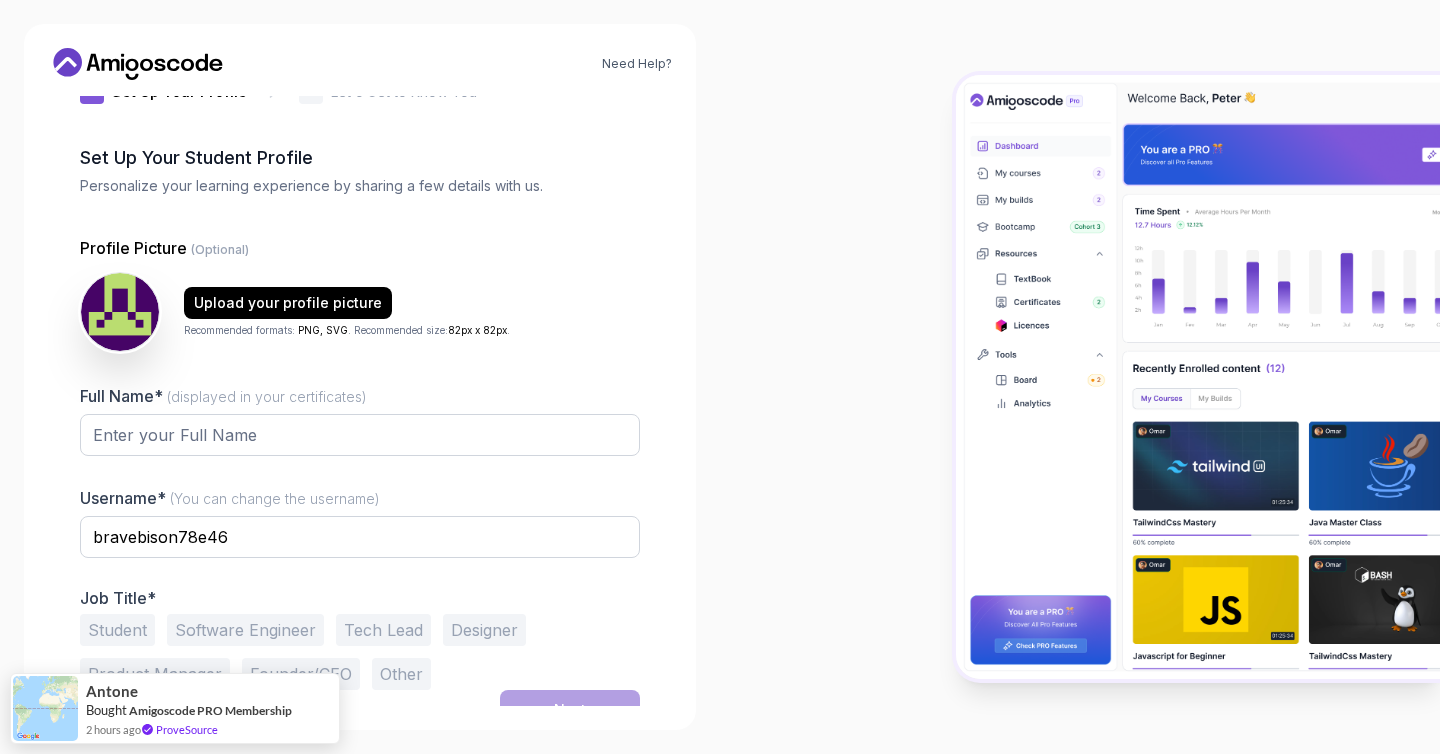 scroll, scrollTop: 80, scrollLeft: 0, axis: vertical 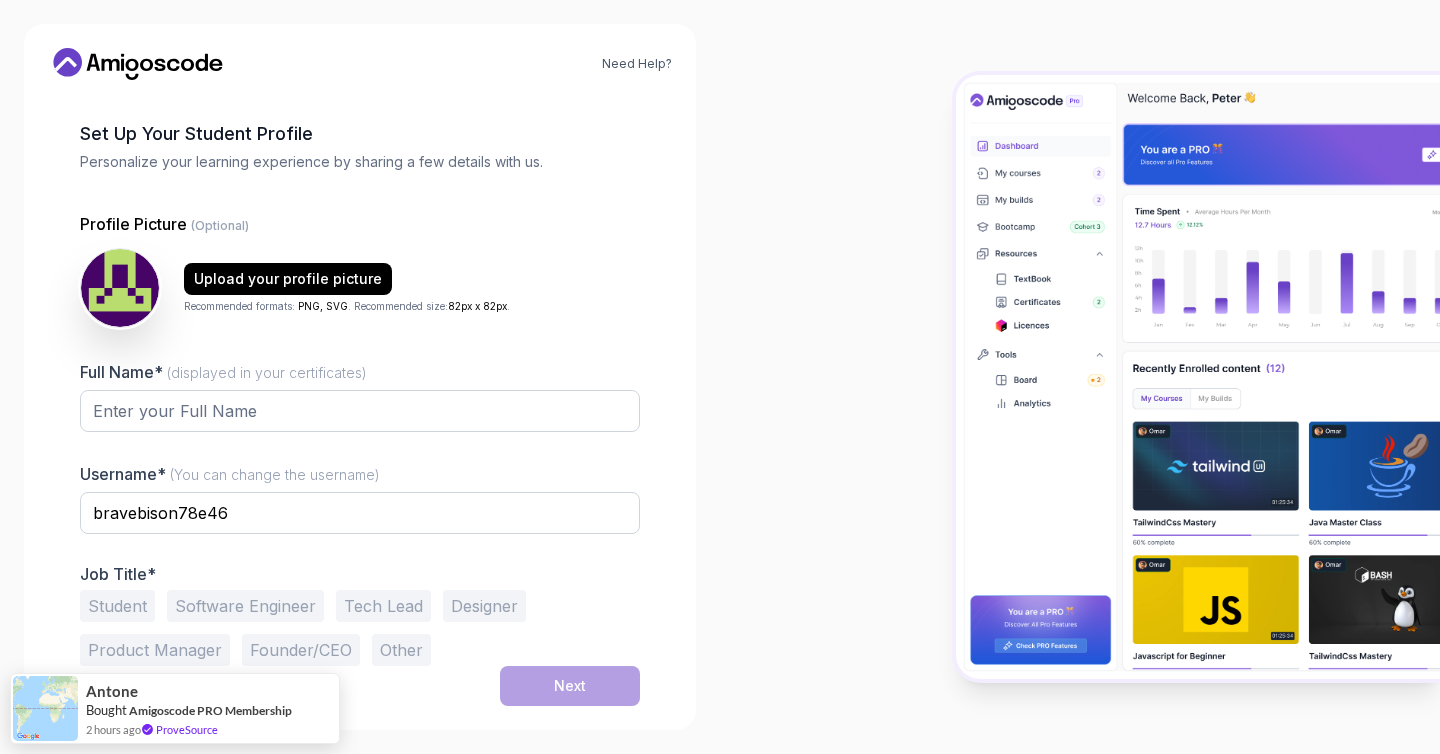 click on "Software Engineer" at bounding box center (245, 606) 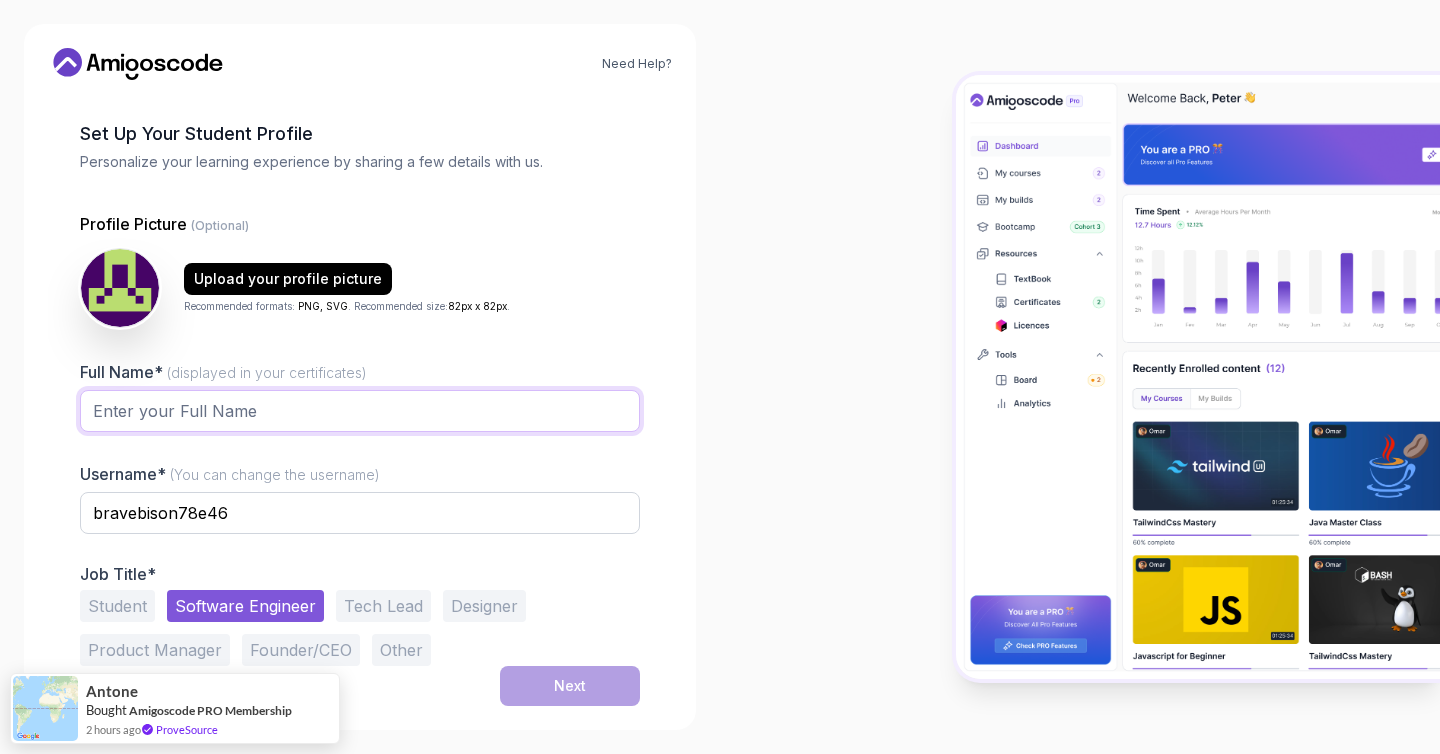 click on "Full Name*   (displayed in your certificates)" at bounding box center [360, 411] 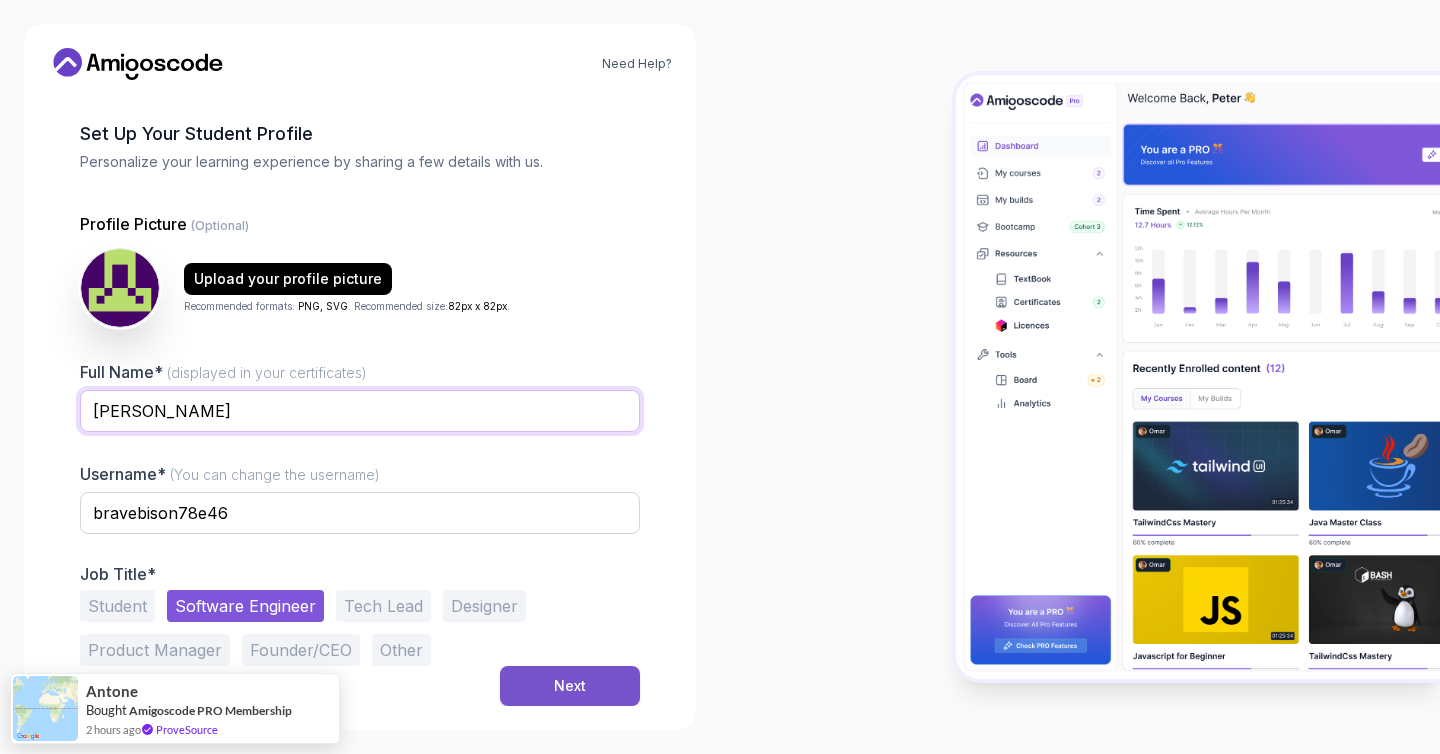 type on "Dragos Galeteanu" 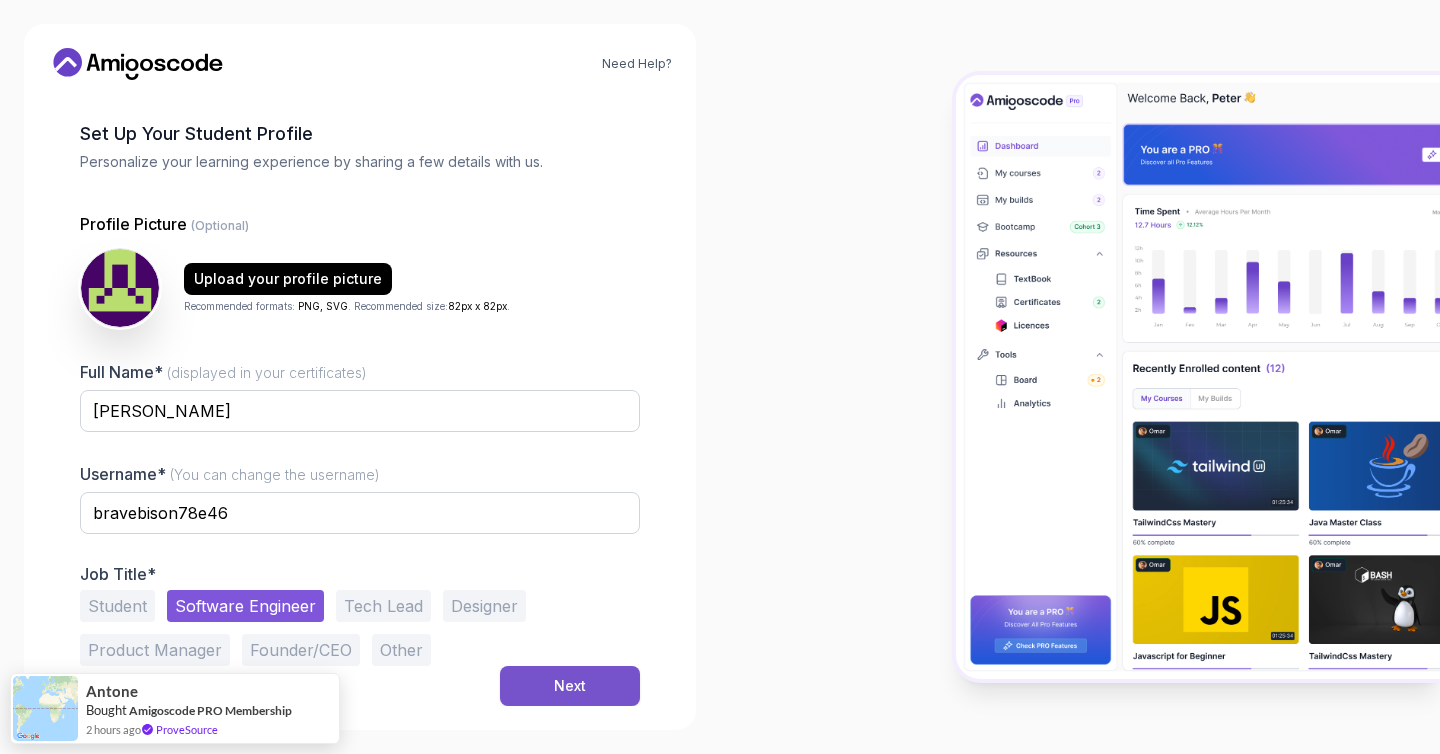 click on "Next" at bounding box center [570, 686] 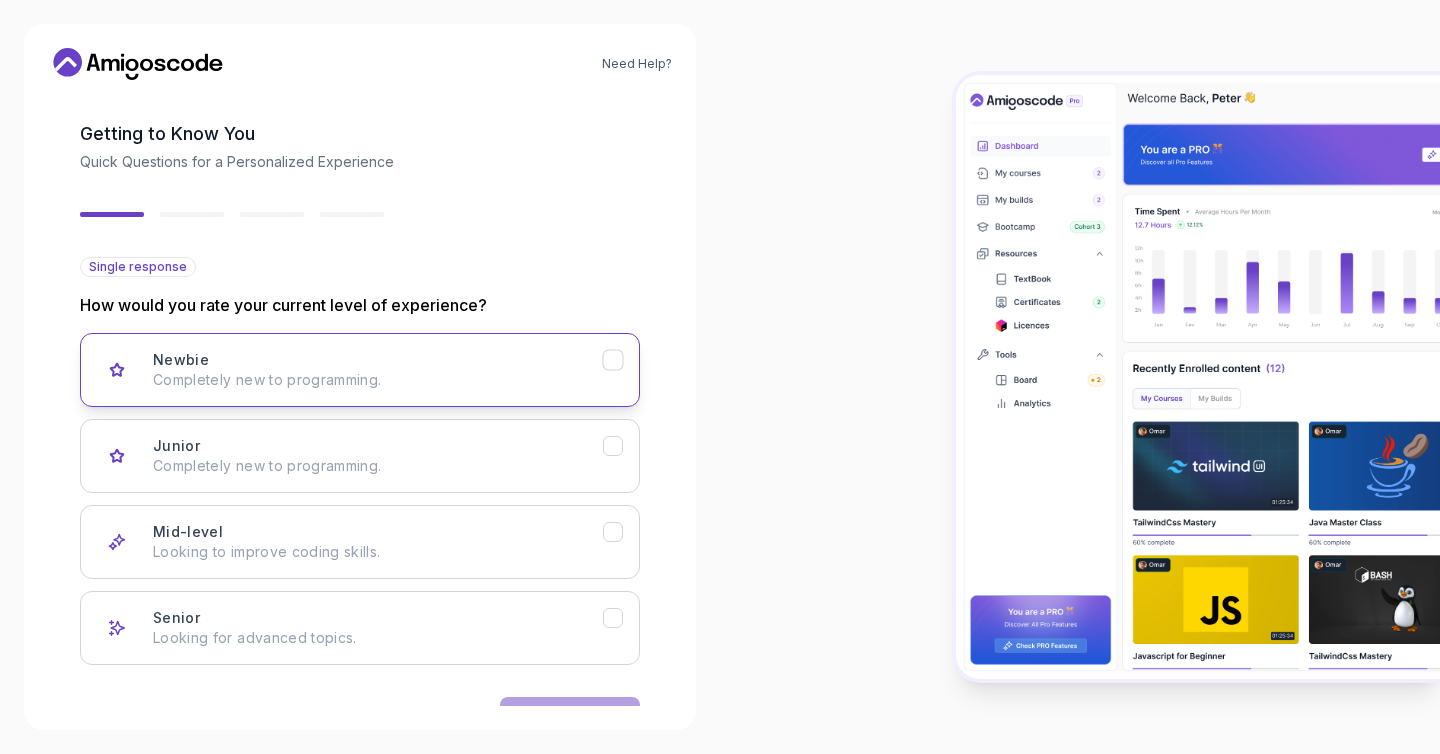 scroll, scrollTop: 143, scrollLeft: 0, axis: vertical 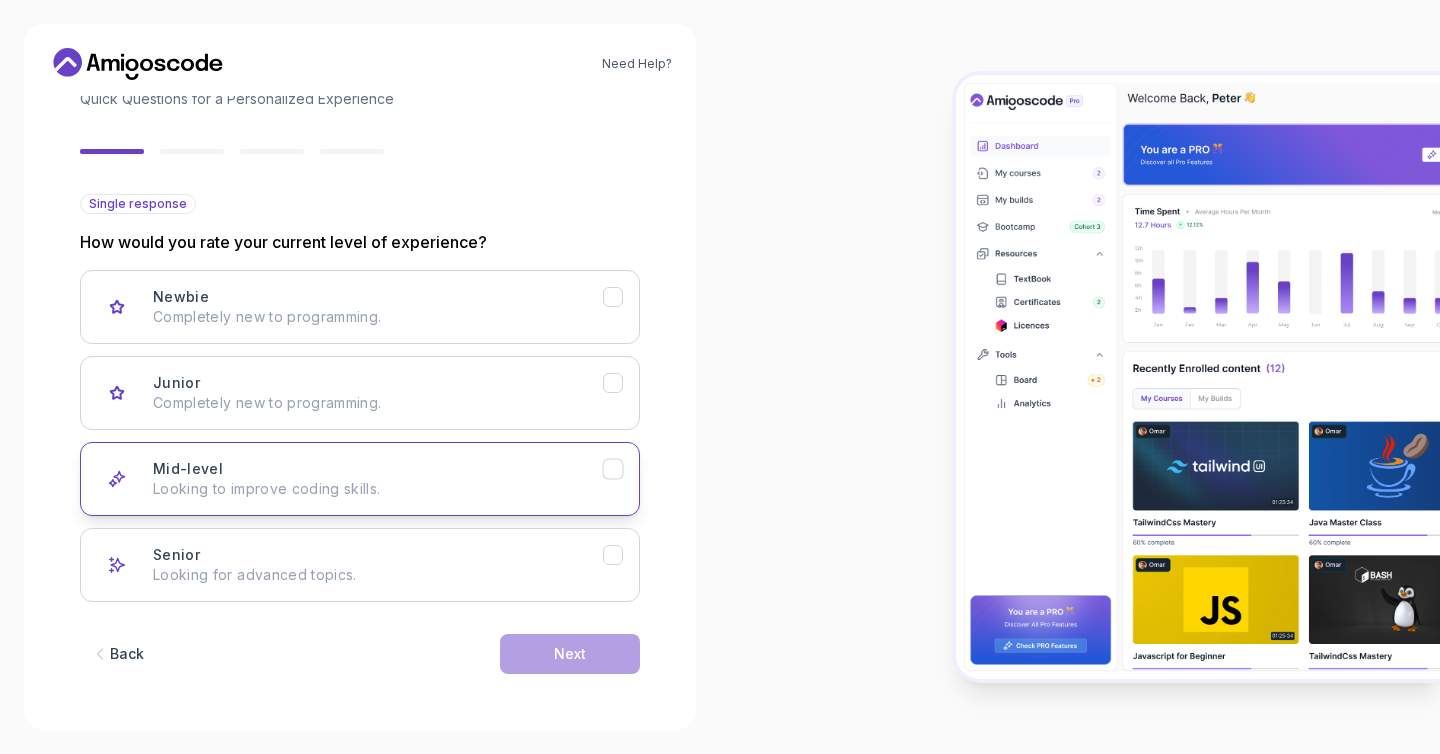 click on "Mid-level Looking to improve coding skills." at bounding box center [378, 479] 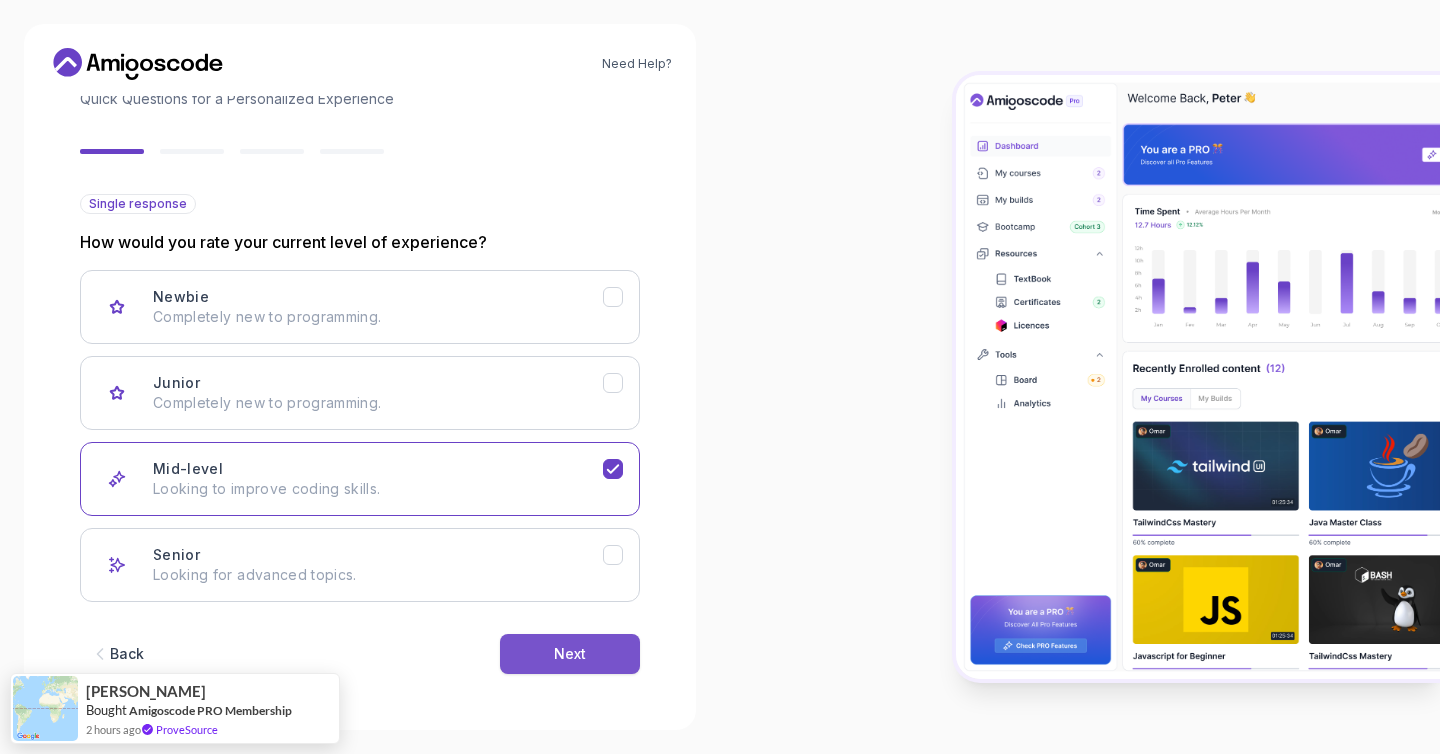 click on "Next" at bounding box center [570, 654] 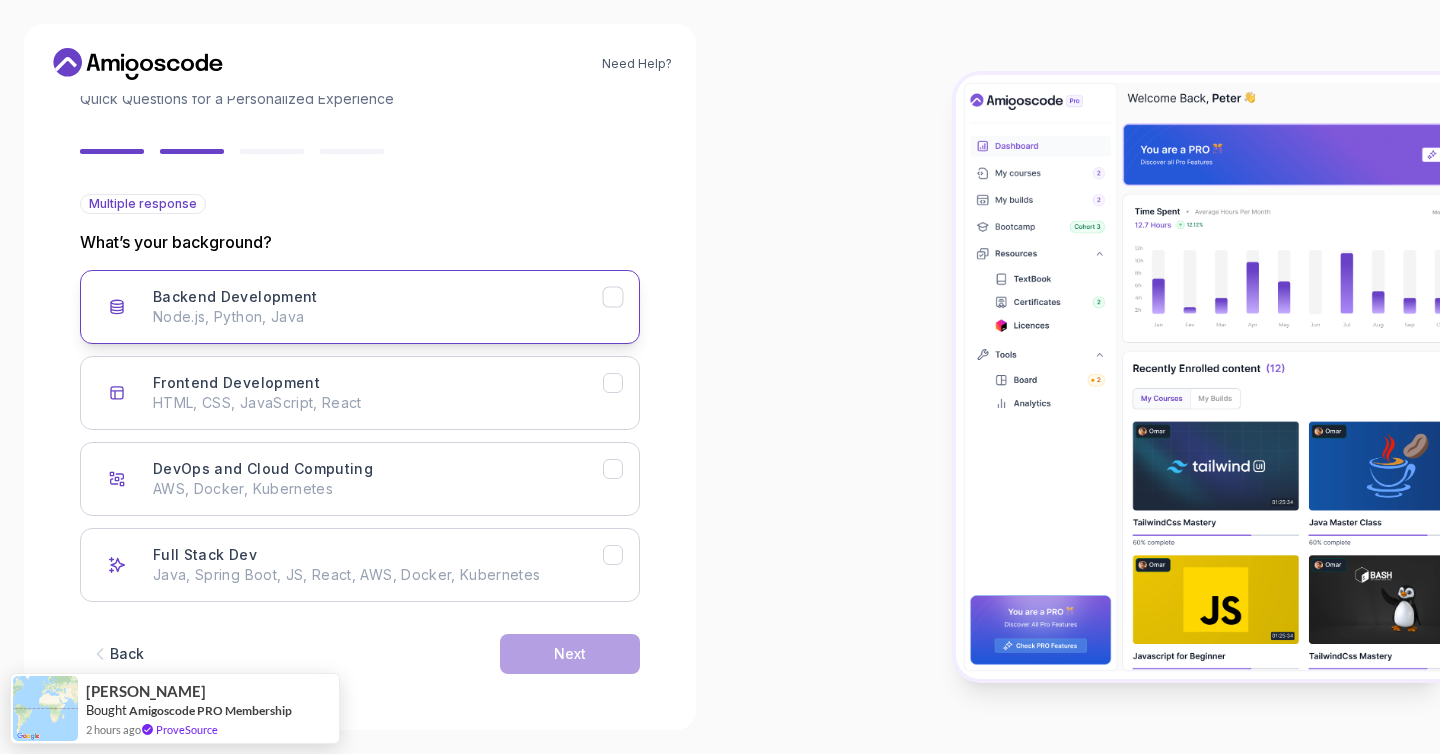 click on "Node.js, Python, Java" at bounding box center [378, 317] 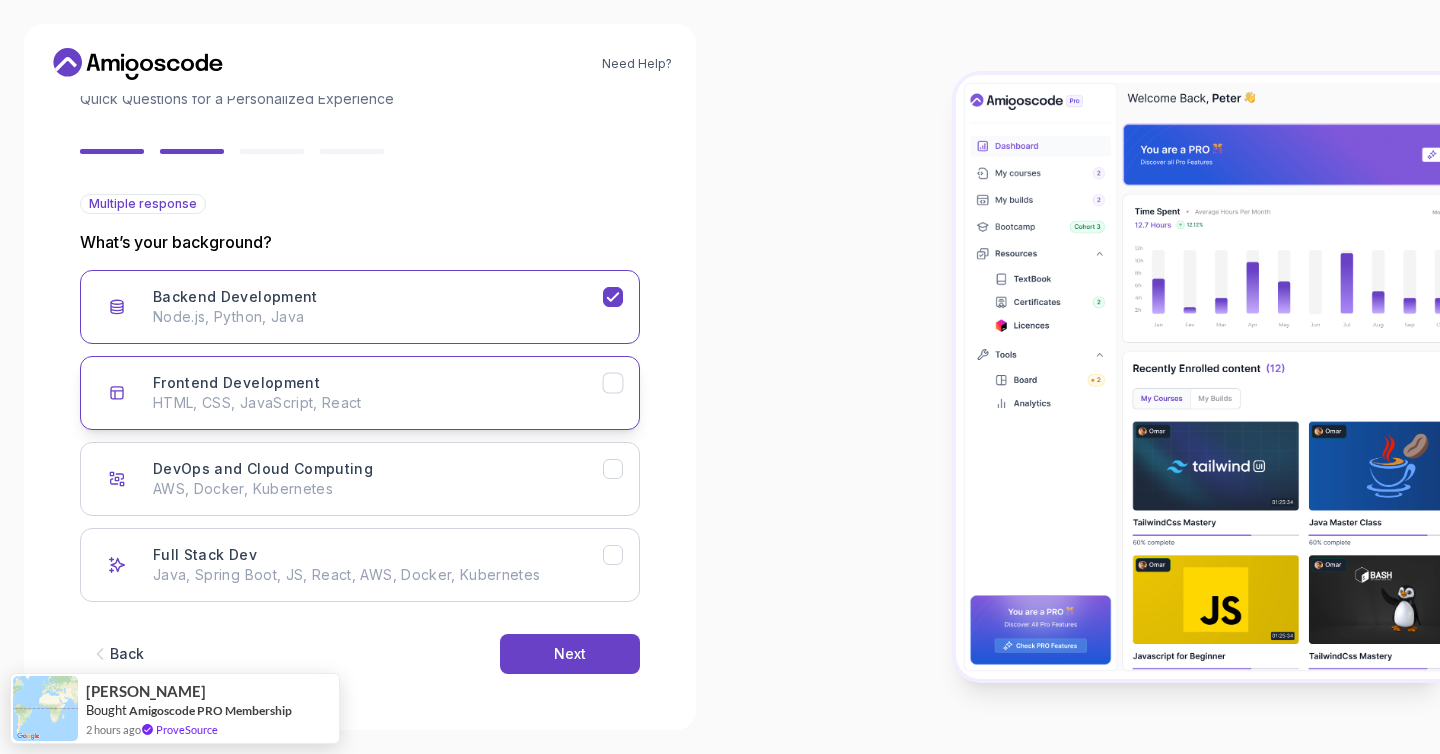 click on "Frontend Development HTML, CSS, JavaScript, React" at bounding box center [378, 393] 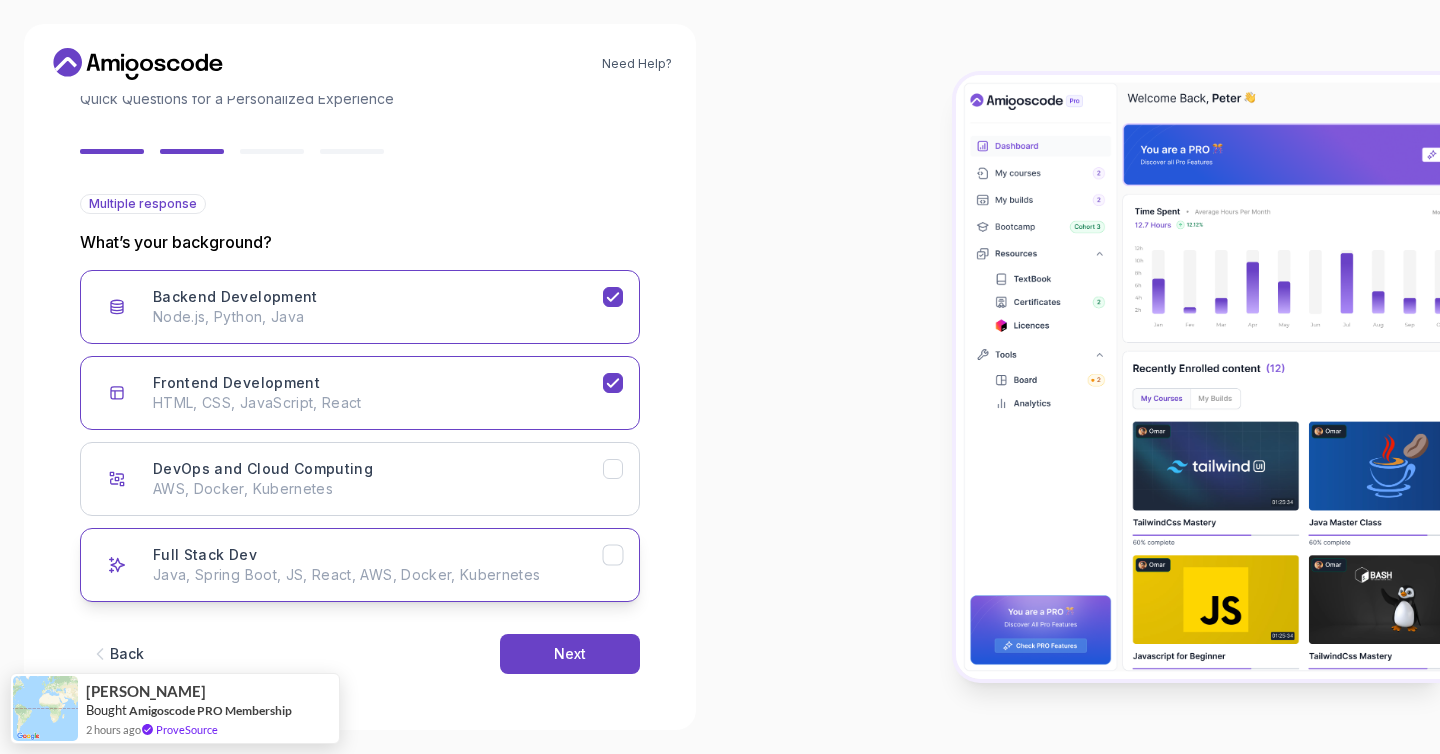 click on "Full Stack Dev Java, Spring Boot, JS, React, AWS, Docker, Kubernetes" at bounding box center (378, 565) 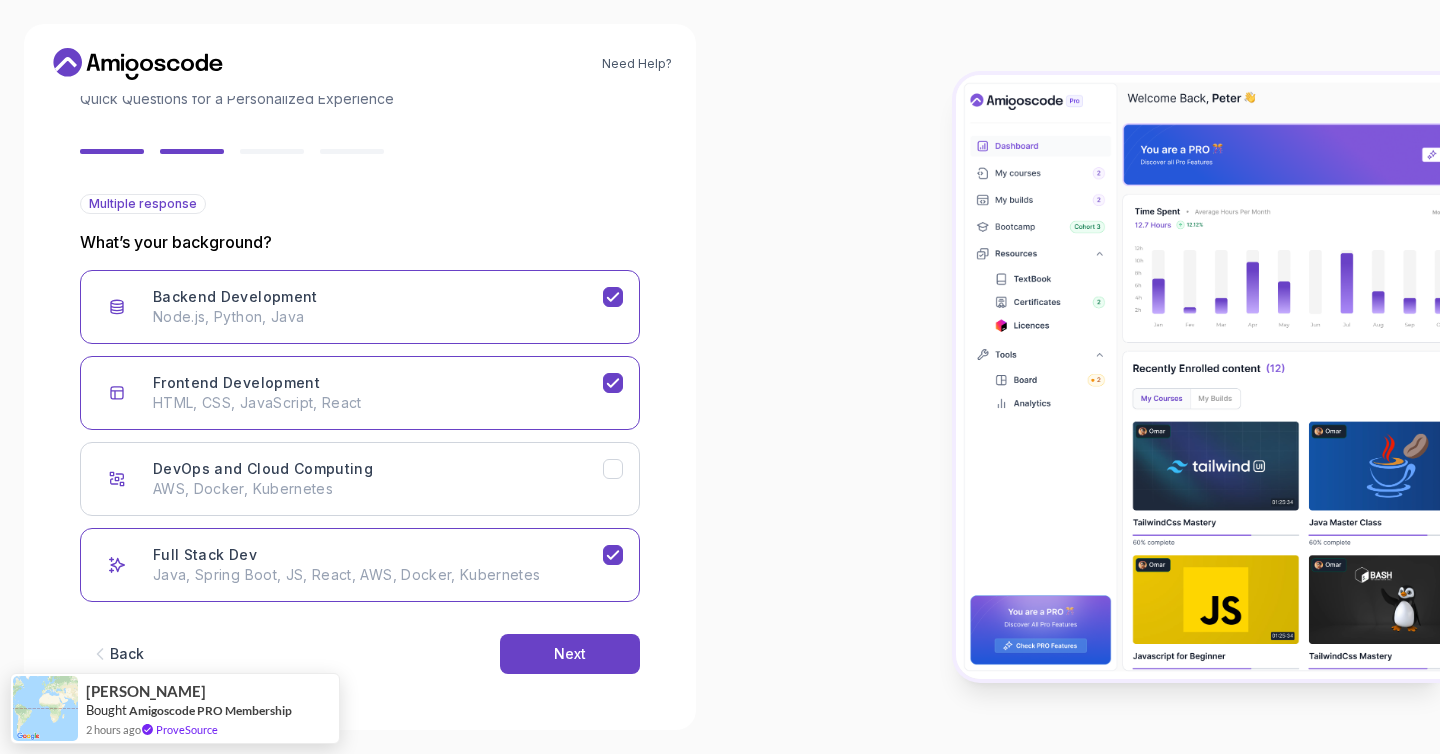 click on "Back Next" at bounding box center [360, 654] 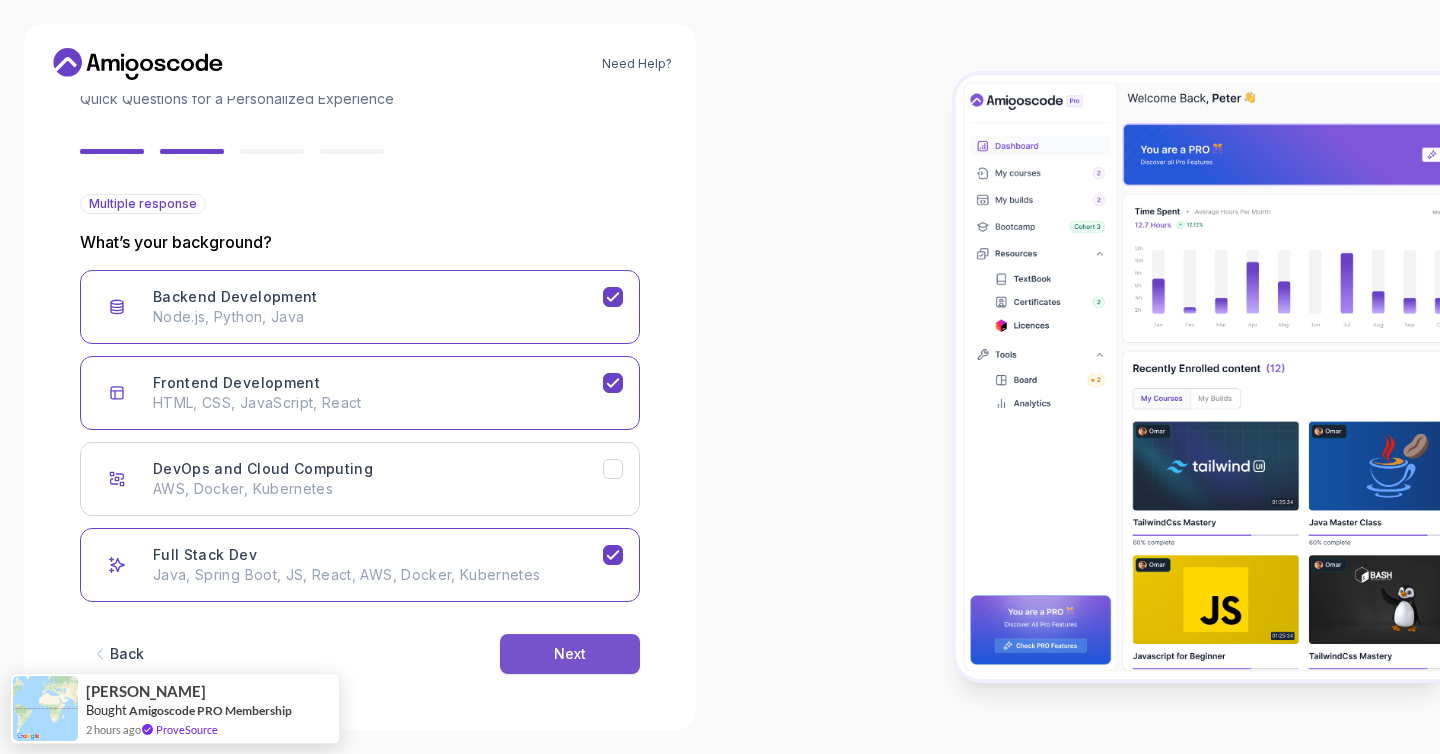 click on "Next" at bounding box center (570, 654) 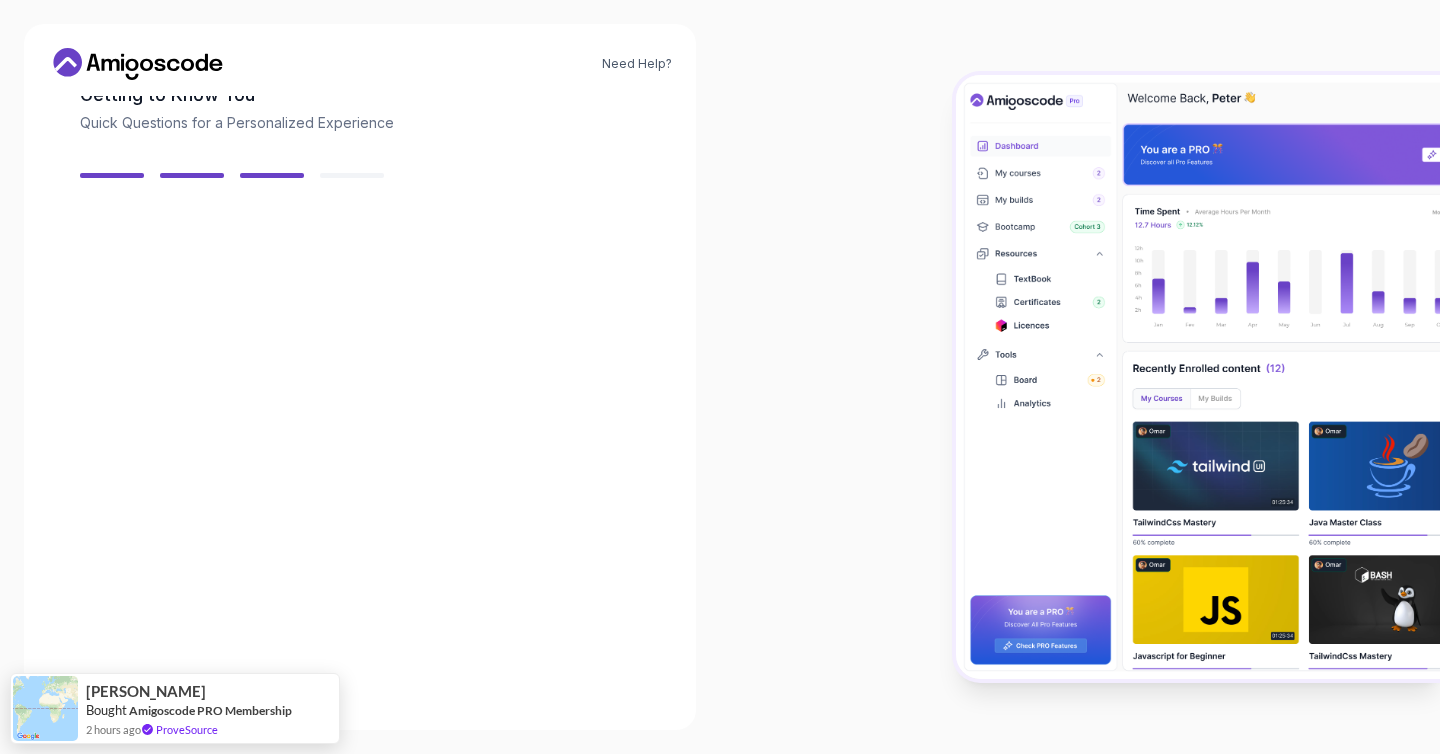 scroll, scrollTop: 119, scrollLeft: 0, axis: vertical 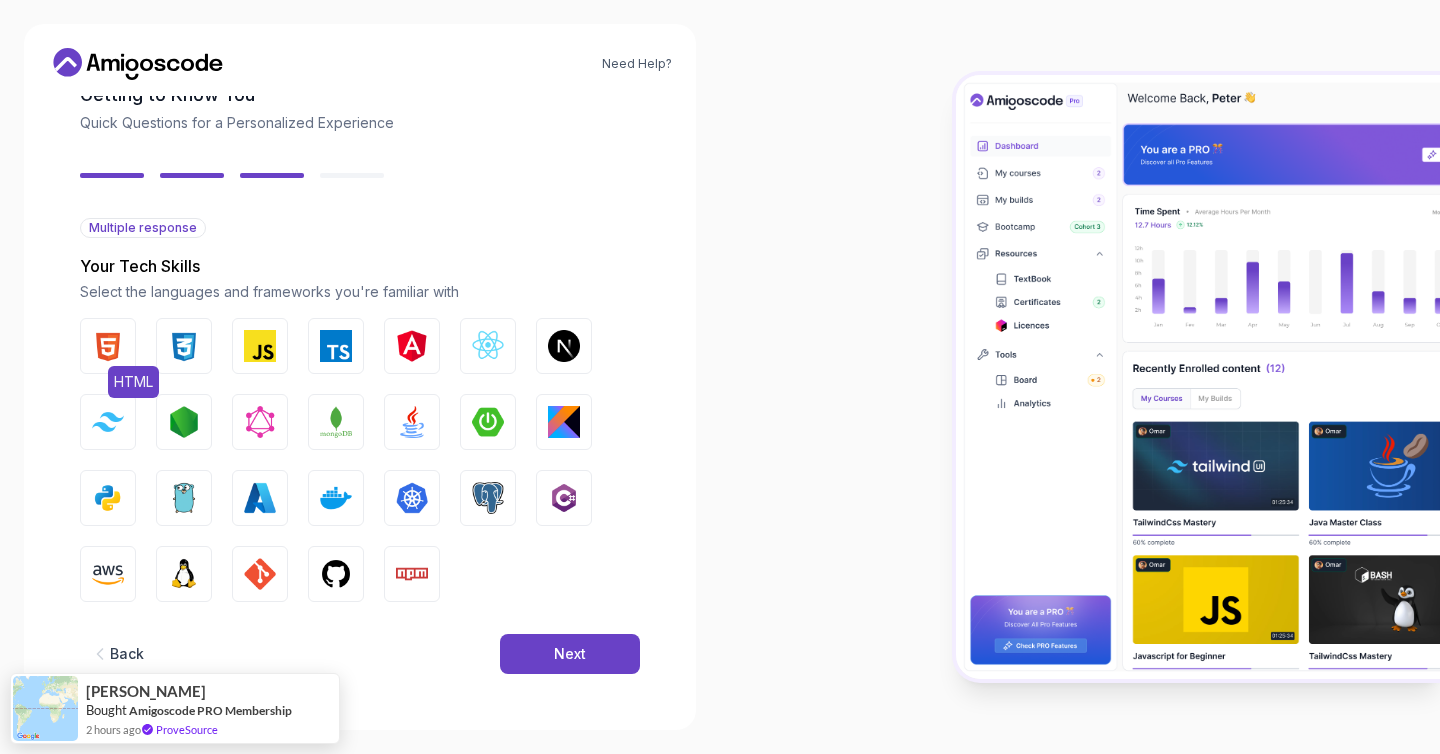 click at bounding box center (108, 346) 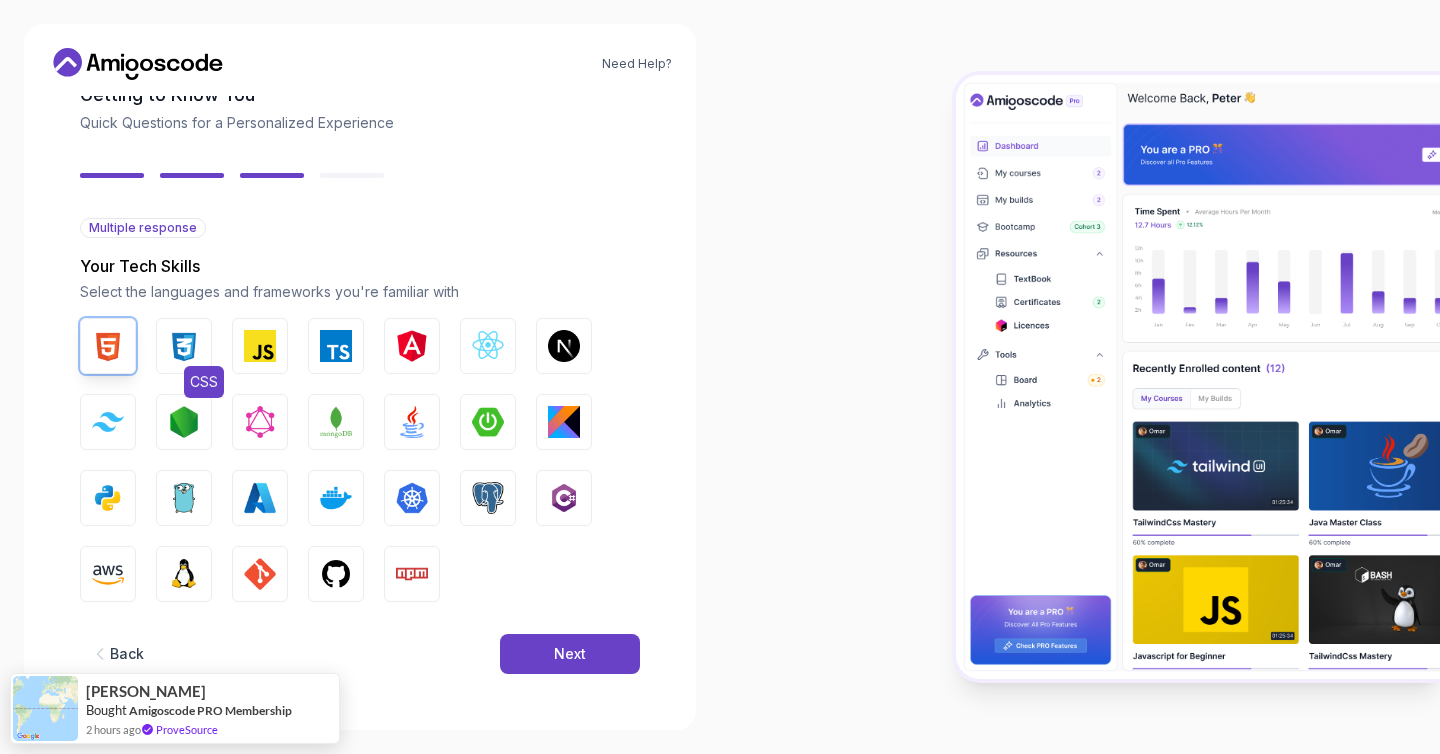 click at bounding box center [184, 346] 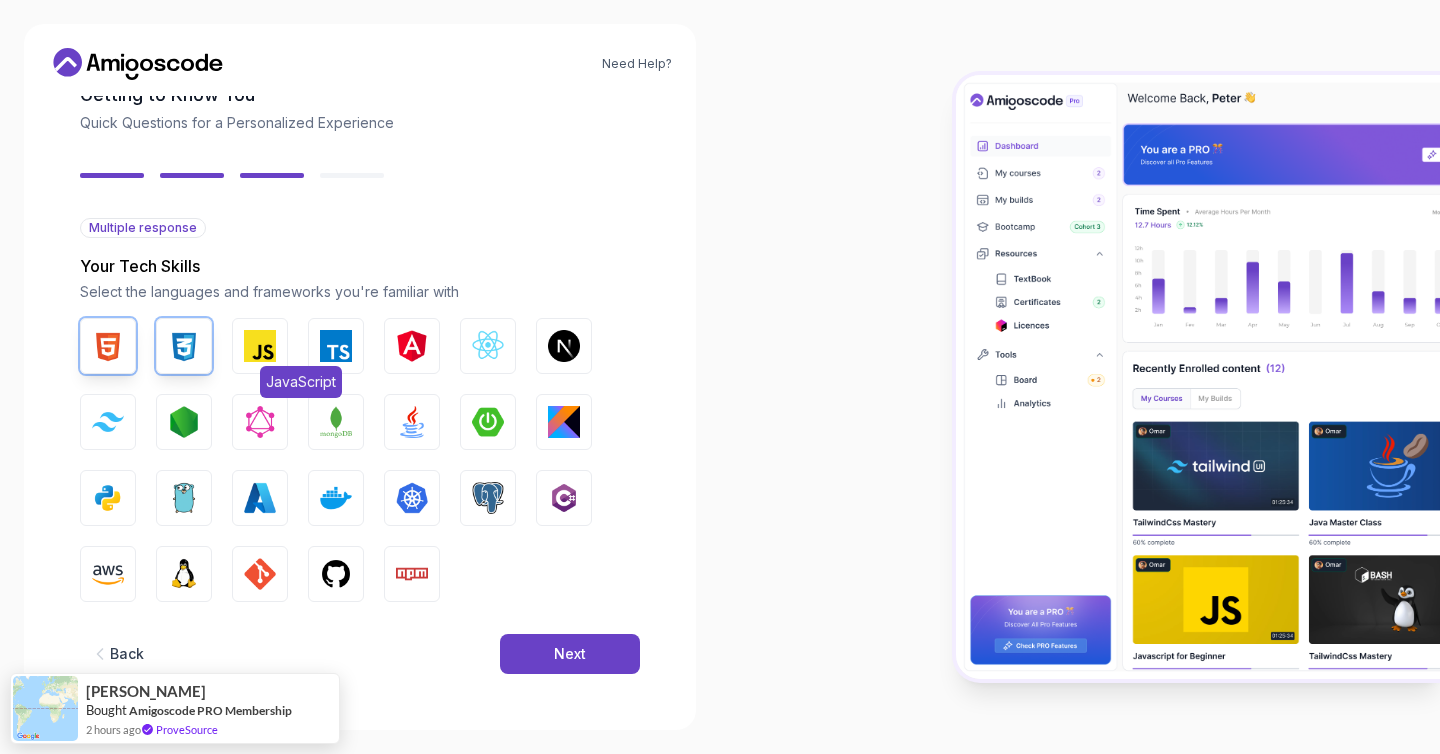 click at bounding box center (260, 346) 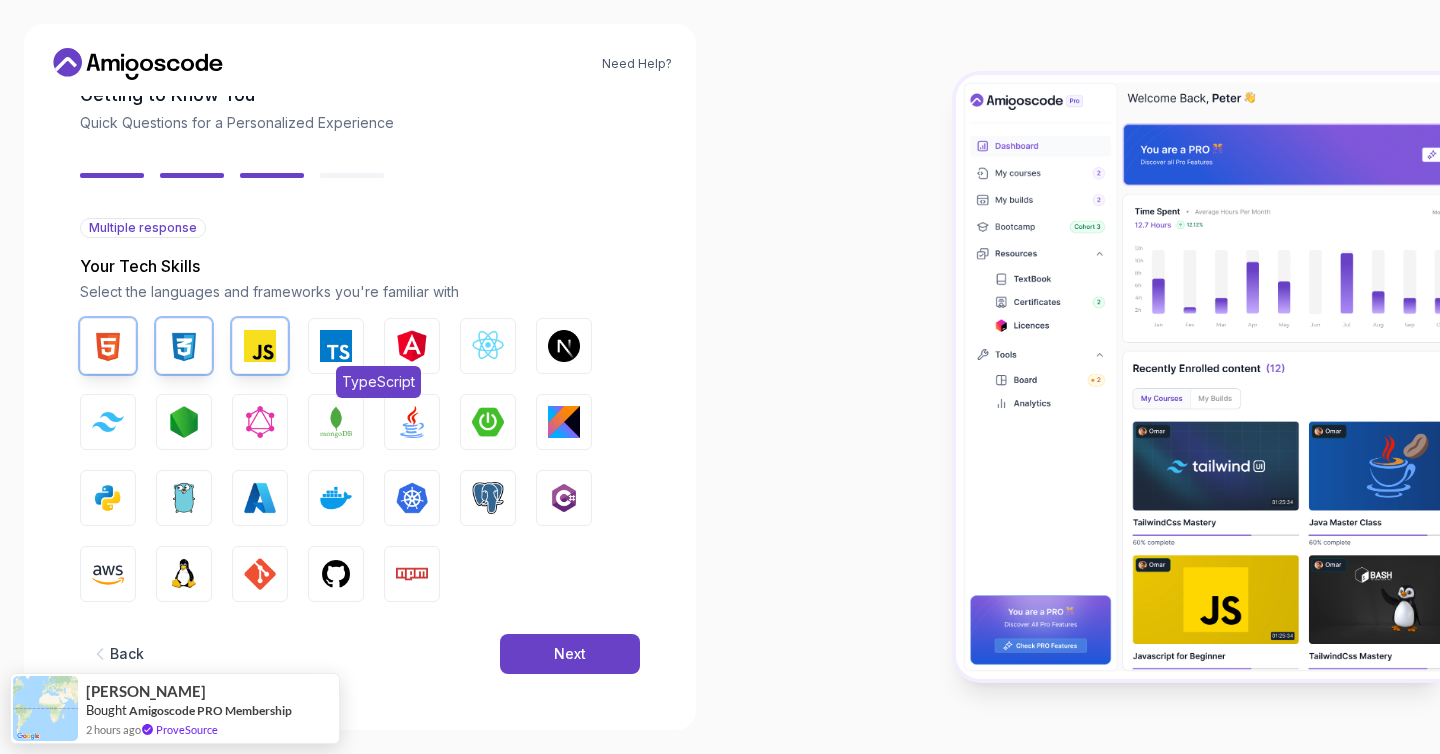 click at bounding box center [336, 346] 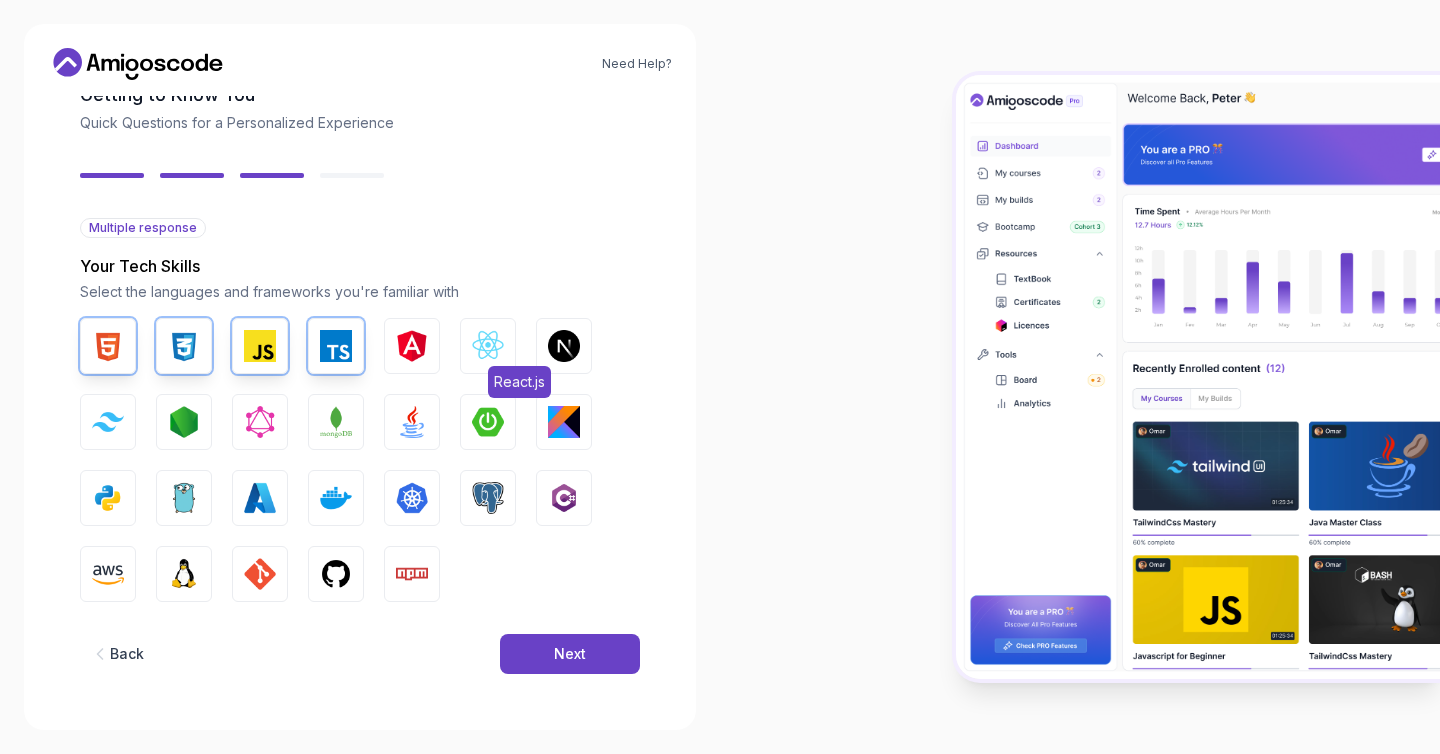 click at bounding box center (488, 346) 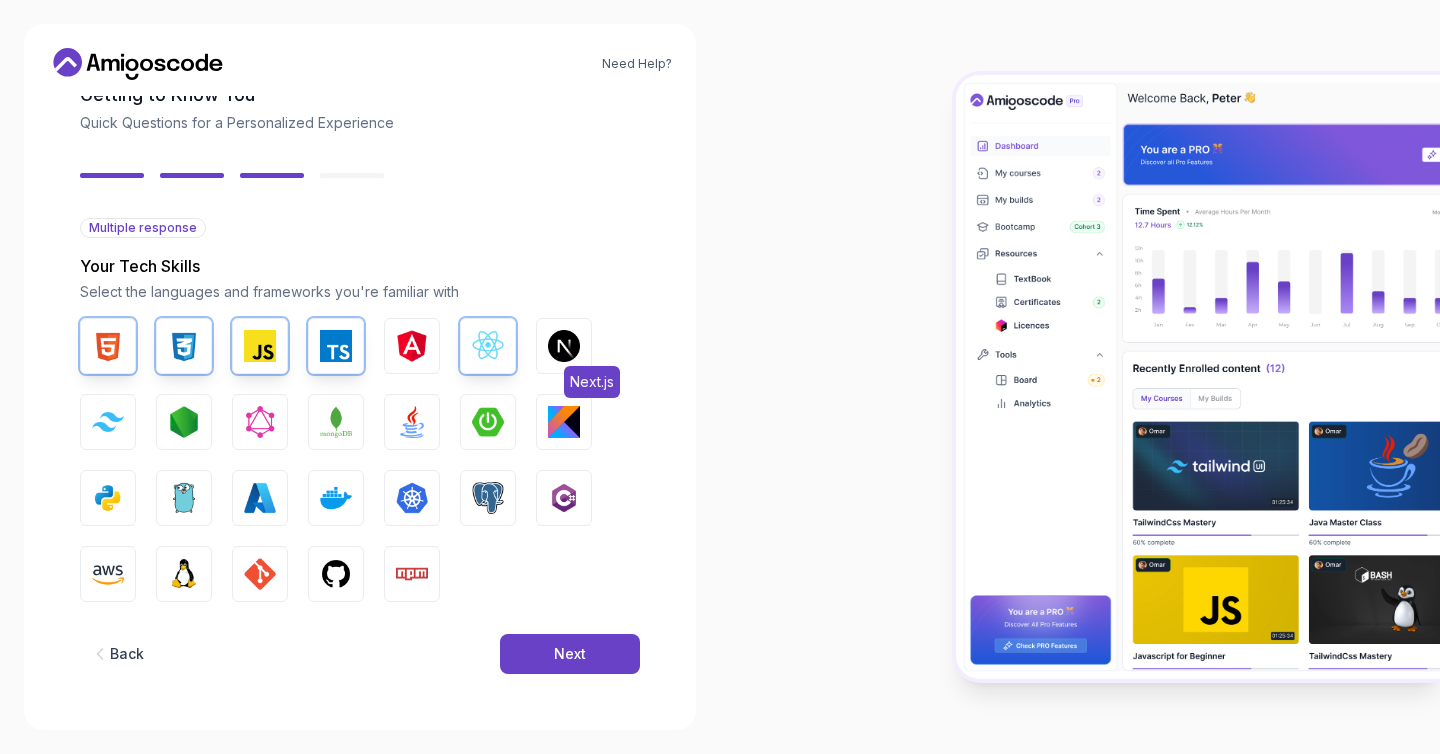 click at bounding box center (564, 346) 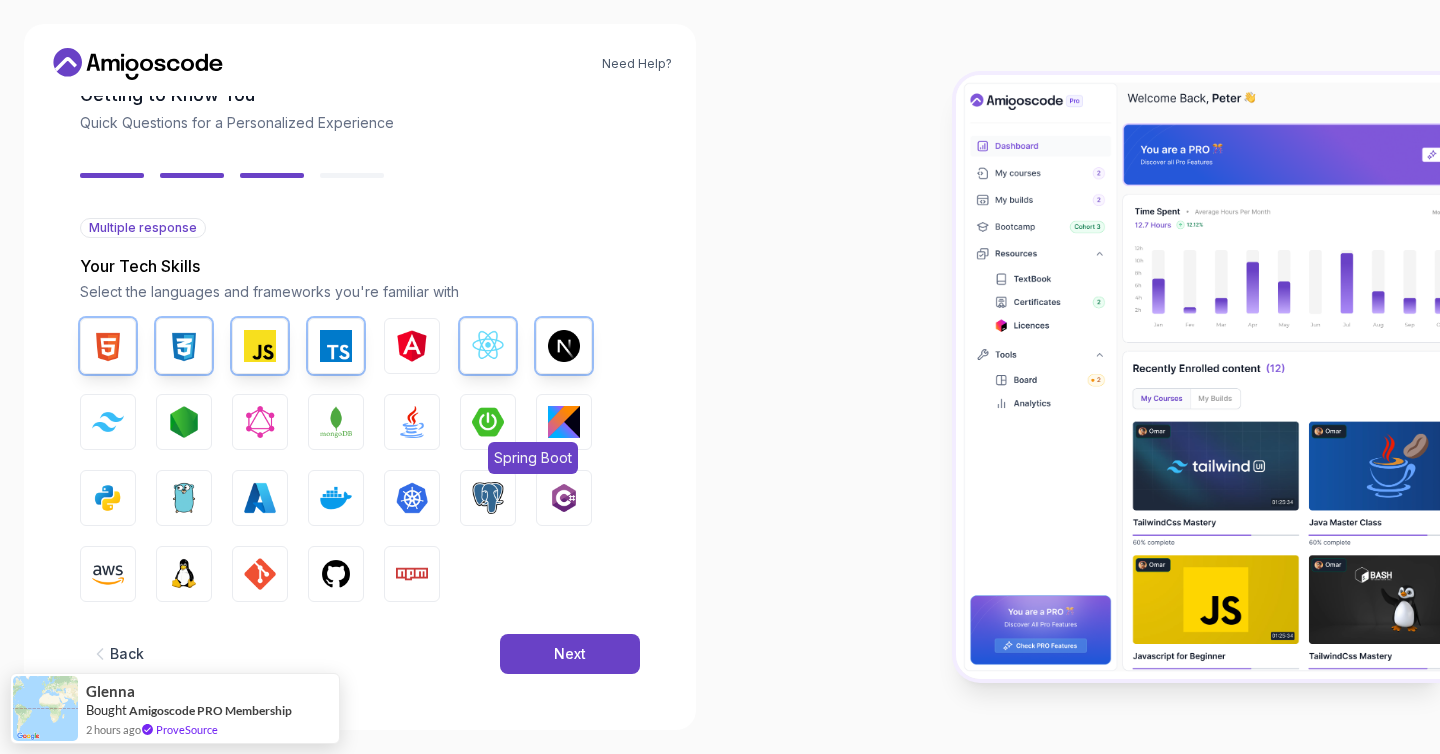 click at bounding box center (488, 422) 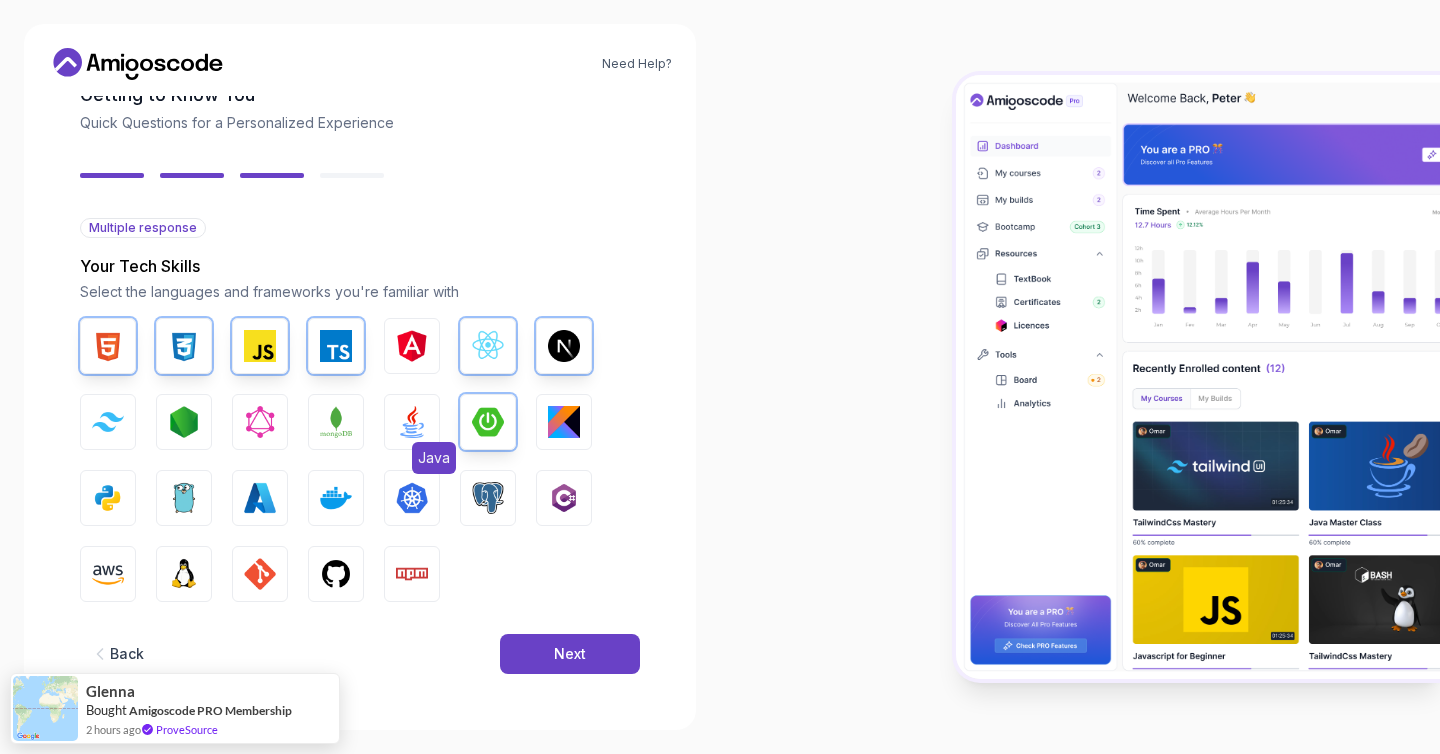 click at bounding box center [412, 422] 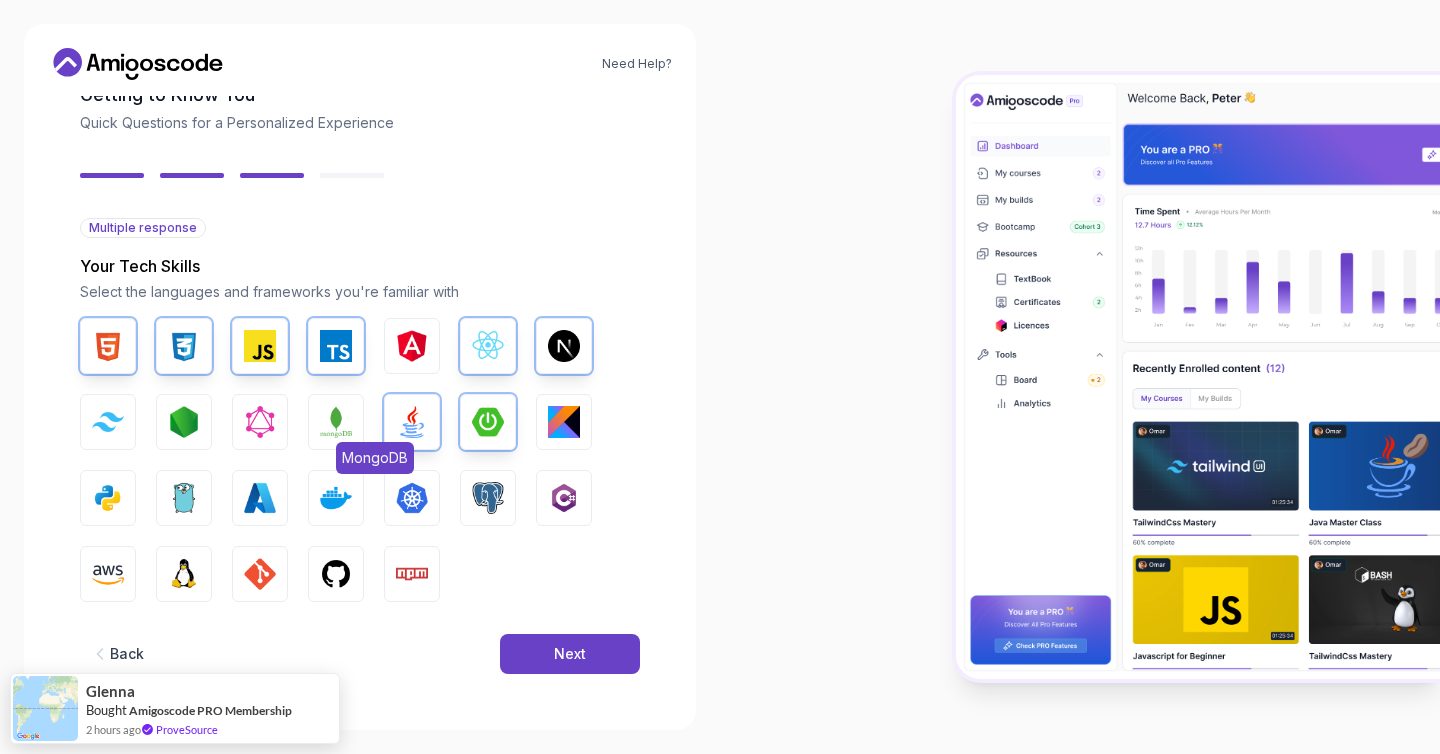 click at bounding box center [336, 422] 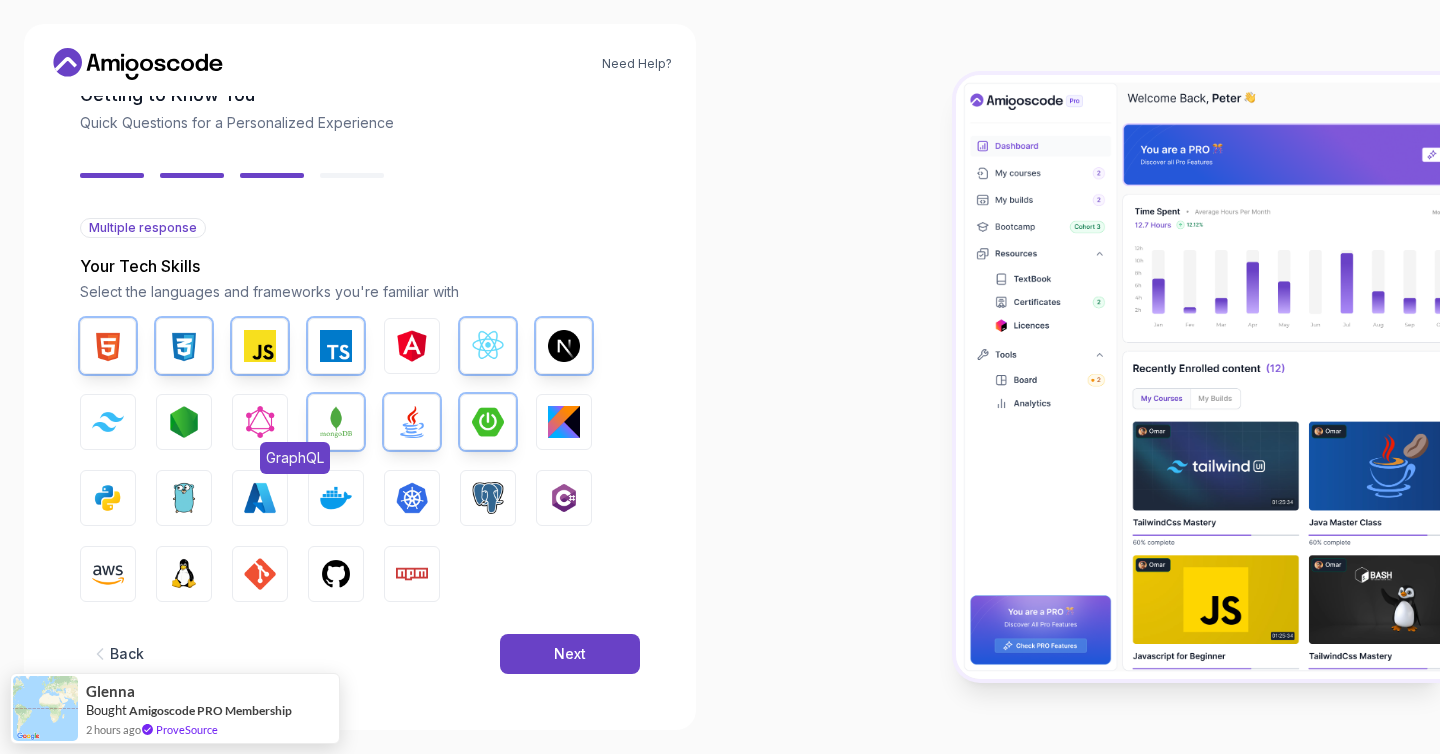 click on "GraphQL" at bounding box center [260, 422] 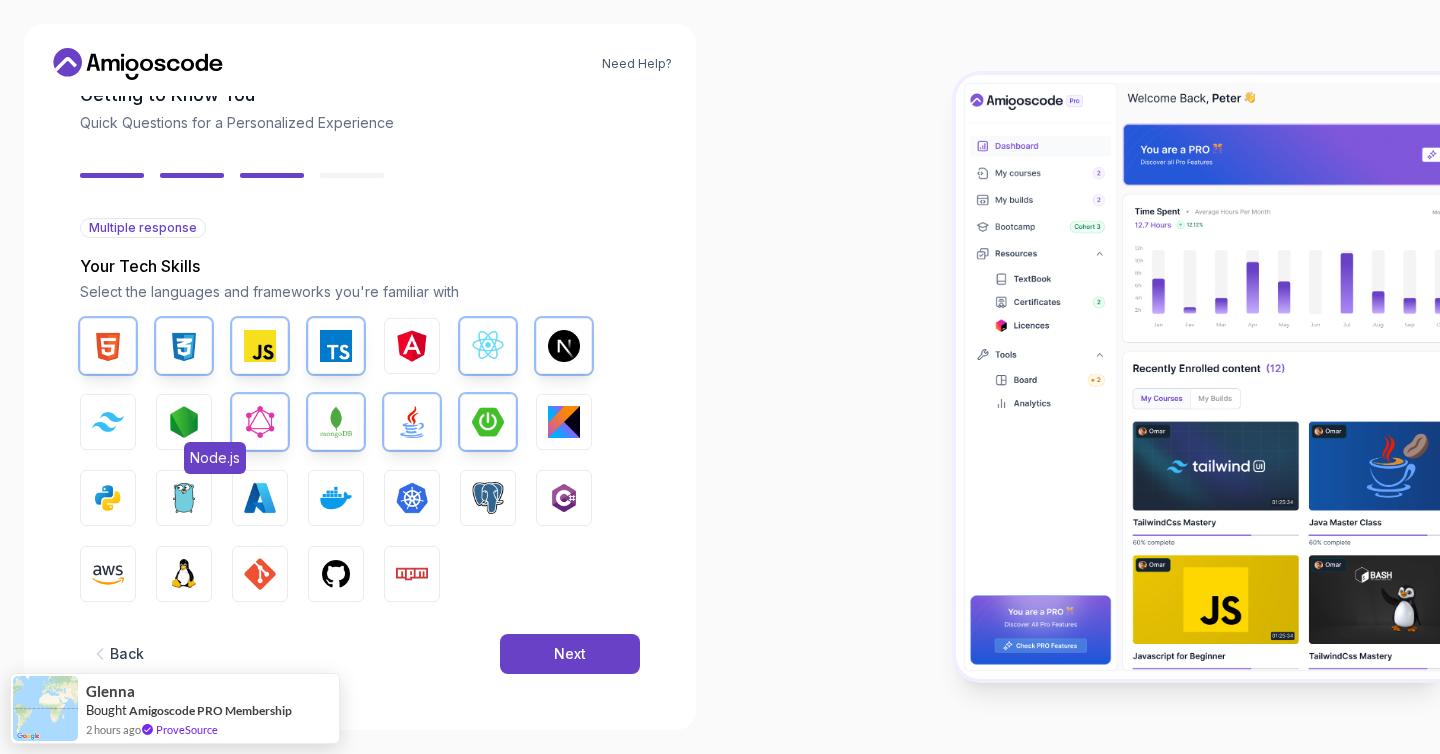 click at bounding box center (184, 422) 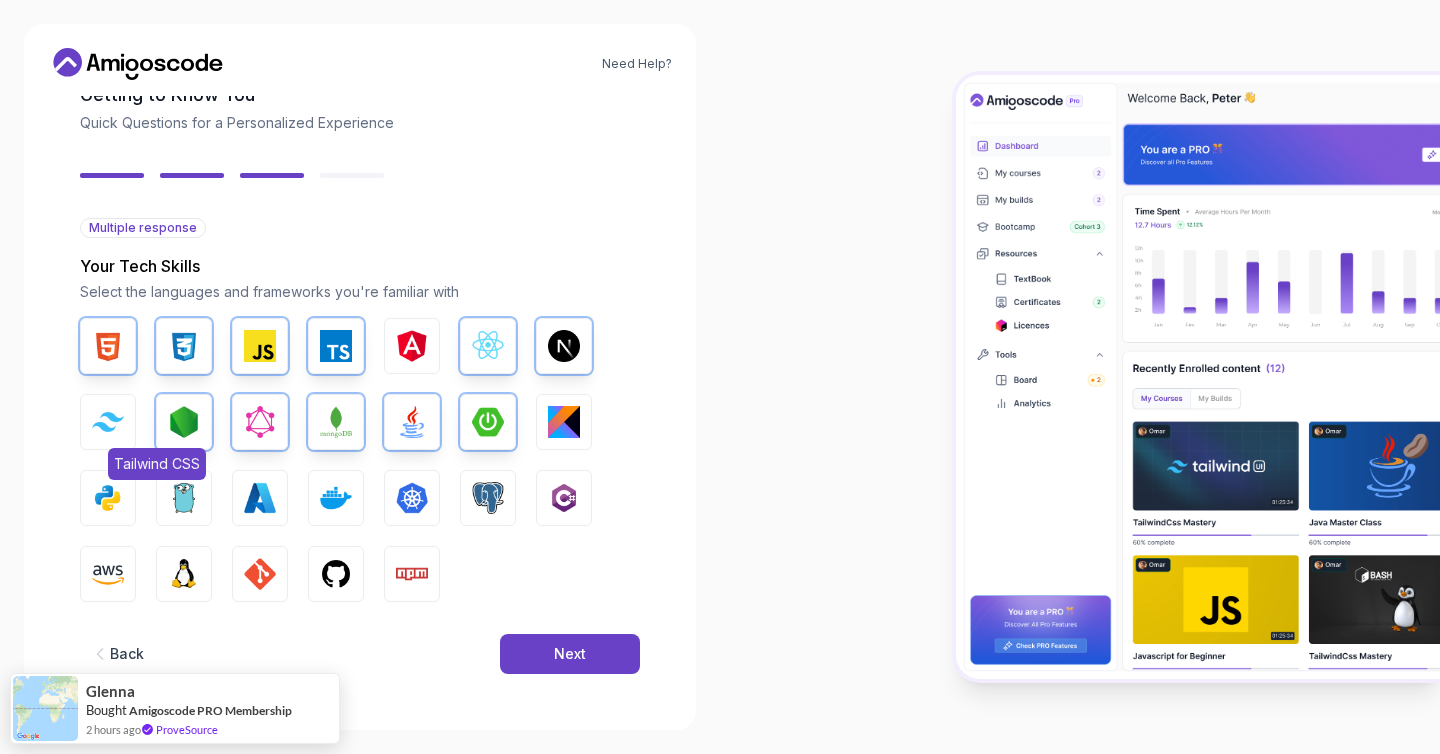 click on "Tailwind CSS" at bounding box center (108, 422) 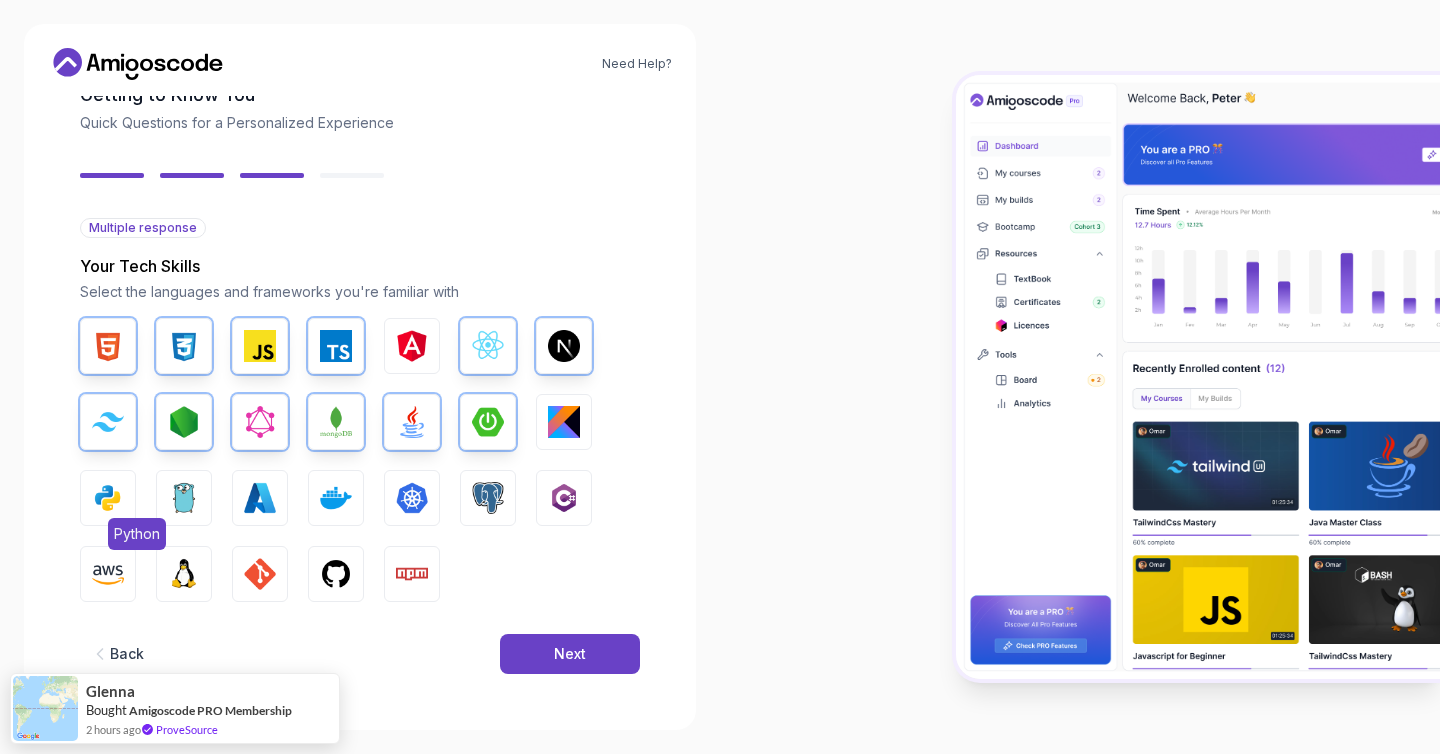 click at bounding box center [108, 498] 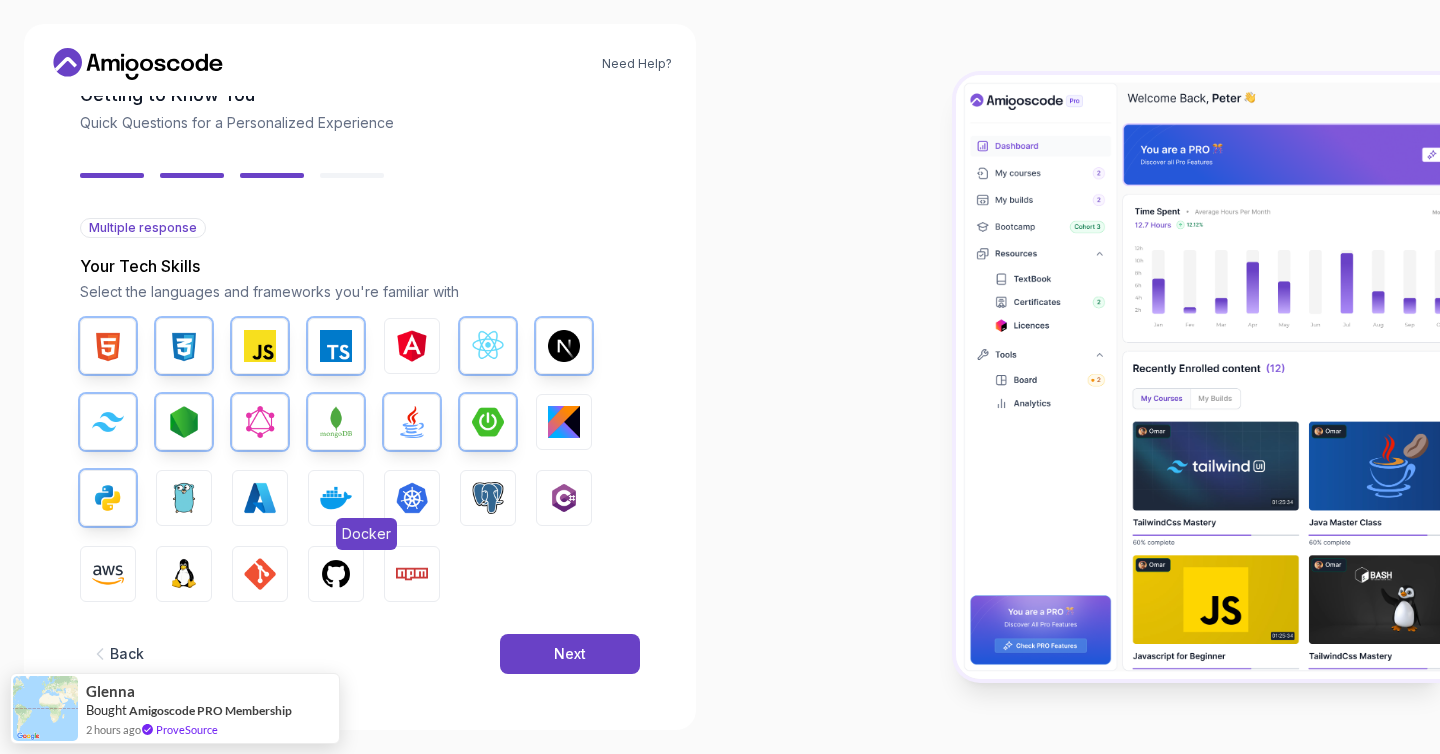 click at bounding box center [336, 498] 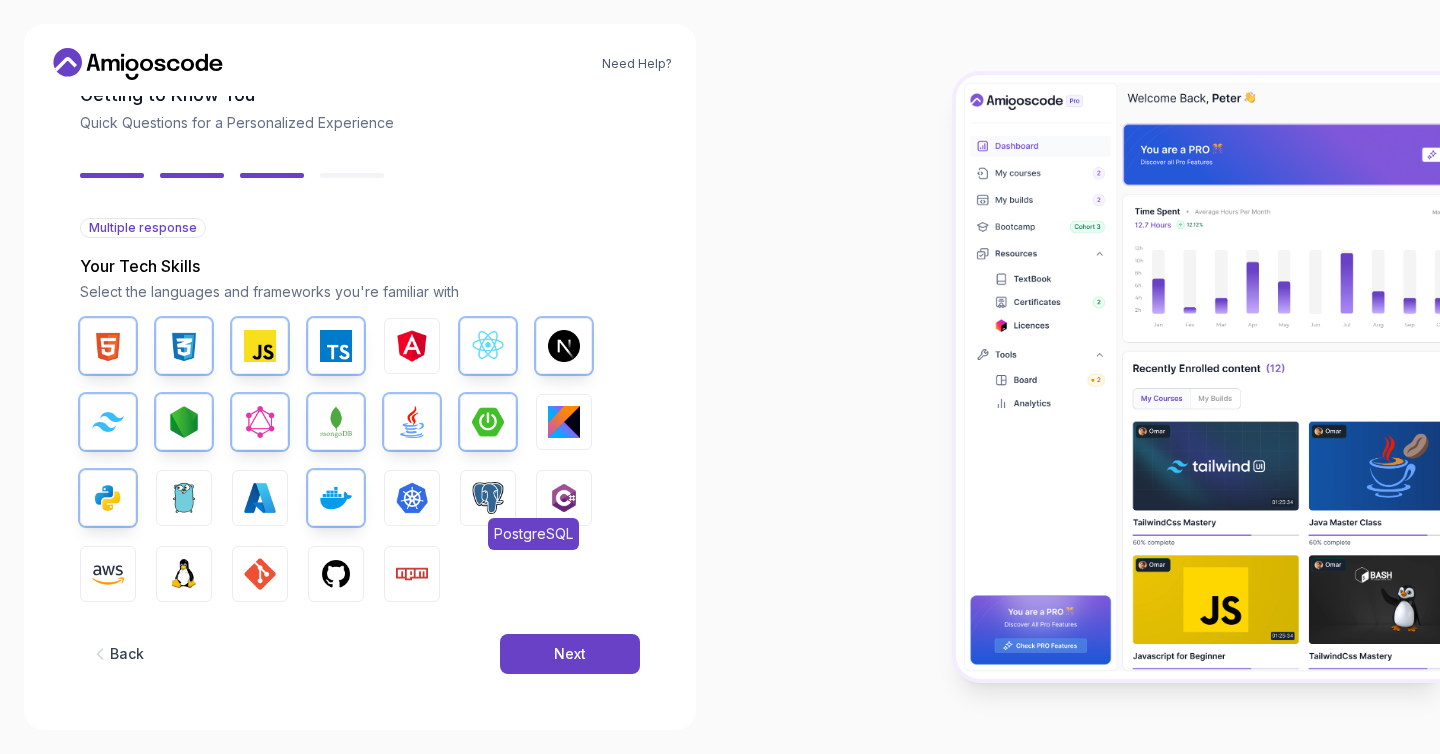 click on "PostgreSQL" at bounding box center (488, 498) 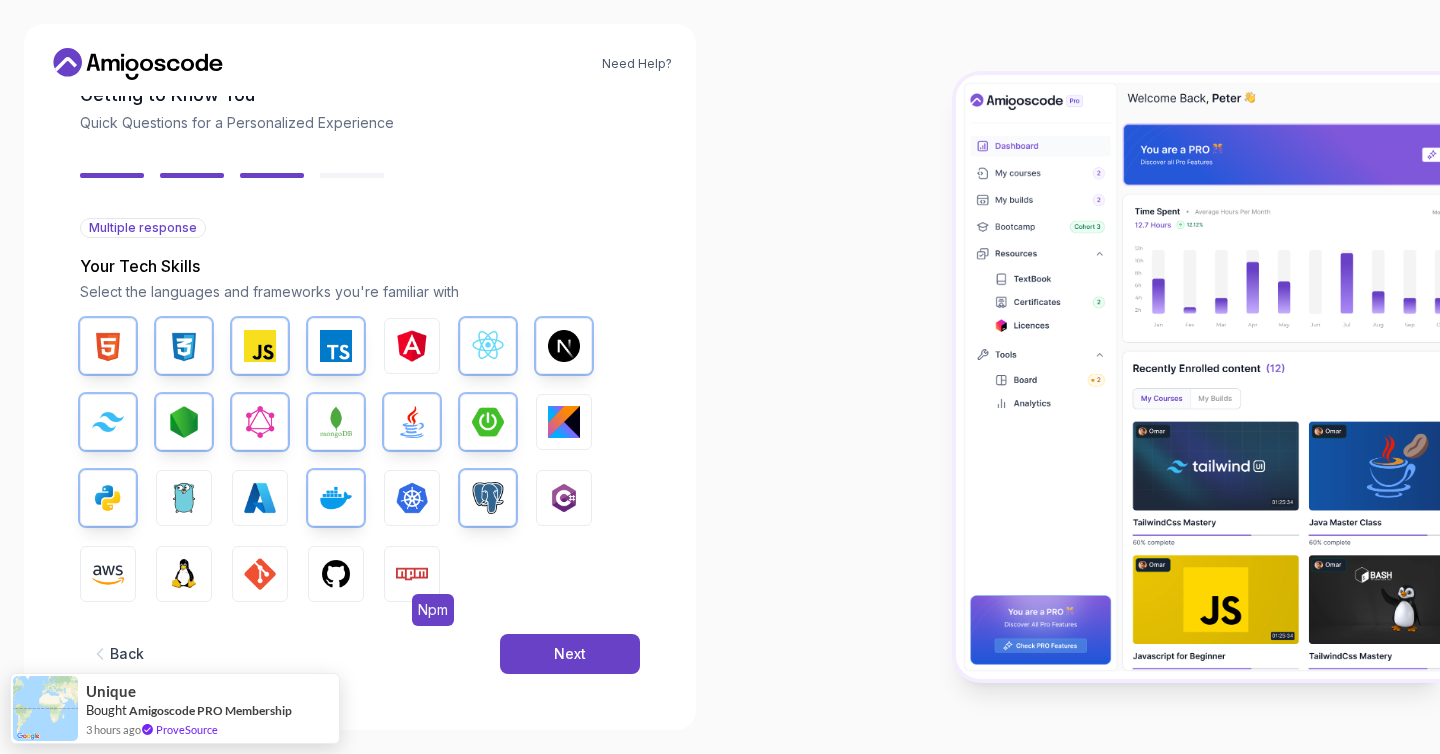 click at bounding box center [412, 574] 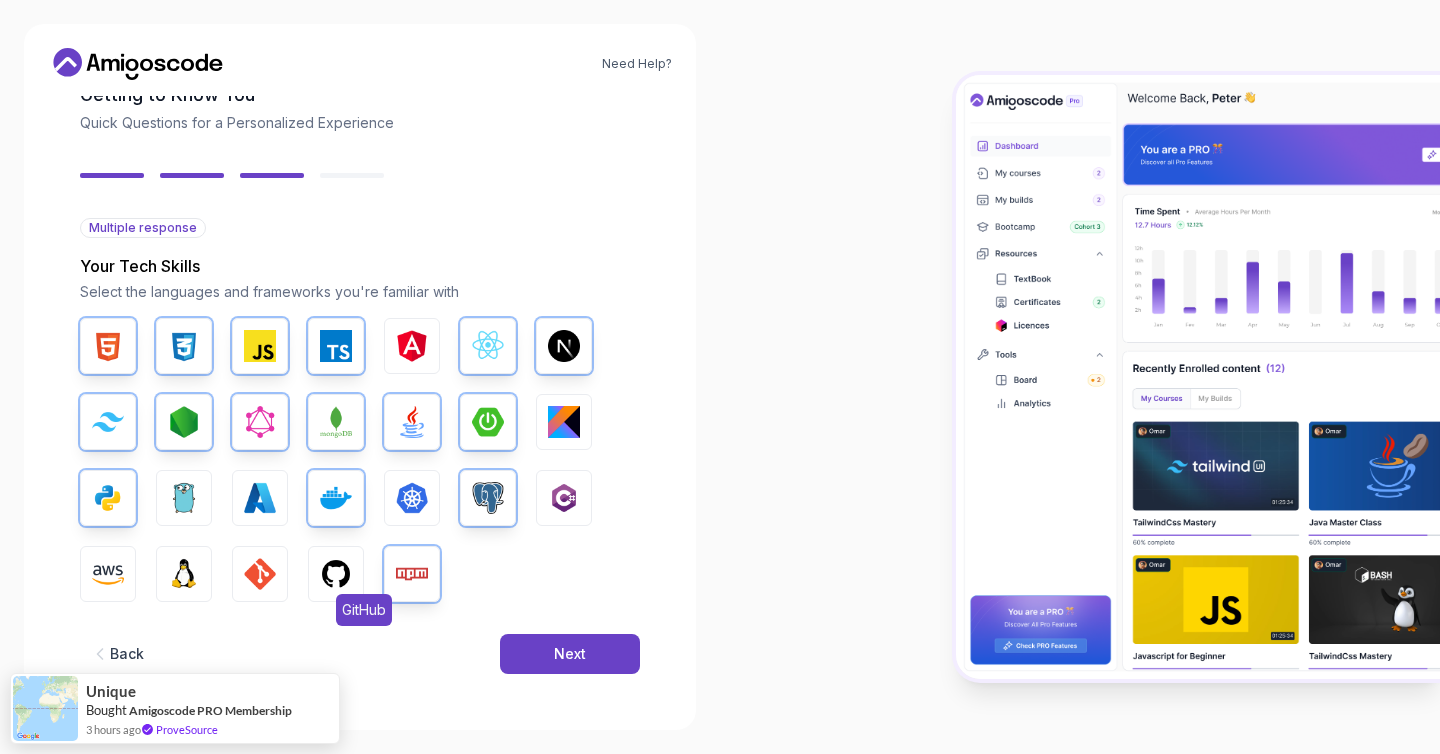 click at bounding box center [336, 574] 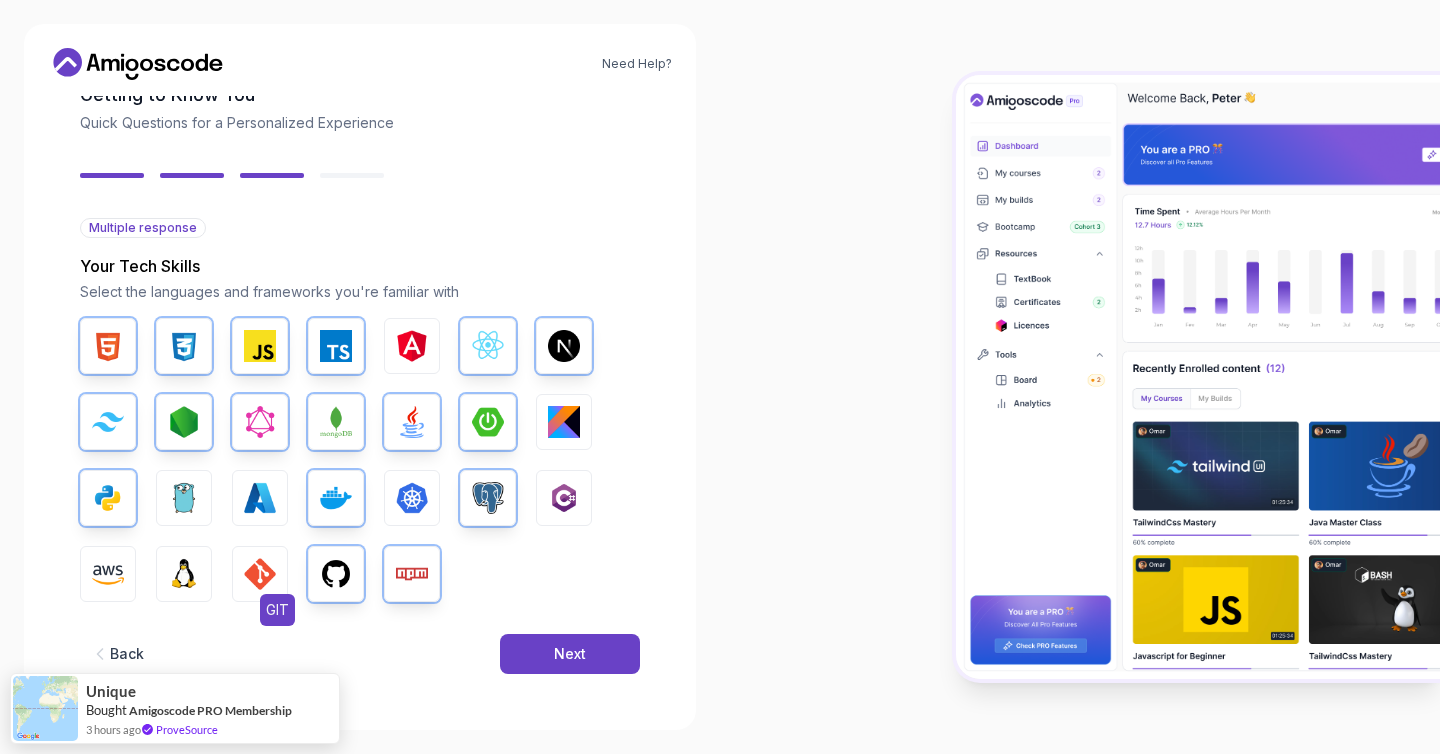 click at bounding box center [260, 574] 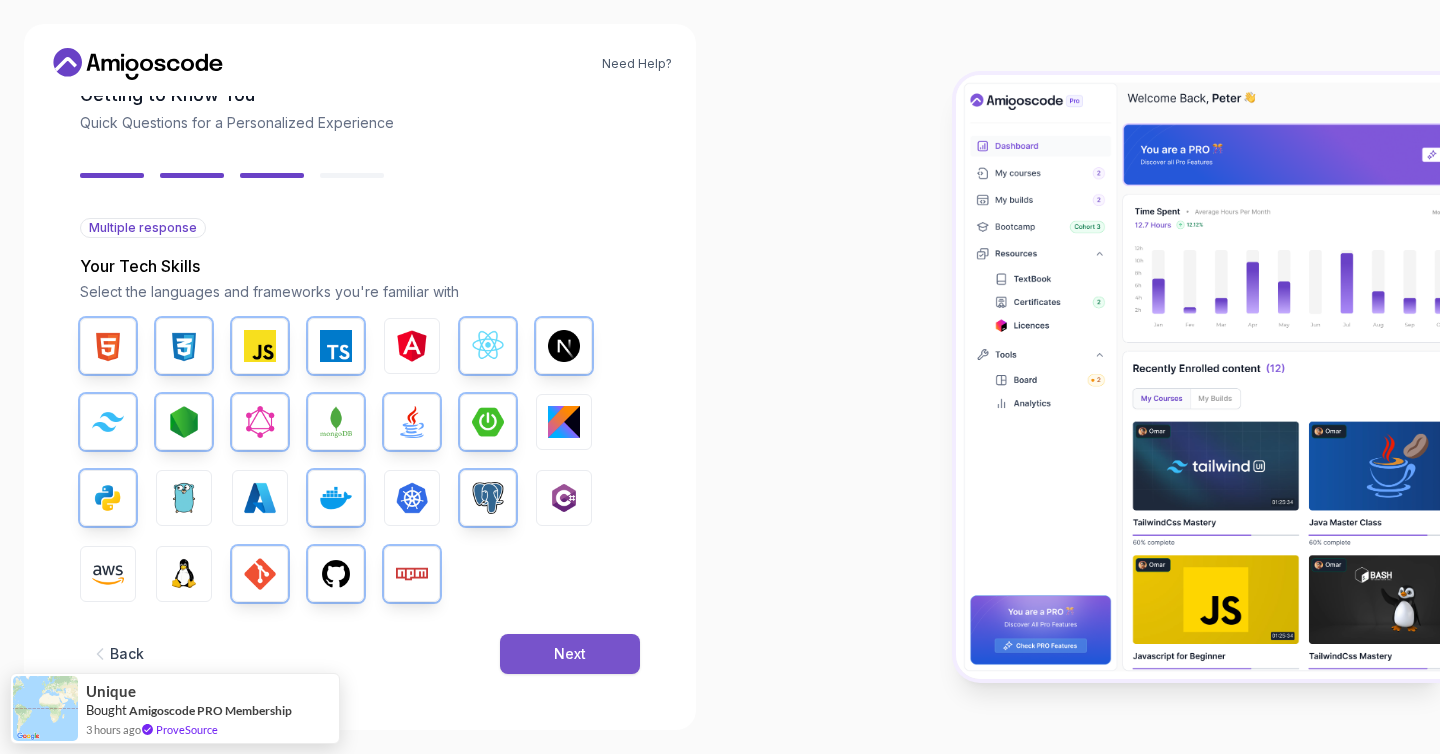 click on "Next" at bounding box center [570, 654] 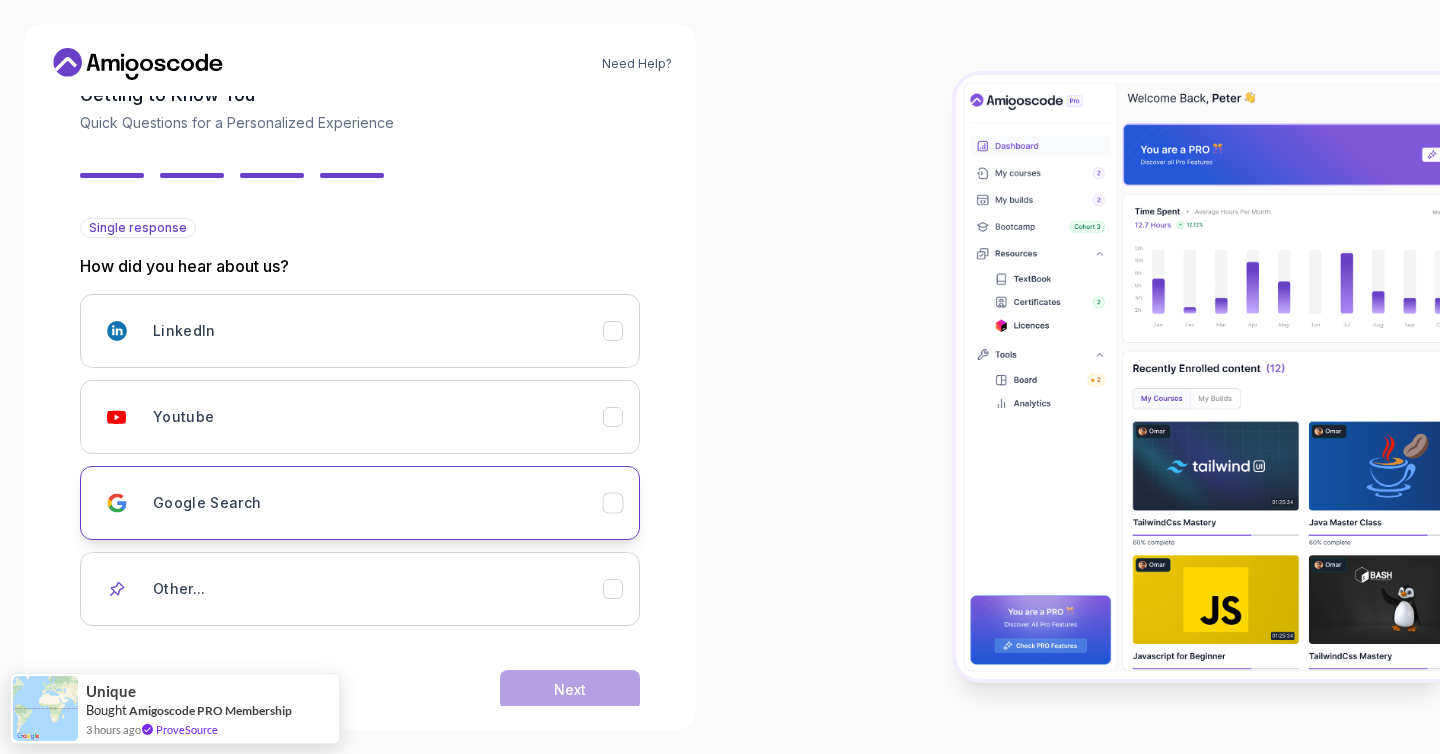 click on "Google Search" at bounding box center [378, 503] 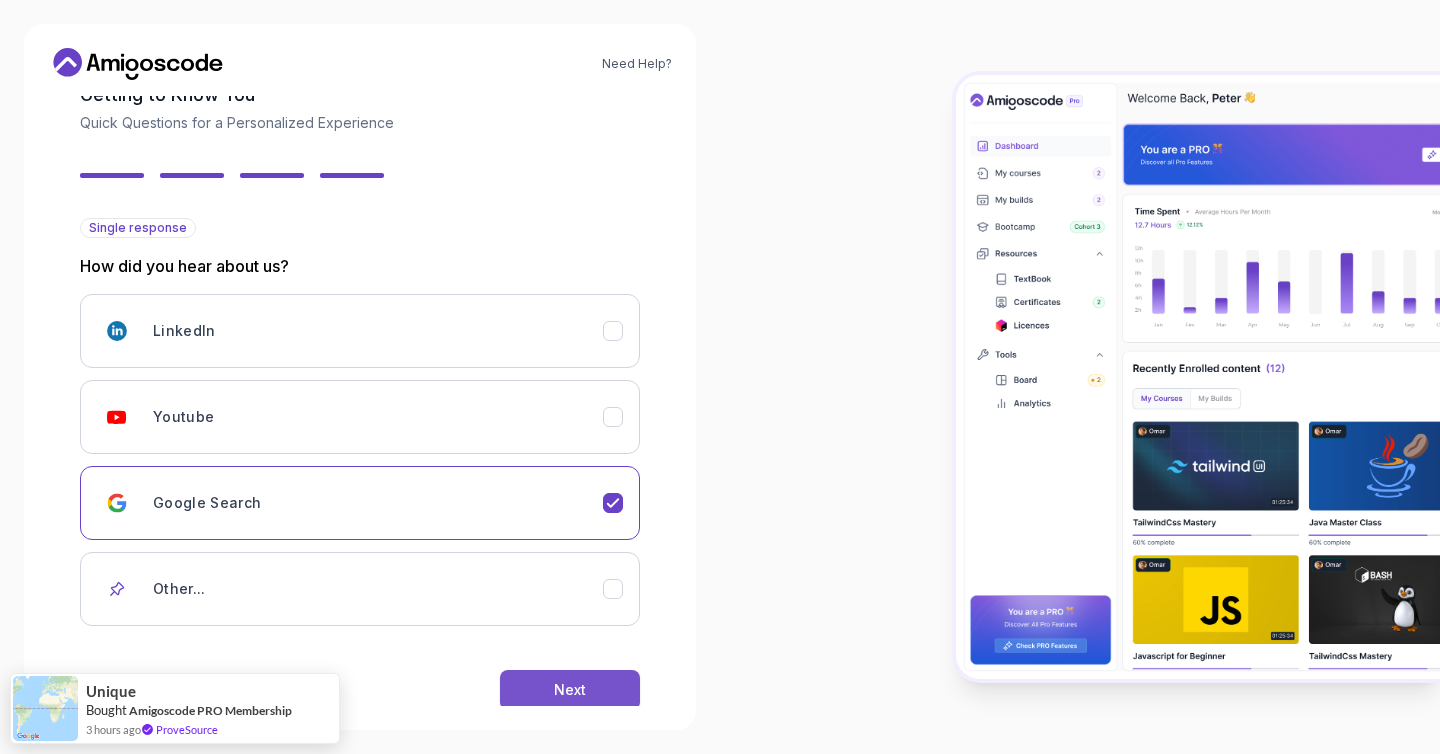 click on "Next" at bounding box center (570, 690) 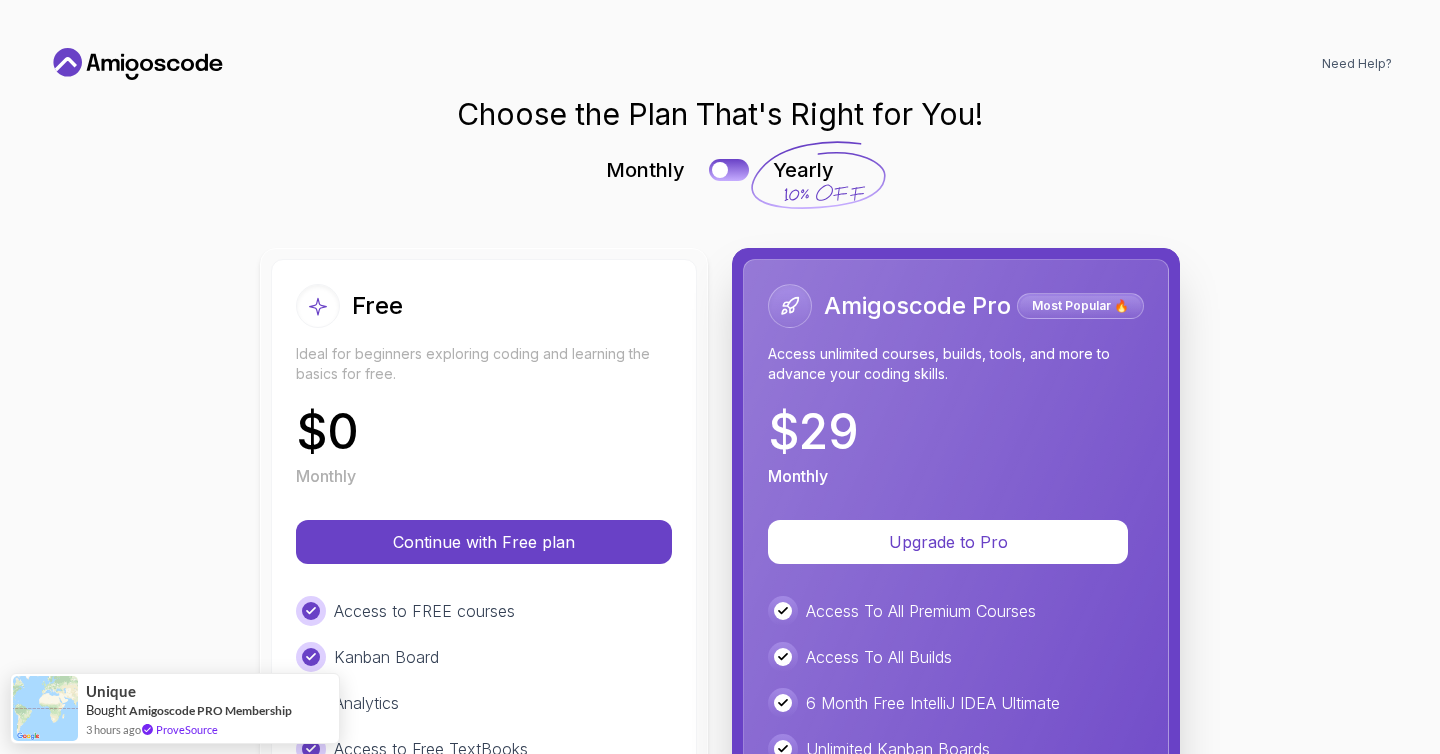 scroll, scrollTop: 492, scrollLeft: 0, axis: vertical 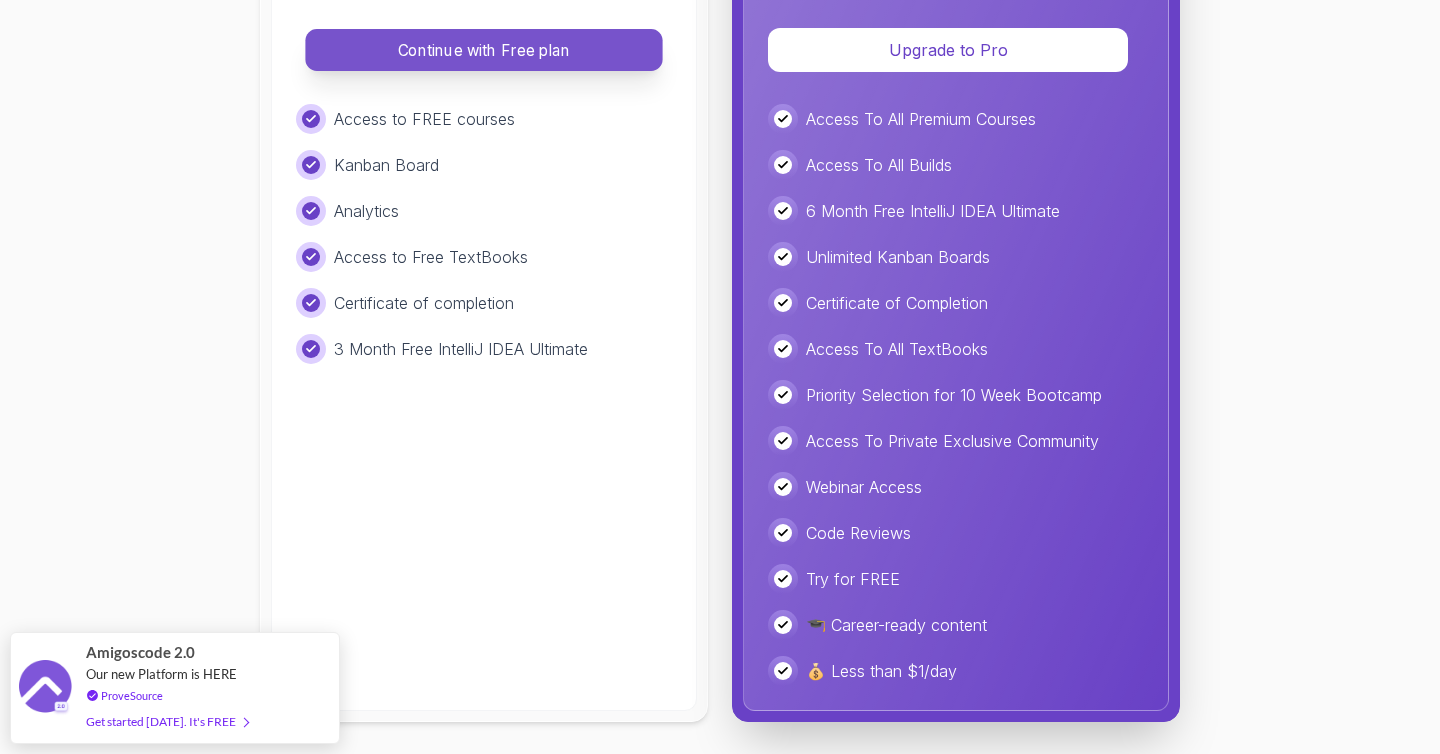 click on "Continue with Free plan" at bounding box center [484, 50] 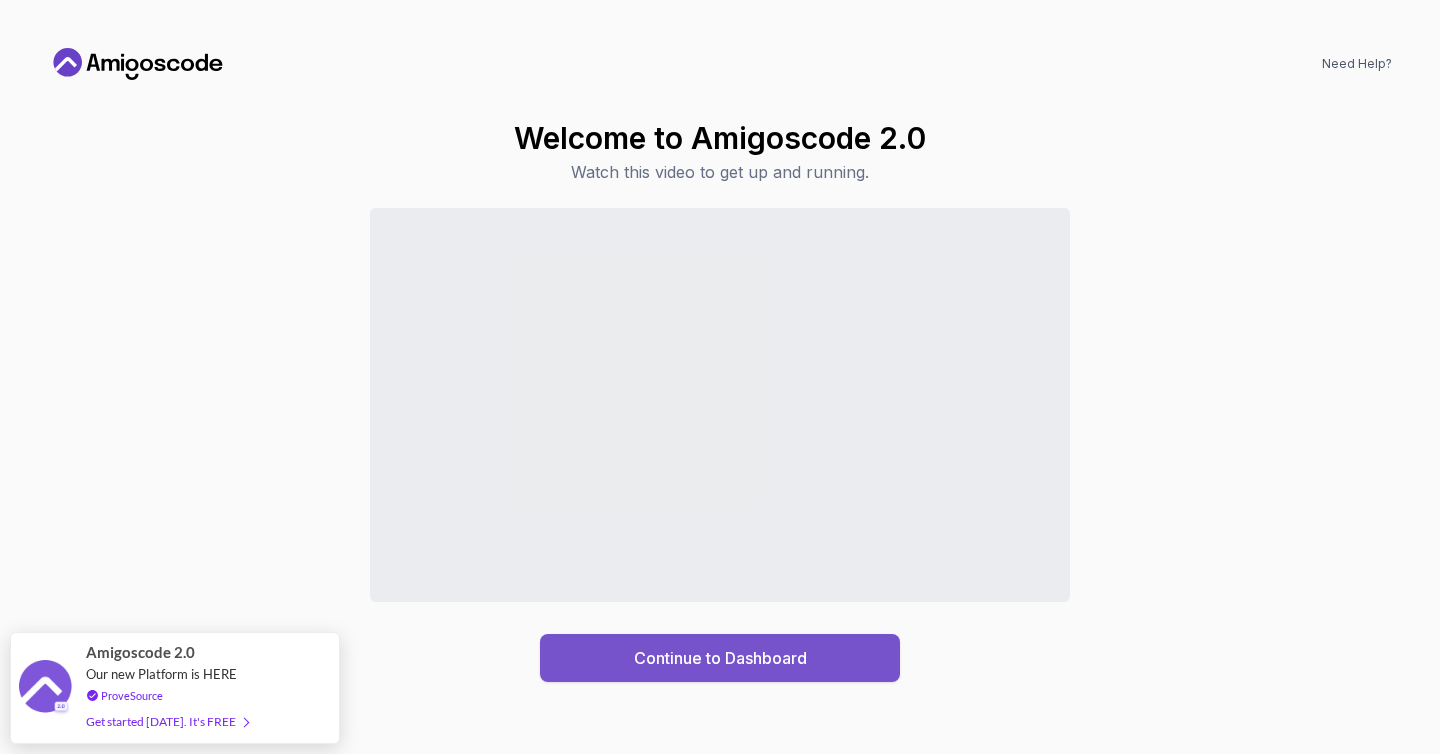 click on "Continue to Dashboard" at bounding box center (720, 658) 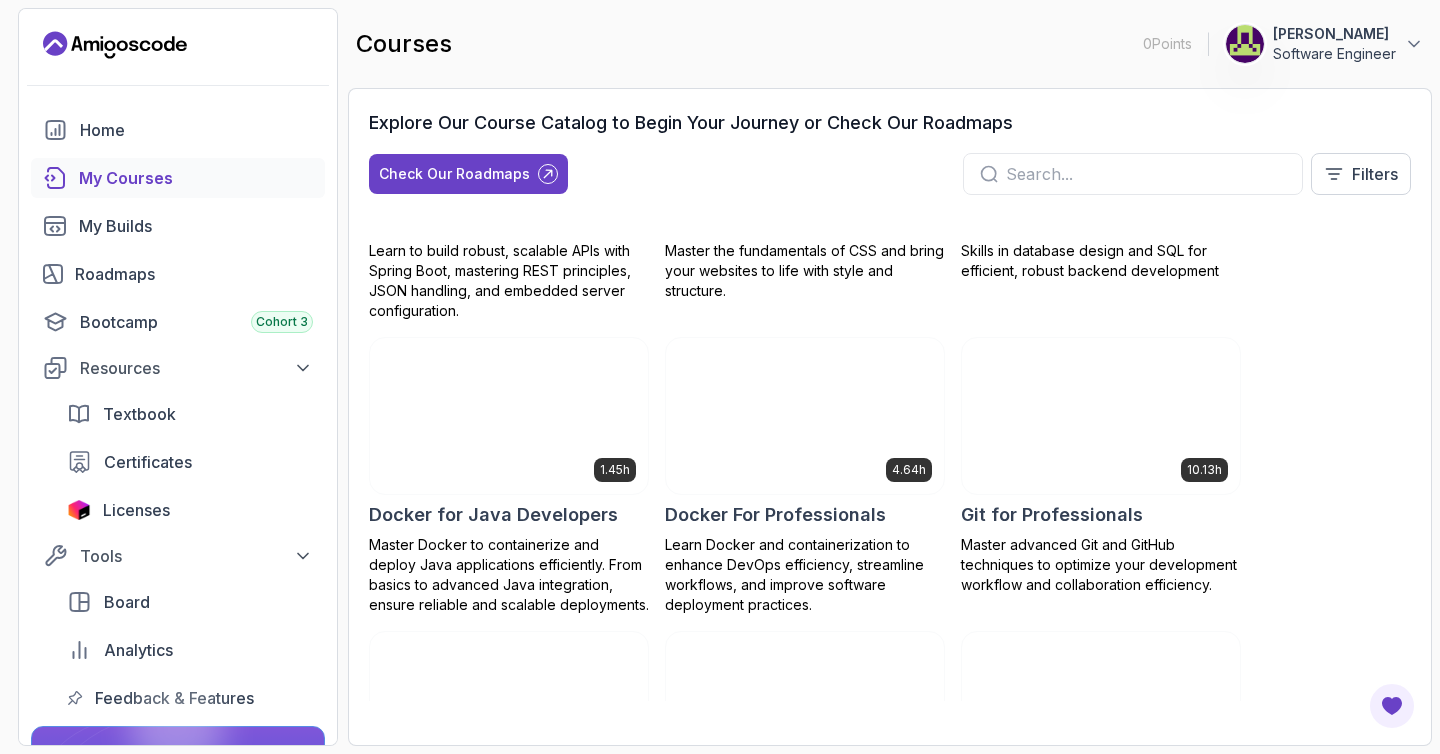 scroll, scrollTop: 0, scrollLeft: 0, axis: both 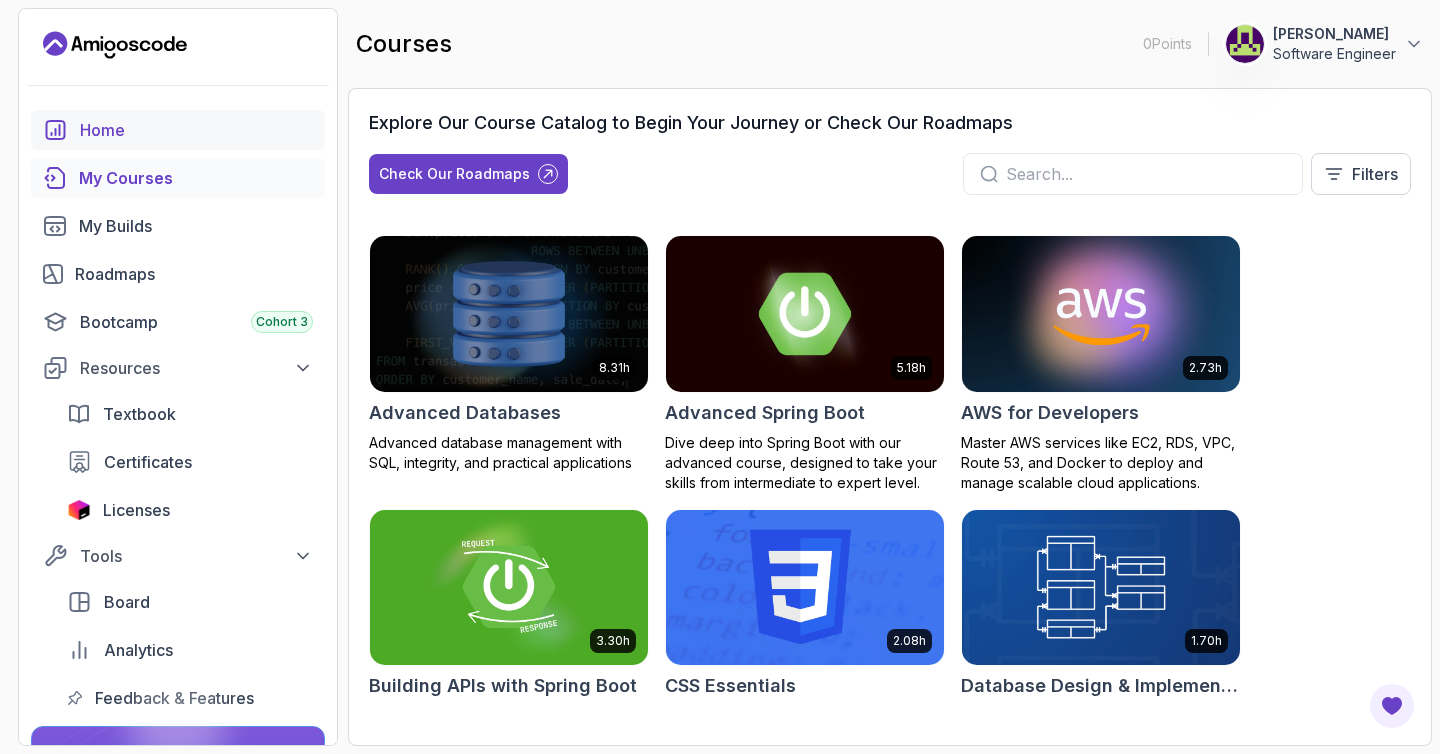 click on "Home" at bounding box center [196, 130] 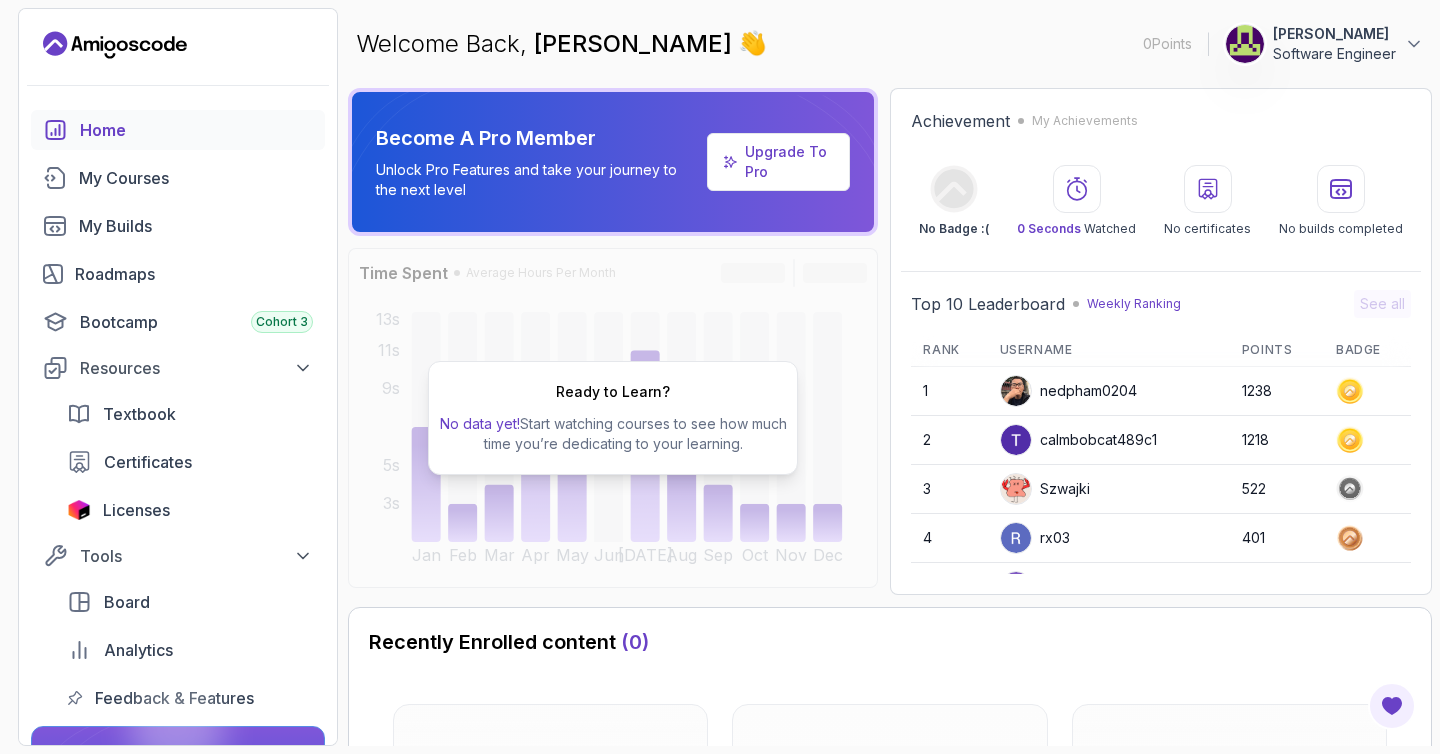 click on "Home My Courses My Builds Roadmaps Bootcamp Cohort 3 Resources Textbook Certificates Licenses Tools Board Analytics Feedback & Features" at bounding box center (178, 414) 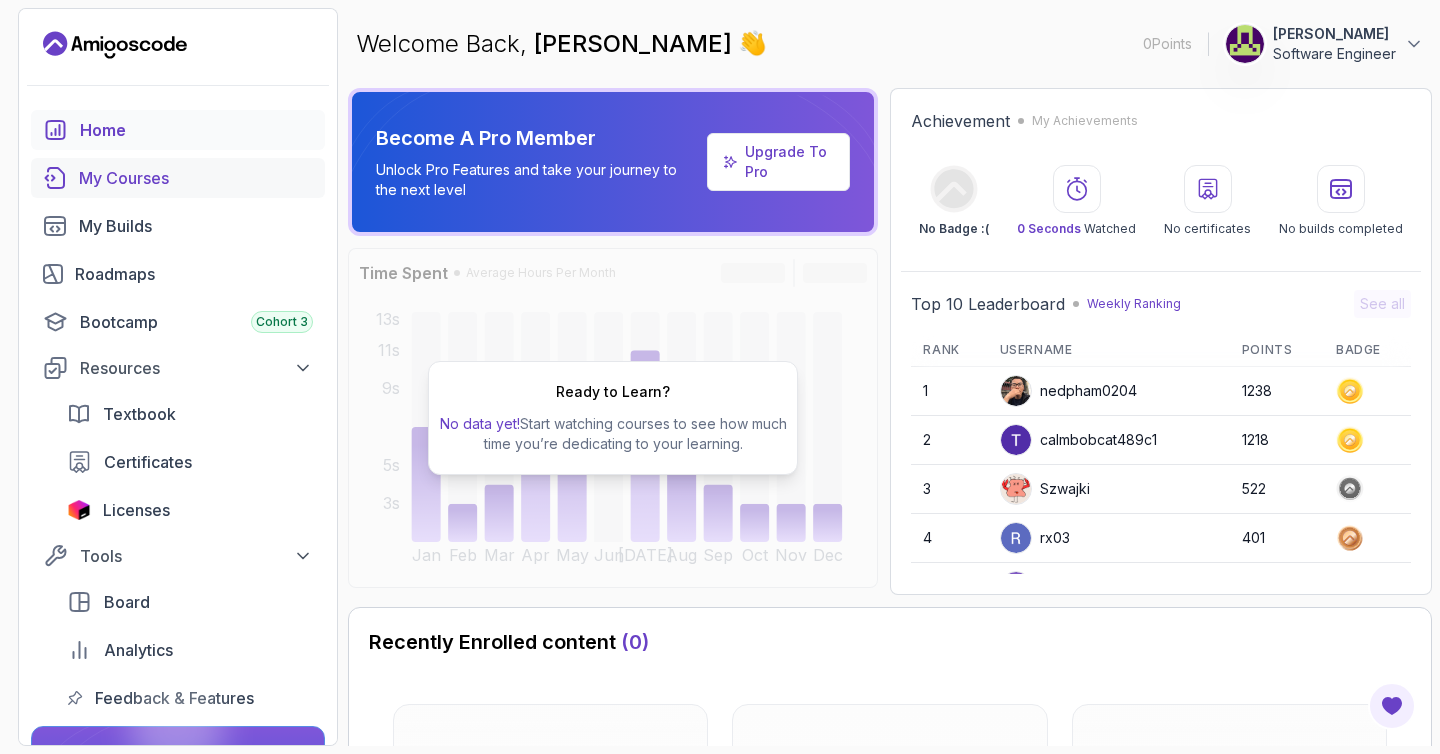 click on "My Courses" at bounding box center [196, 178] 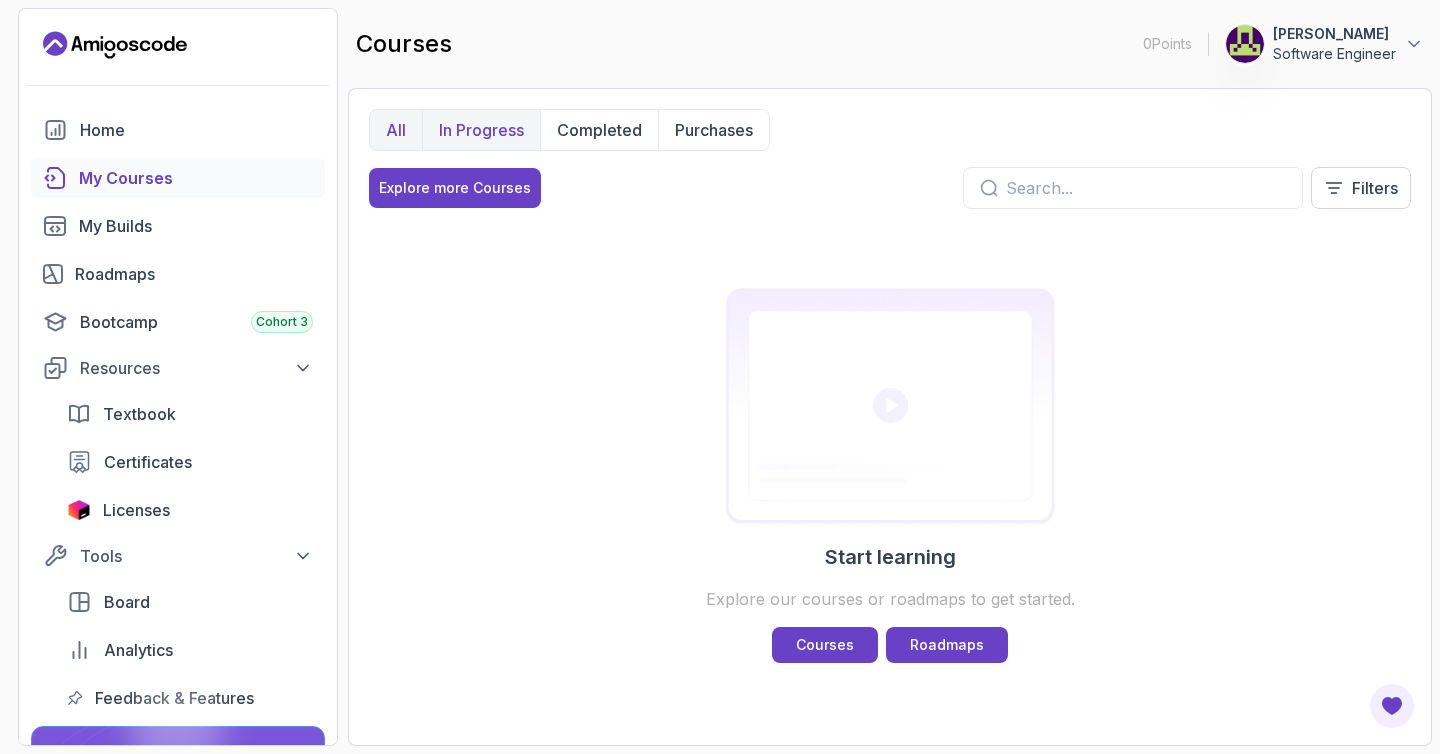 click on "In Progress" at bounding box center [481, 130] 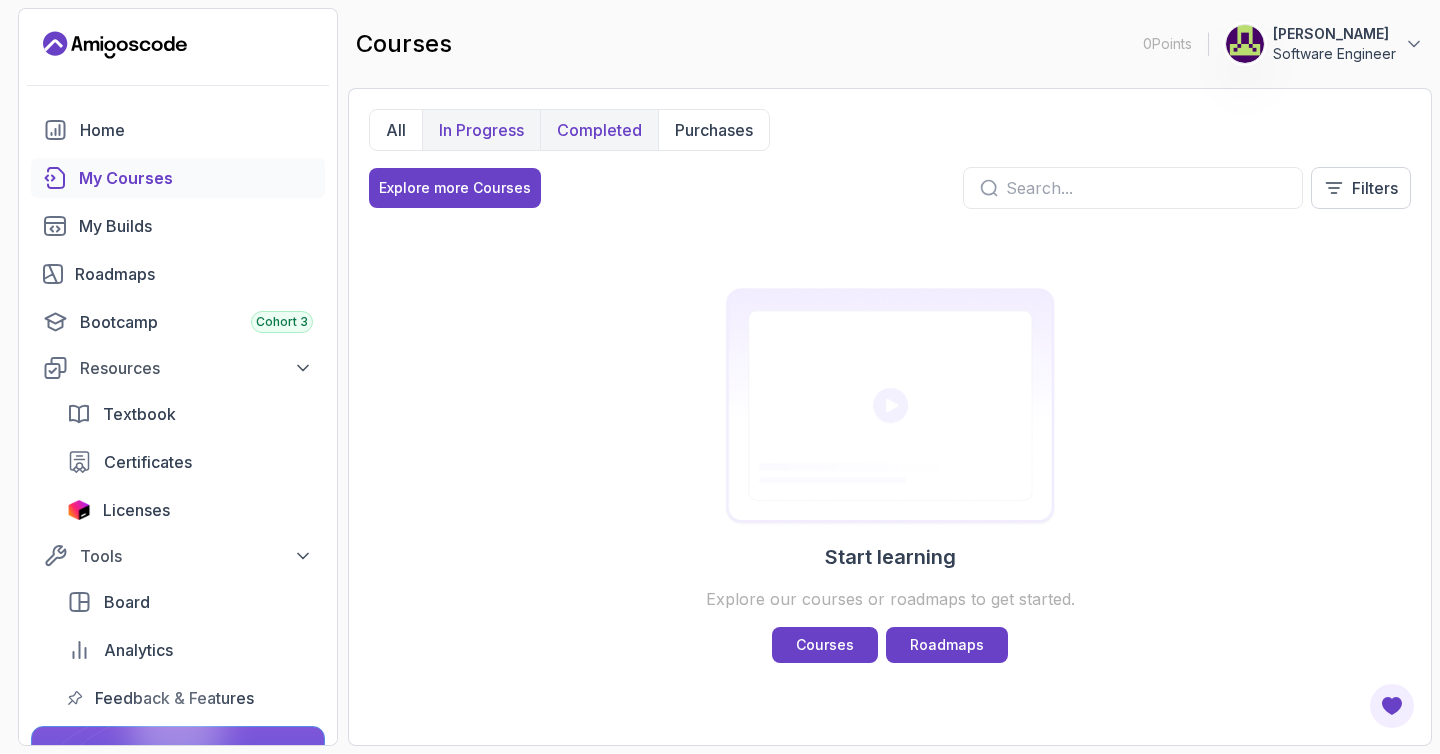click on "Completed" at bounding box center [599, 130] 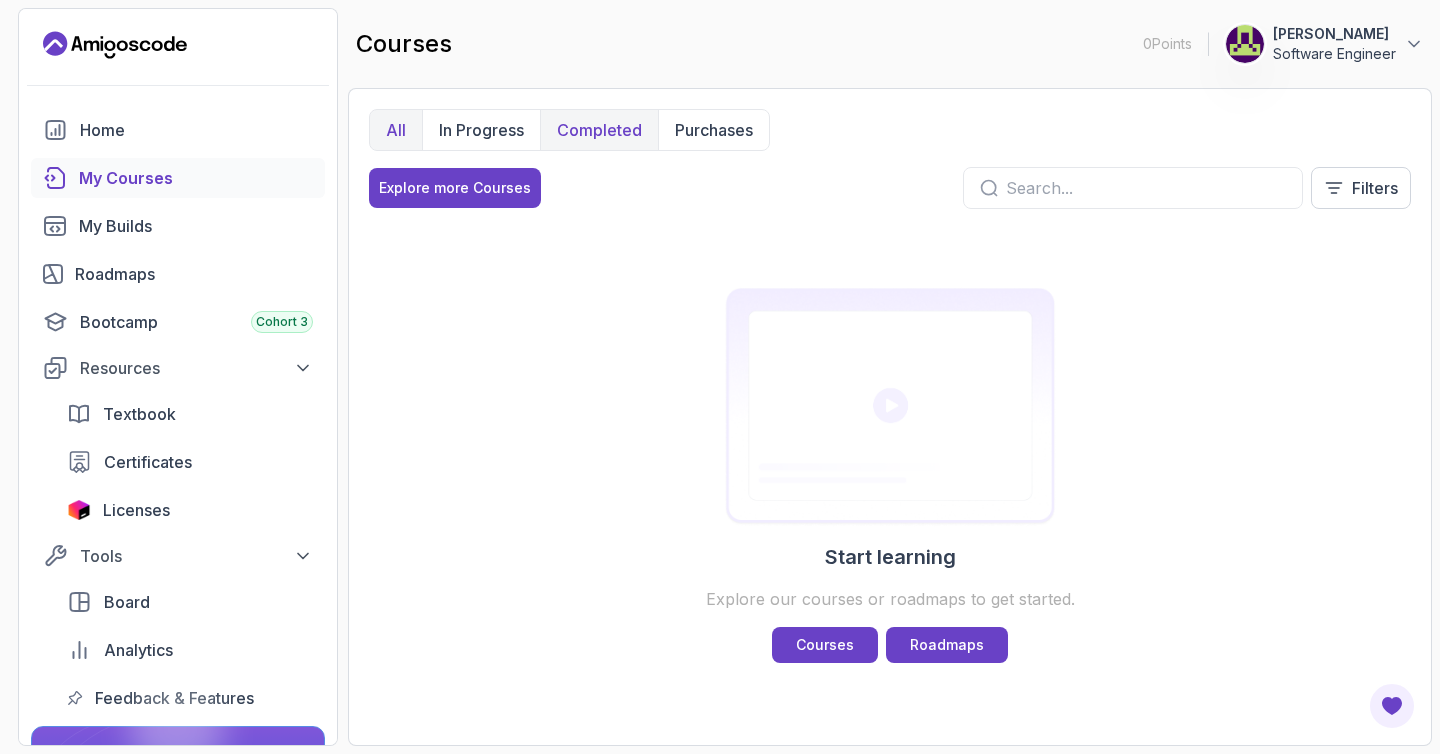 click on "All" at bounding box center [396, 130] 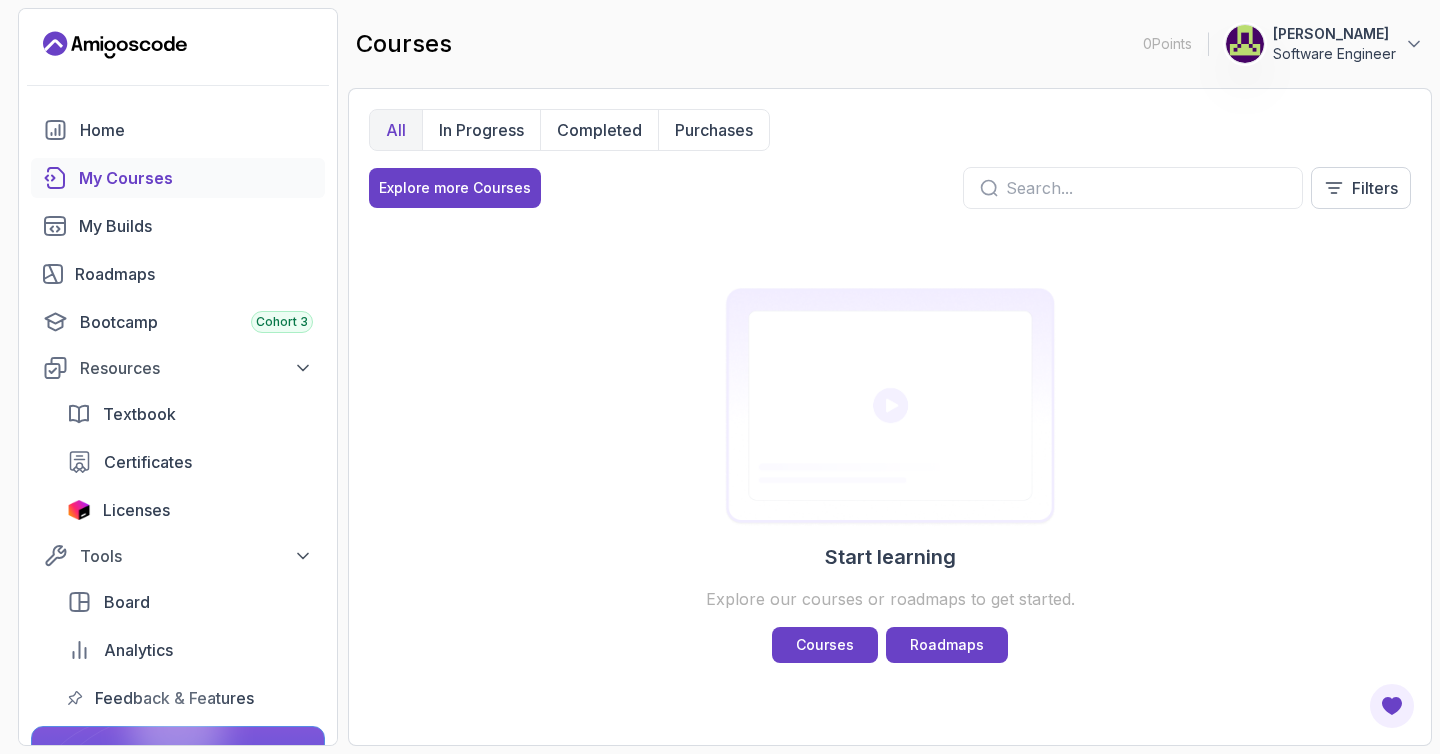 click on "Dragos Galeteanu" at bounding box center (1334, 34) 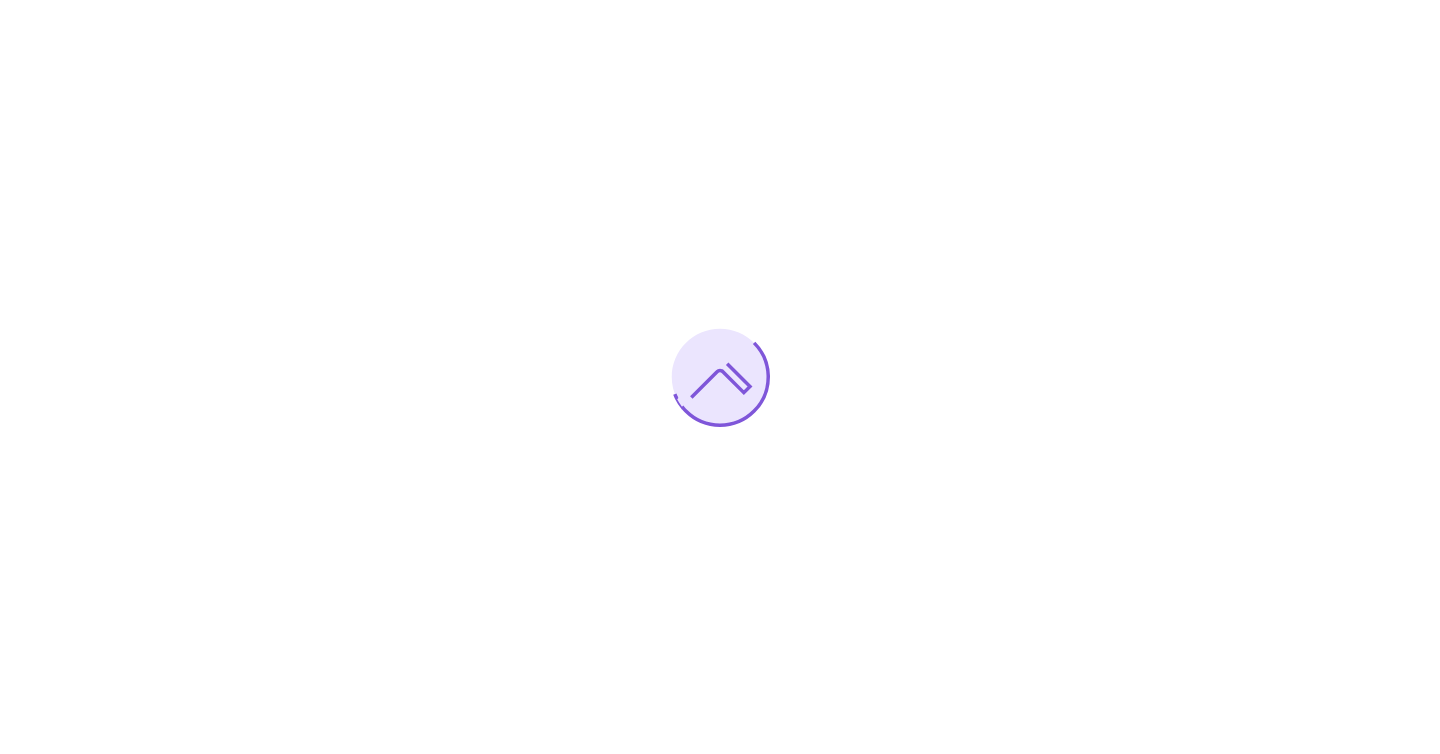 scroll, scrollTop: 0, scrollLeft: 0, axis: both 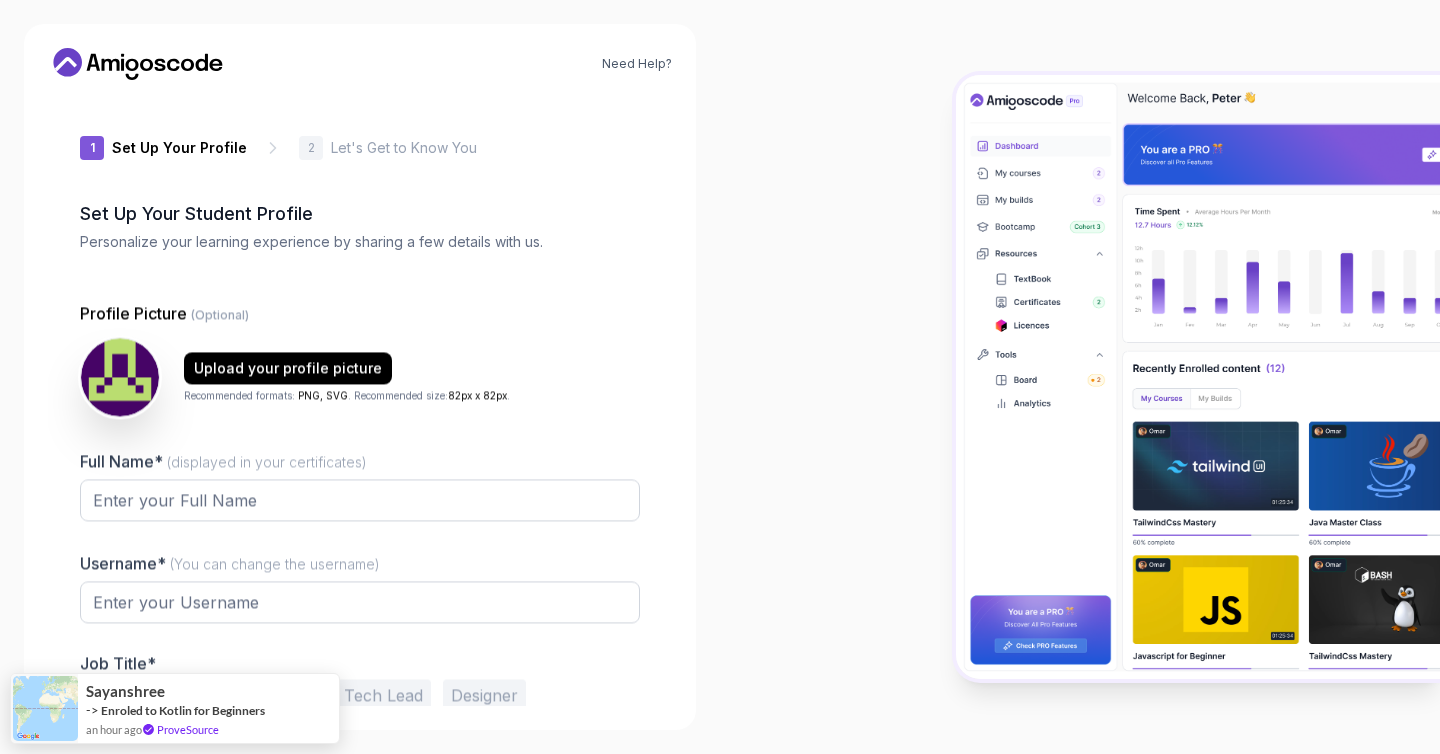 type on "boldmustang827c0" 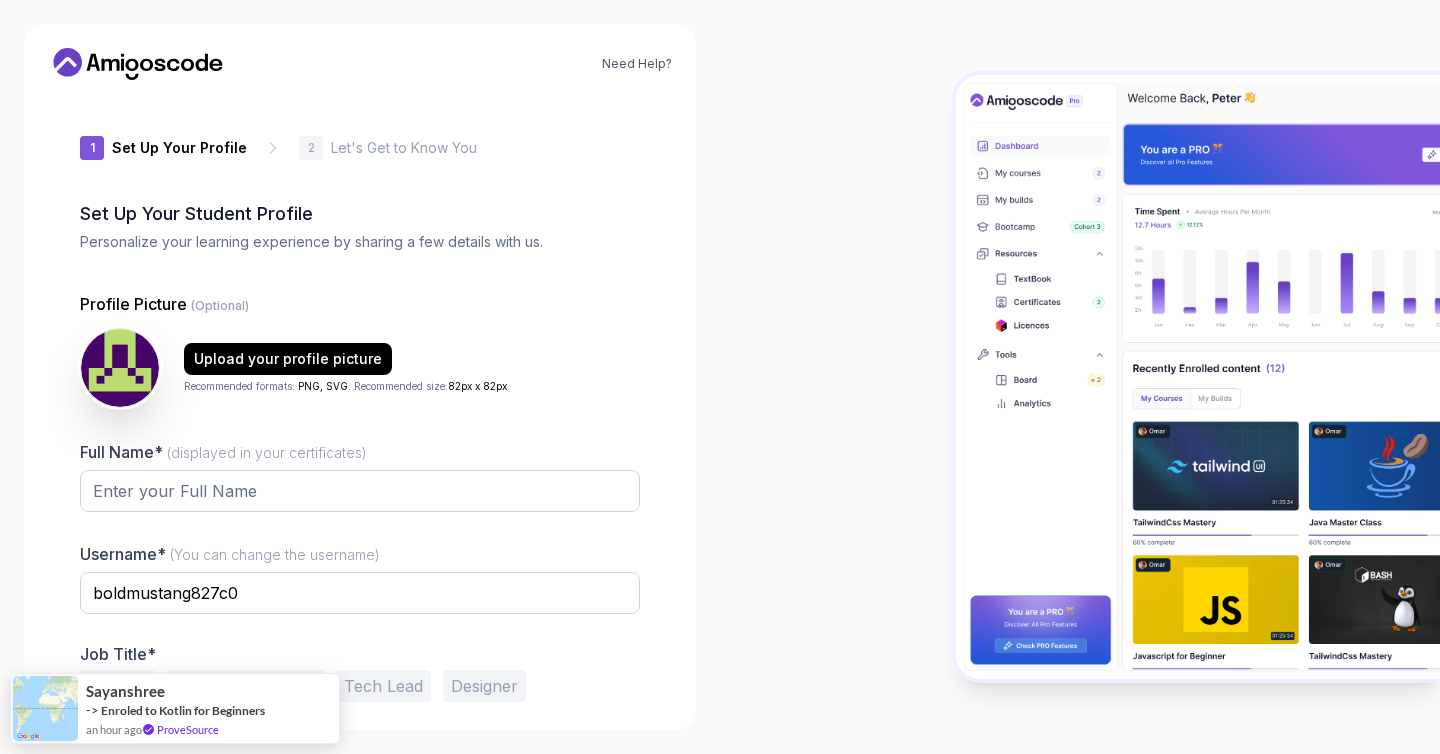 scroll, scrollTop: 80, scrollLeft: 0, axis: vertical 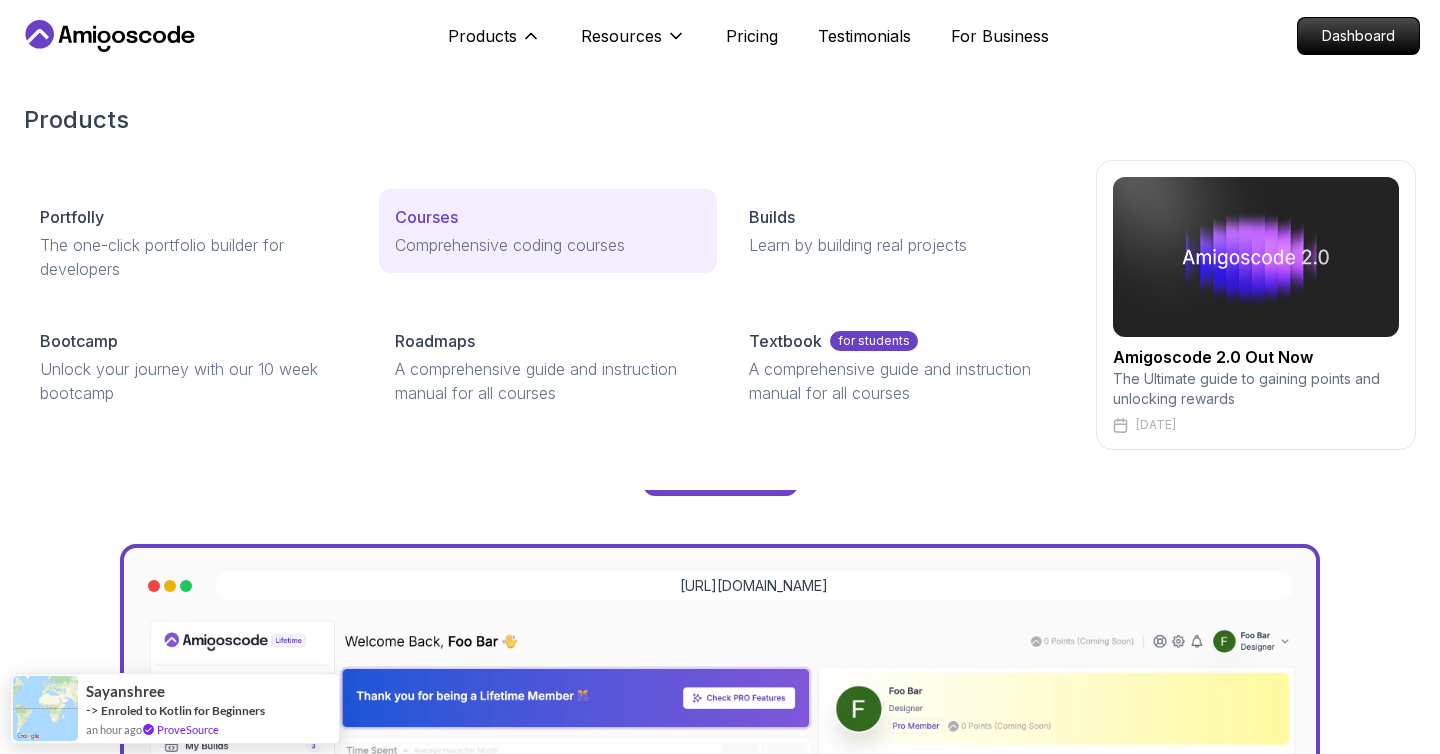 click on "Comprehensive coding courses" at bounding box center [548, 245] 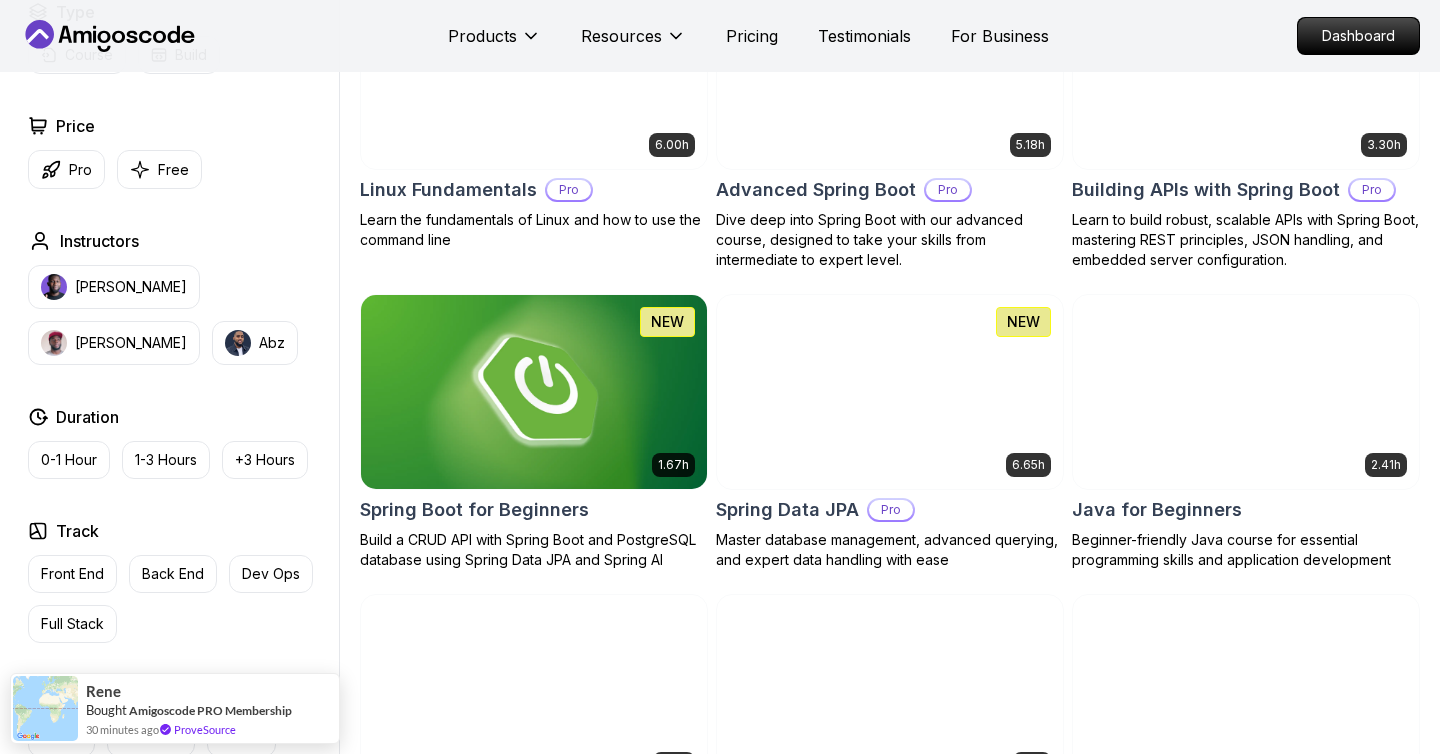 scroll, scrollTop: 631, scrollLeft: 0, axis: vertical 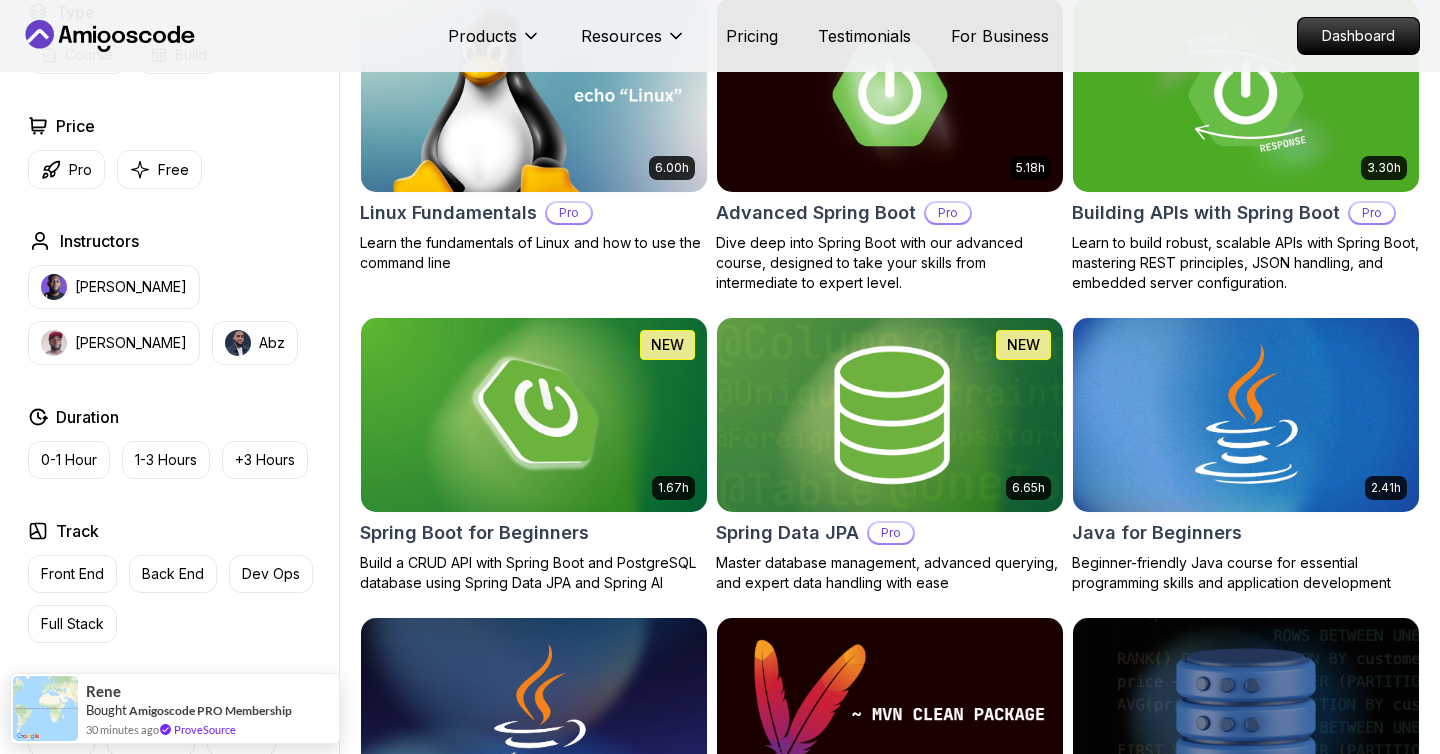 click at bounding box center [889, 414] 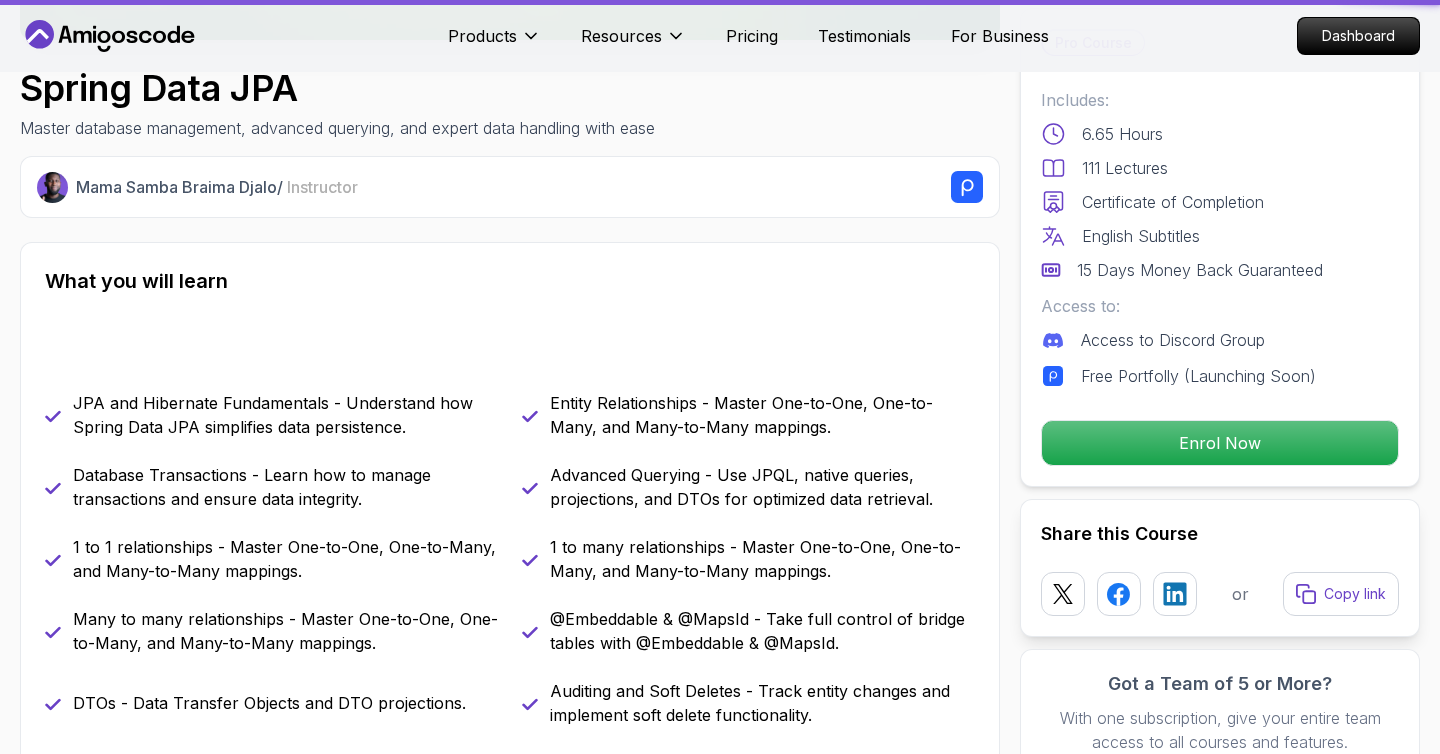 scroll, scrollTop: 0, scrollLeft: 0, axis: both 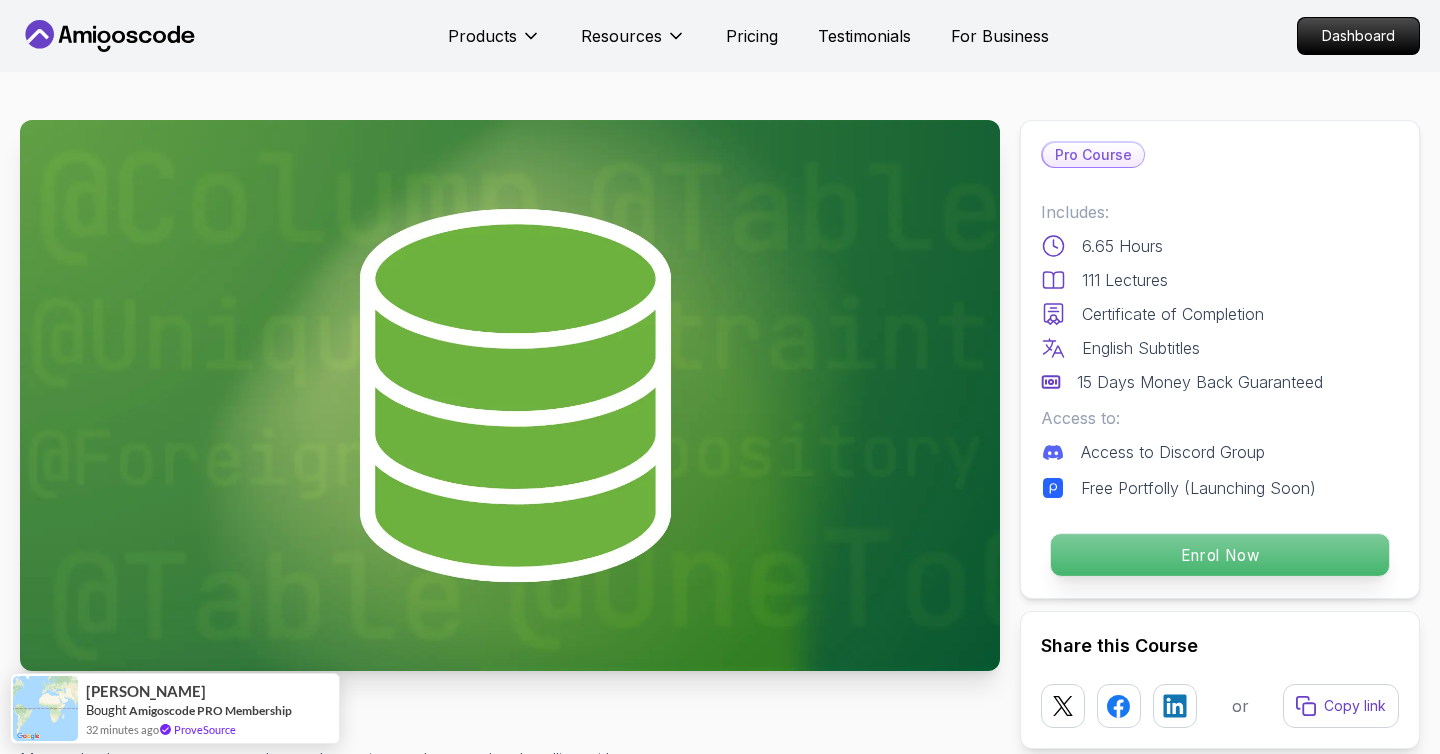 click on "Enrol Now" at bounding box center (1220, 555) 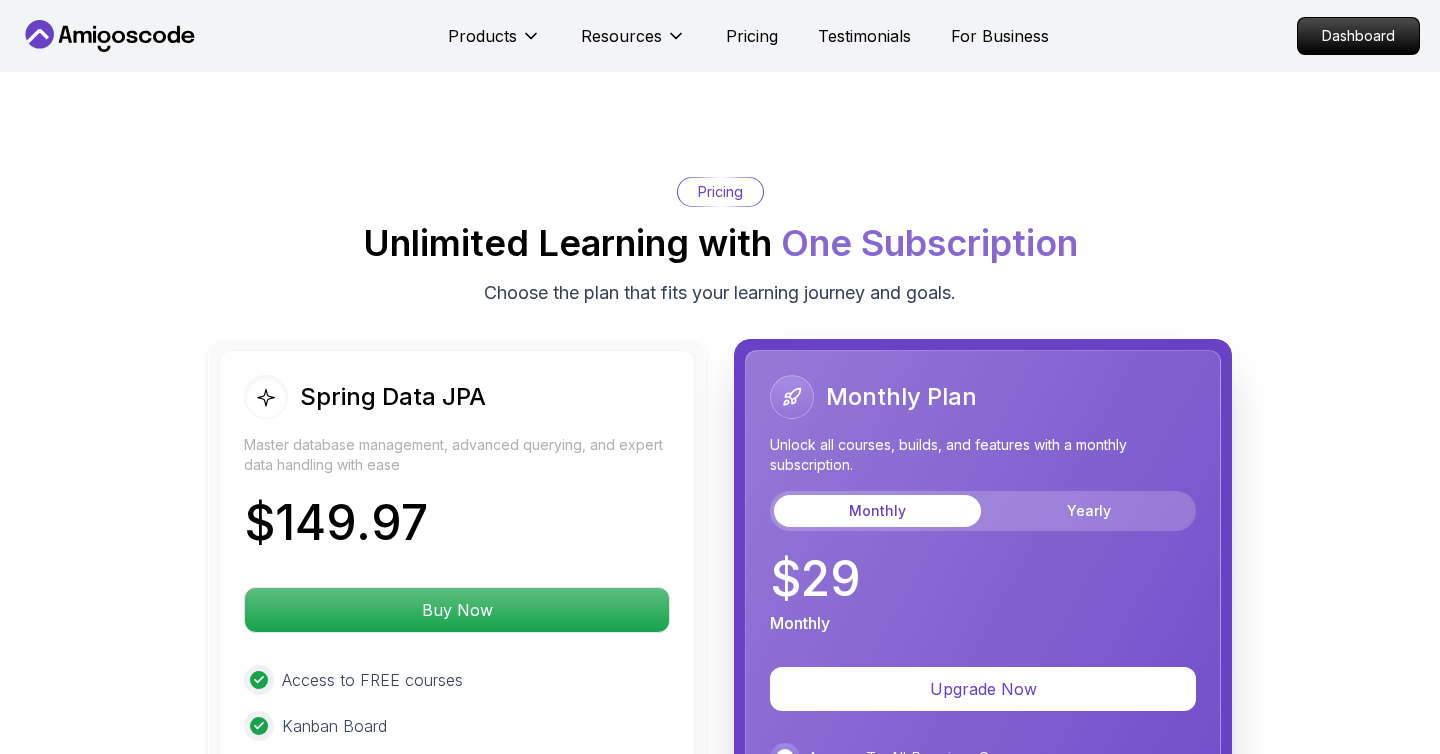 scroll, scrollTop: 4765, scrollLeft: 0, axis: vertical 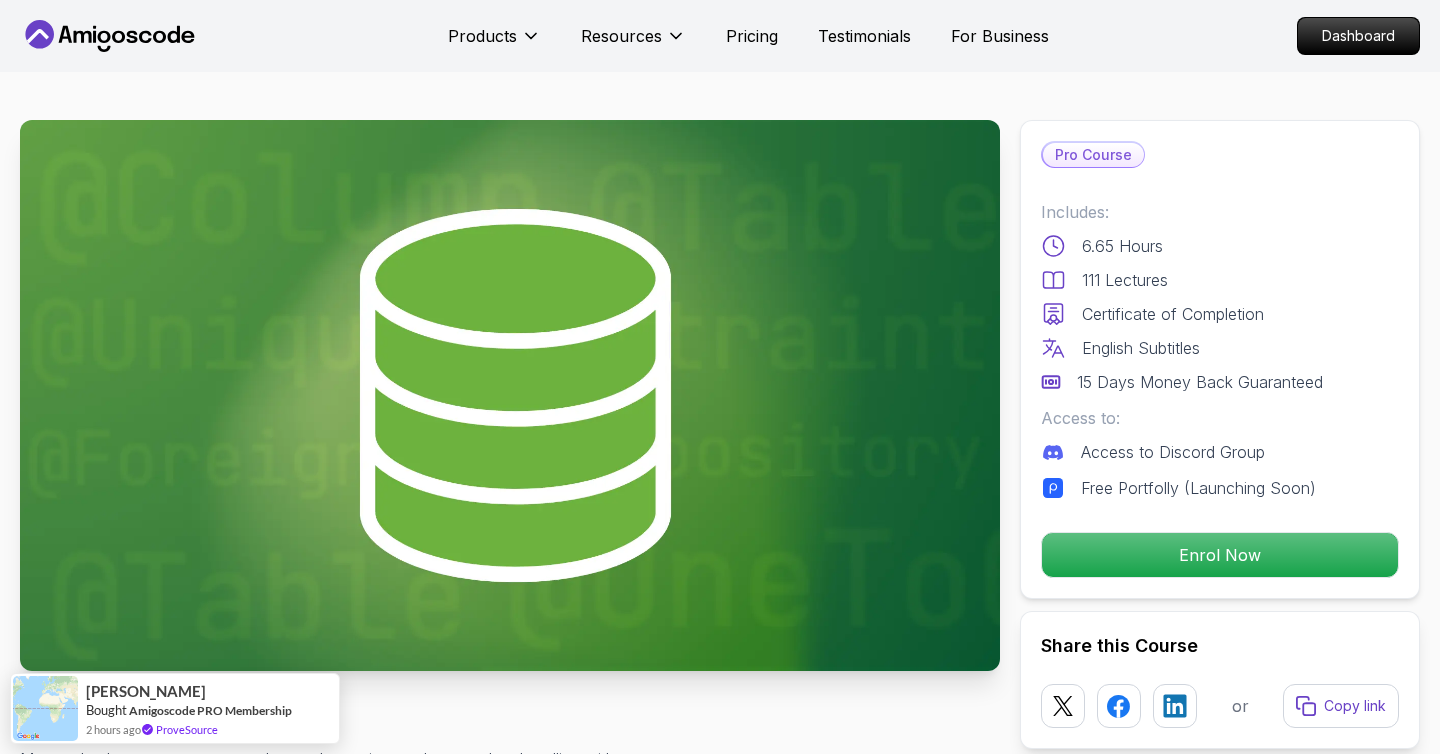 click 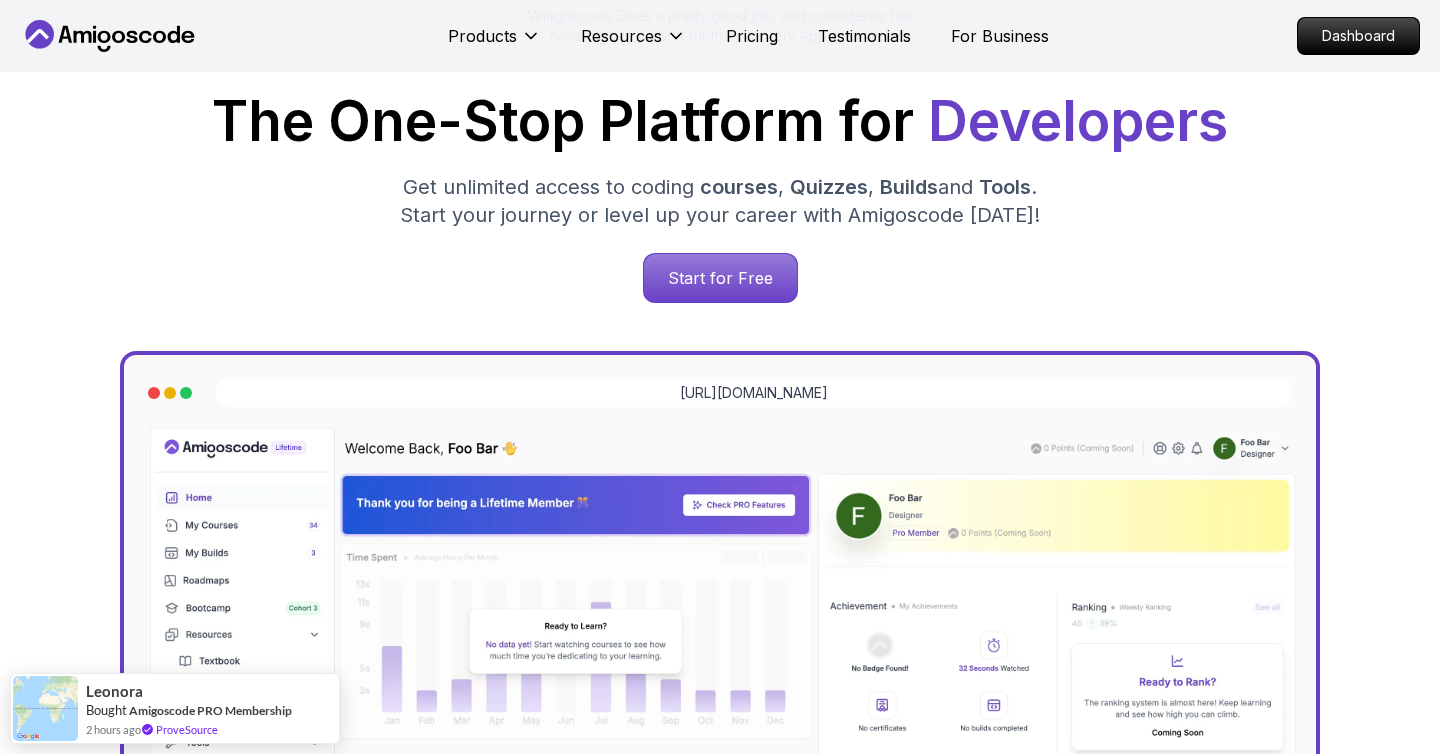 scroll, scrollTop: 599, scrollLeft: 0, axis: vertical 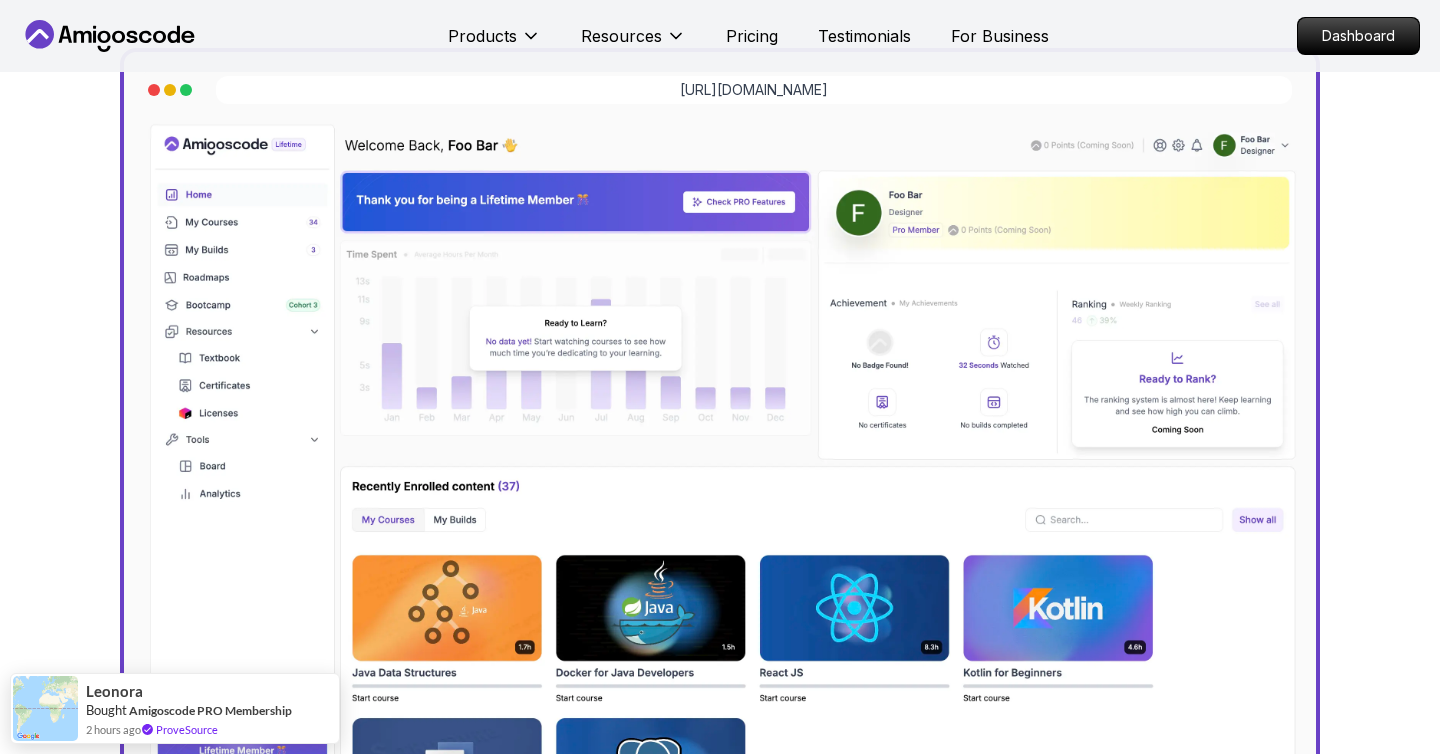 click on "Products Resources Pricing Testimonials For Business Dashboard Products Resources Pricing Testimonials For Business Dashboard Jogh Long Spring Developer Advocate "Amigoscode Does a pretty good job, and consistently too, covering Spring and for that, I'm very Appreciative" The One-Stop Platform for   Developers Get unlimited access to coding   courses ,   Quizzes ,   Builds  and   Tools . Start your journey or level up your career with Amigoscode today! Start for Free https://amigoscode.com/dashboard OUR AMIGO STUDENTS WORK IN TOP COMPANIES Courses Builds Discover Amigoscode's Latest   Premium Courses! Get unlimited access to coding   courses ,   Quizzes ,   Builds  and   Tools . Start your journey or level up your career with Amigoscode today! Browse all  courses Advanced Spring Boot Pro Dive deep into Spring Boot with our advanced course, designed to take your skills from intermediate to expert level. NEW Spring Boot for Beginners Java for Developers Pro React JS Developer Guide Pro Spring AI Pro Pro     ," at bounding box center [720, 5262] 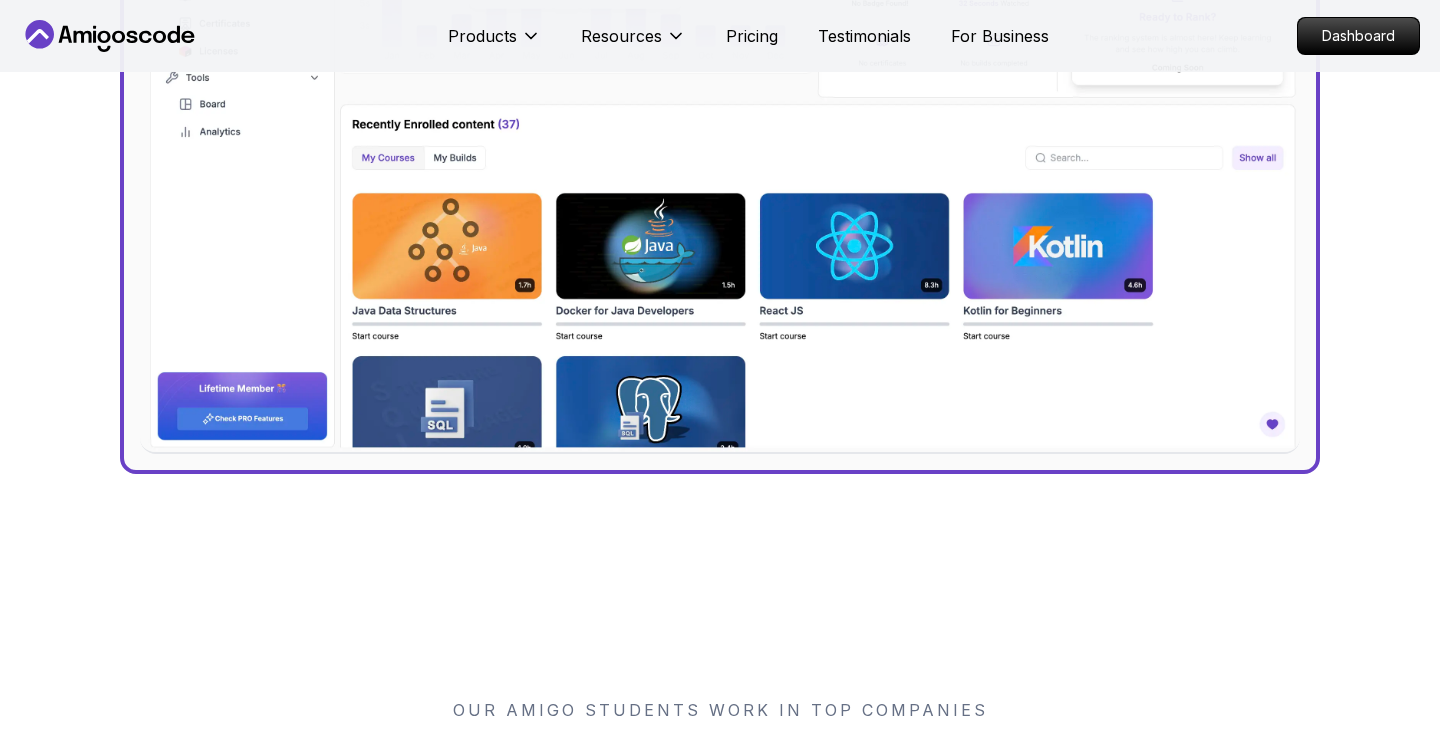 scroll, scrollTop: 623, scrollLeft: 0, axis: vertical 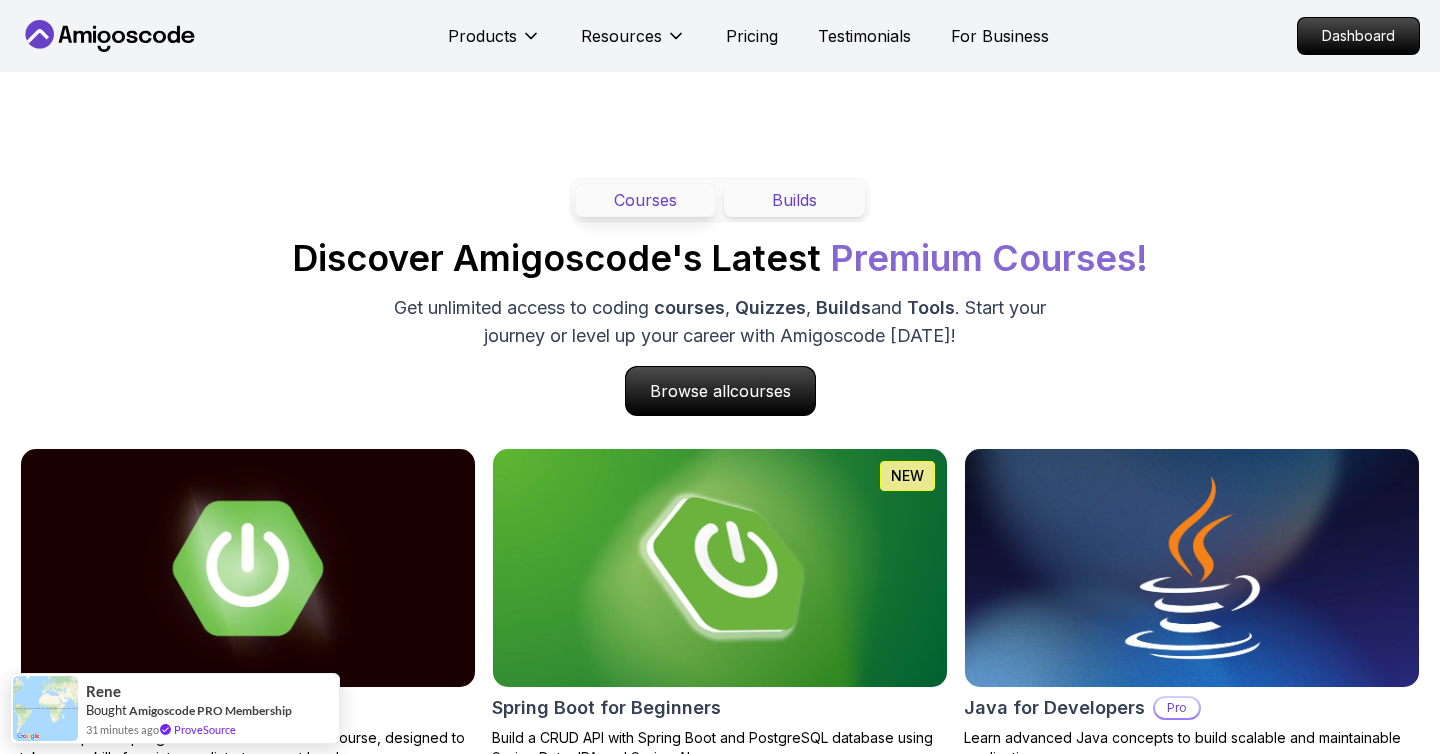 click on "Builds" at bounding box center [794, 200] 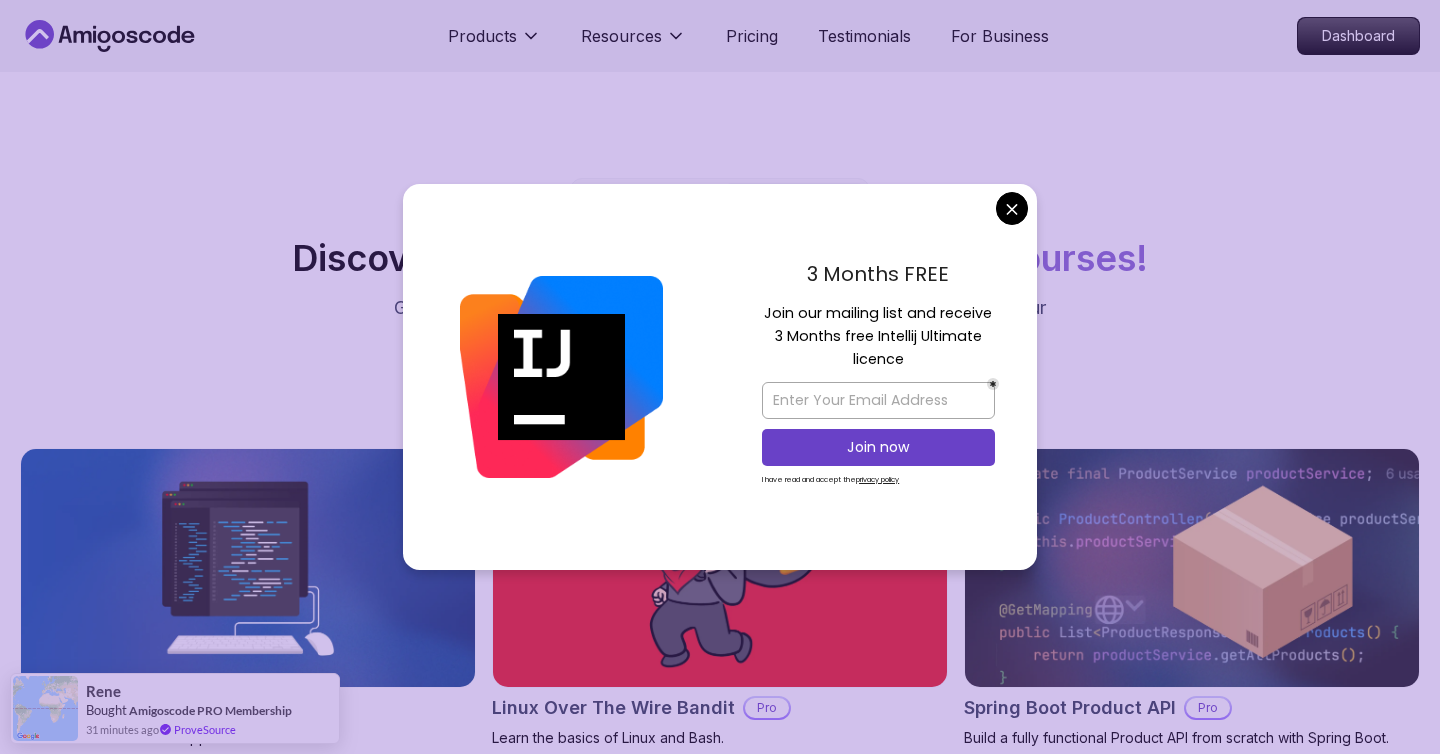click on "Products Resources Pricing Testimonials For Business Dashboard Products Resources Pricing Testimonials For Business Dashboard Jogh Long Spring Developer Advocate "Amigoscode Does a pretty good job, and consistently too, covering Spring and for that, I'm very Appreciative" The One-Stop Platform for   Developers Get unlimited access to coding   courses ,   Quizzes ,   Builds  and   Tools . Start your journey or level up your career with Amigoscode today! Start for Free https://amigoscode.com/dashboard OUR AMIGO STUDENTS WORK IN TOP COMPANIES Courses Builds Discover Amigoscode's Latest   Premium Courses! Get unlimited access to coding   courses ,   Quizzes ,   Builds  and   Tools . Start your journey or level up your career with Amigoscode today! Browse all  builds Java CLI Build Pro Learn how to build a CLI application with Java. Linux Over The Wire Bandit Pro Learn the basics of Linux and Bash. Spring Boot Product API Pro Build a fully functional Product API from scratch with Spring Boot. Pro Features     ," at bounding box center [720, 4072] 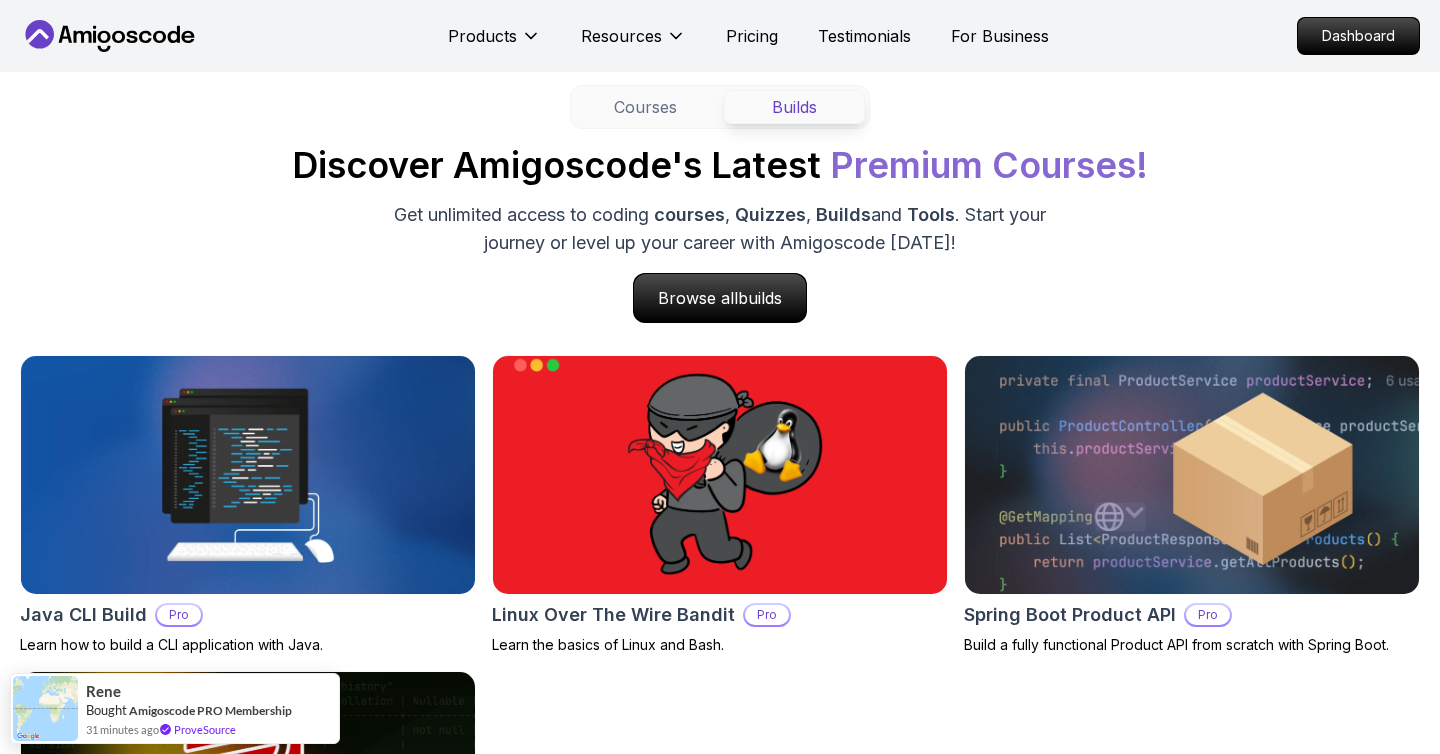 scroll, scrollTop: 1871, scrollLeft: 0, axis: vertical 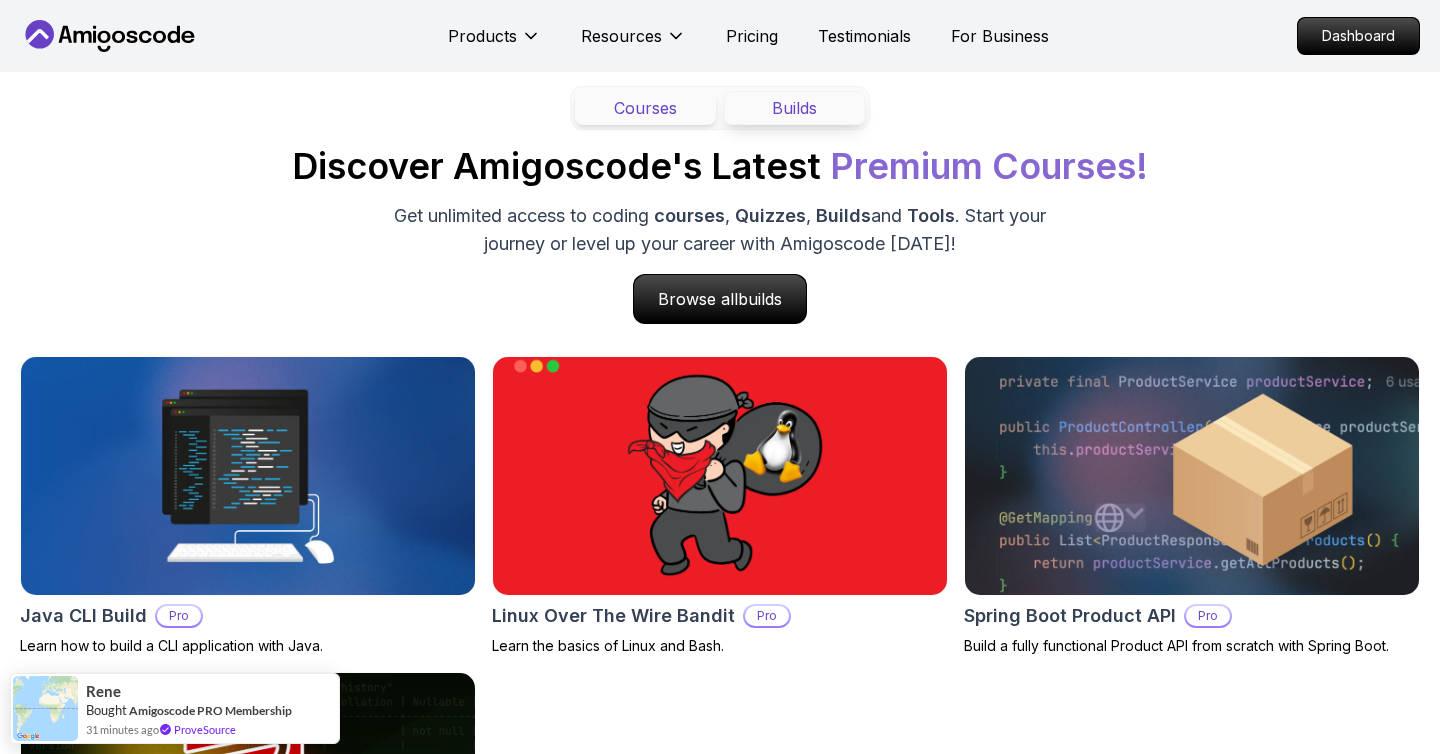 click on "Courses" at bounding box center [645, 108] 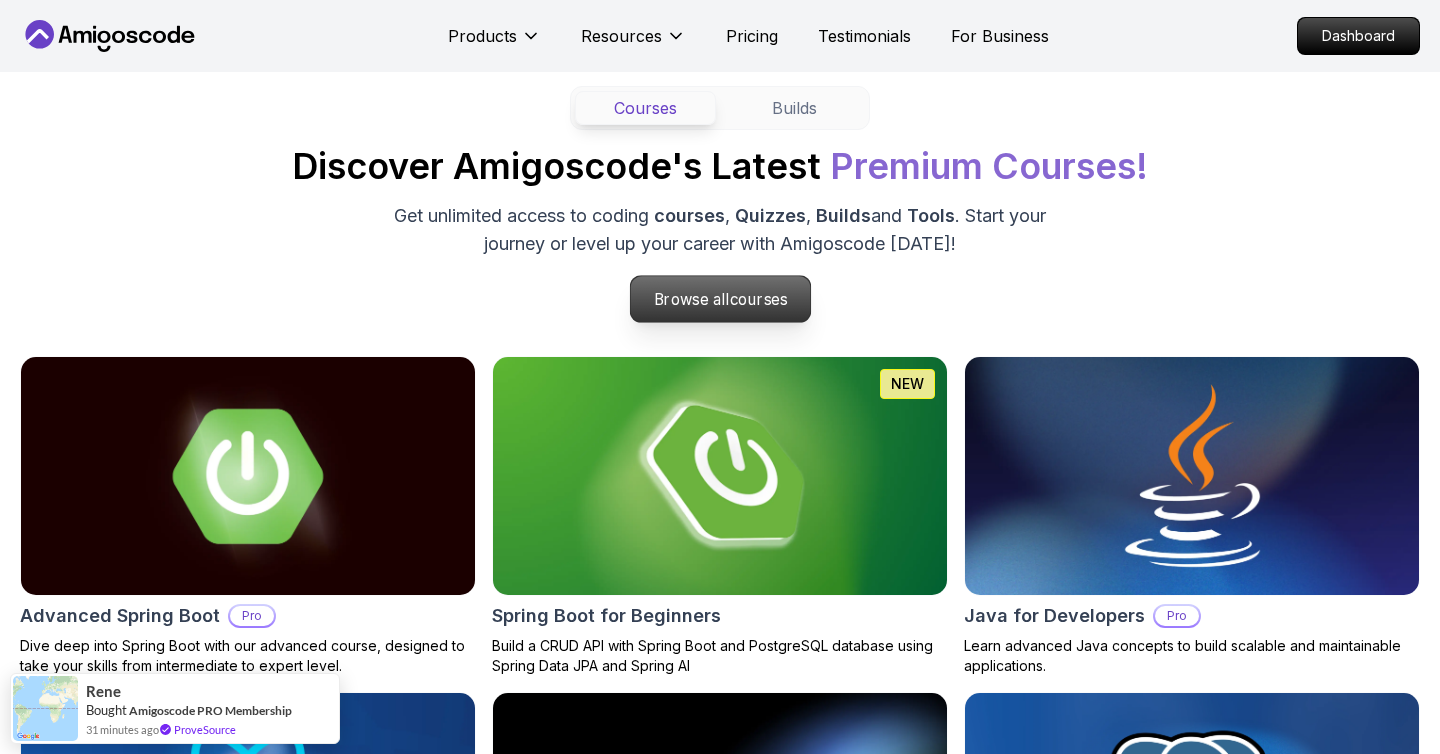 click on "Browse all  courses" at bounding box center [720, 299] 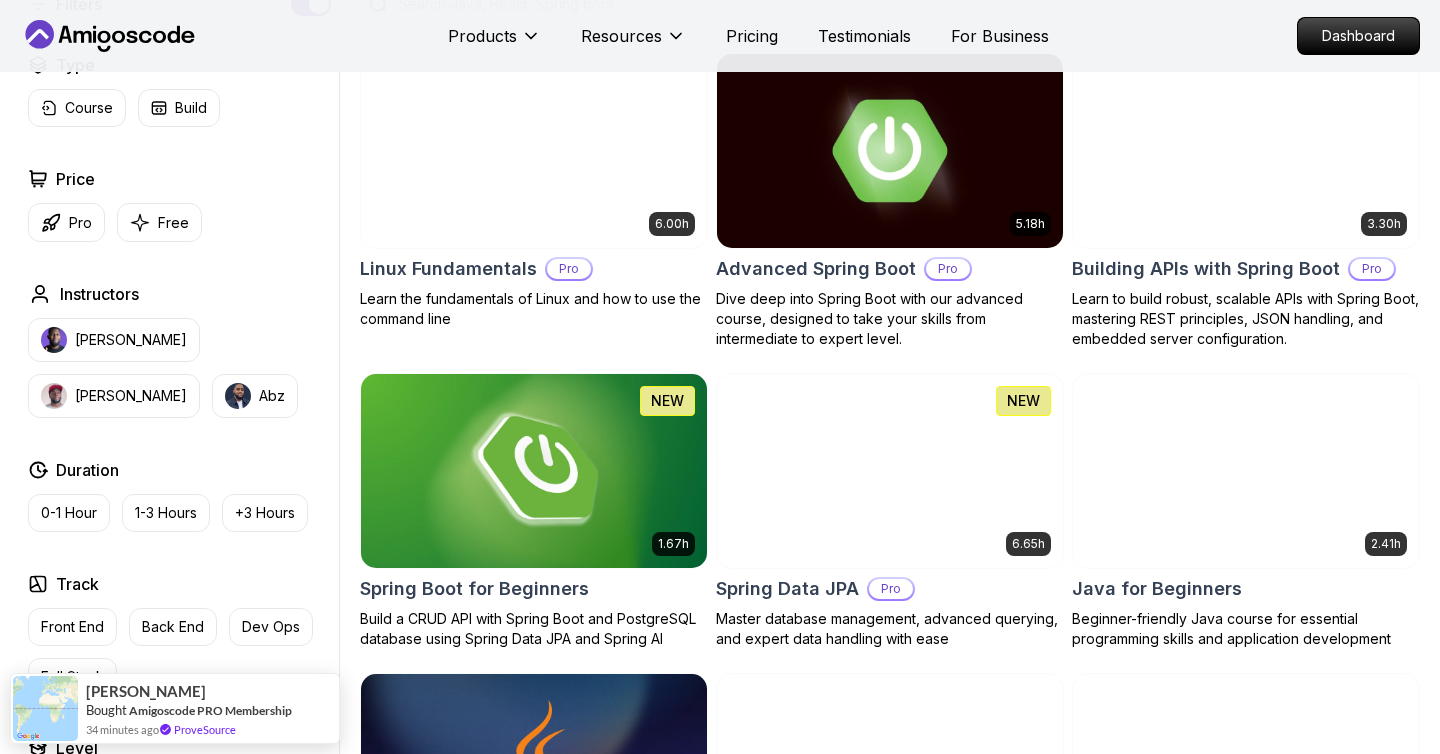 scroll, scrollTop: 407, scrollLeft: 0, axis: vertical 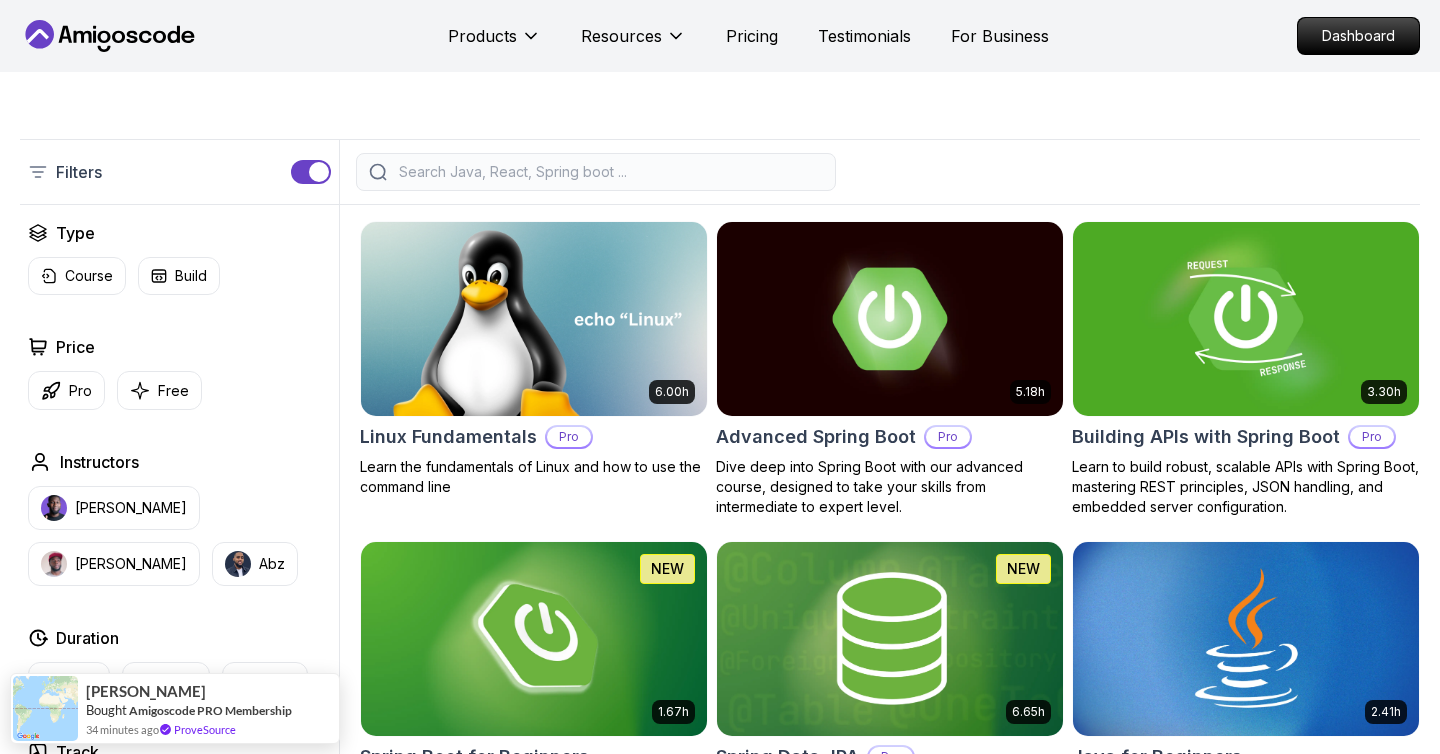 click at bounding box center (311, 172) 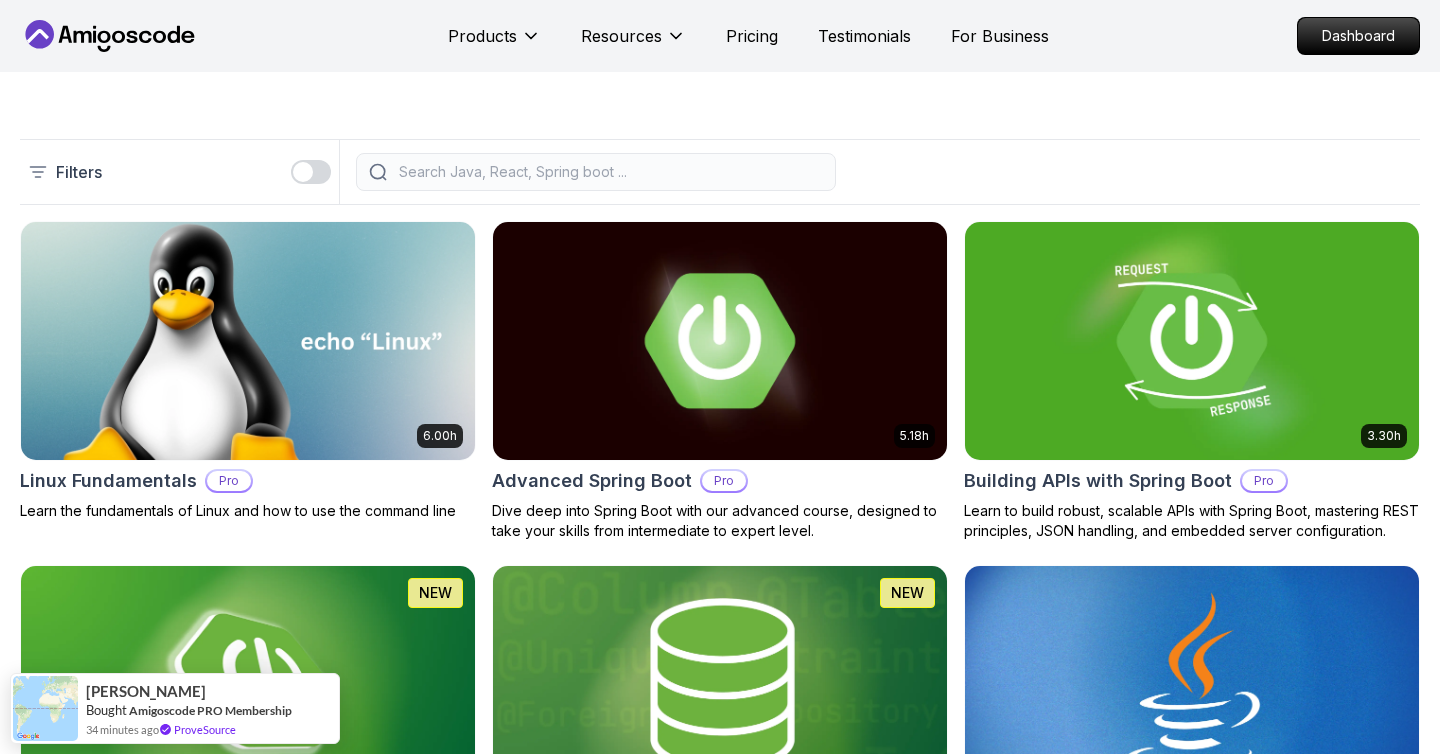 click at bounding box center (303, 172) 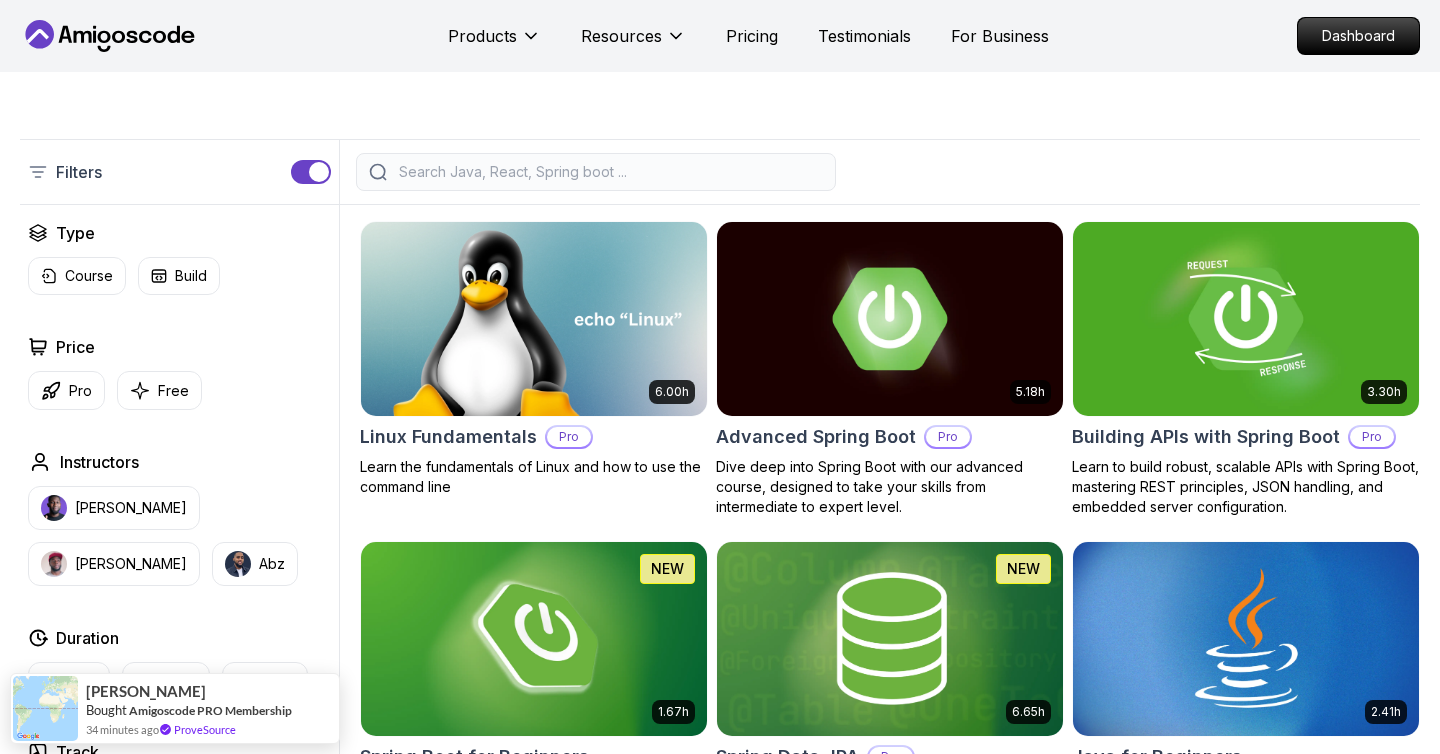 click on "Filters" at bounding box center (79, 172) 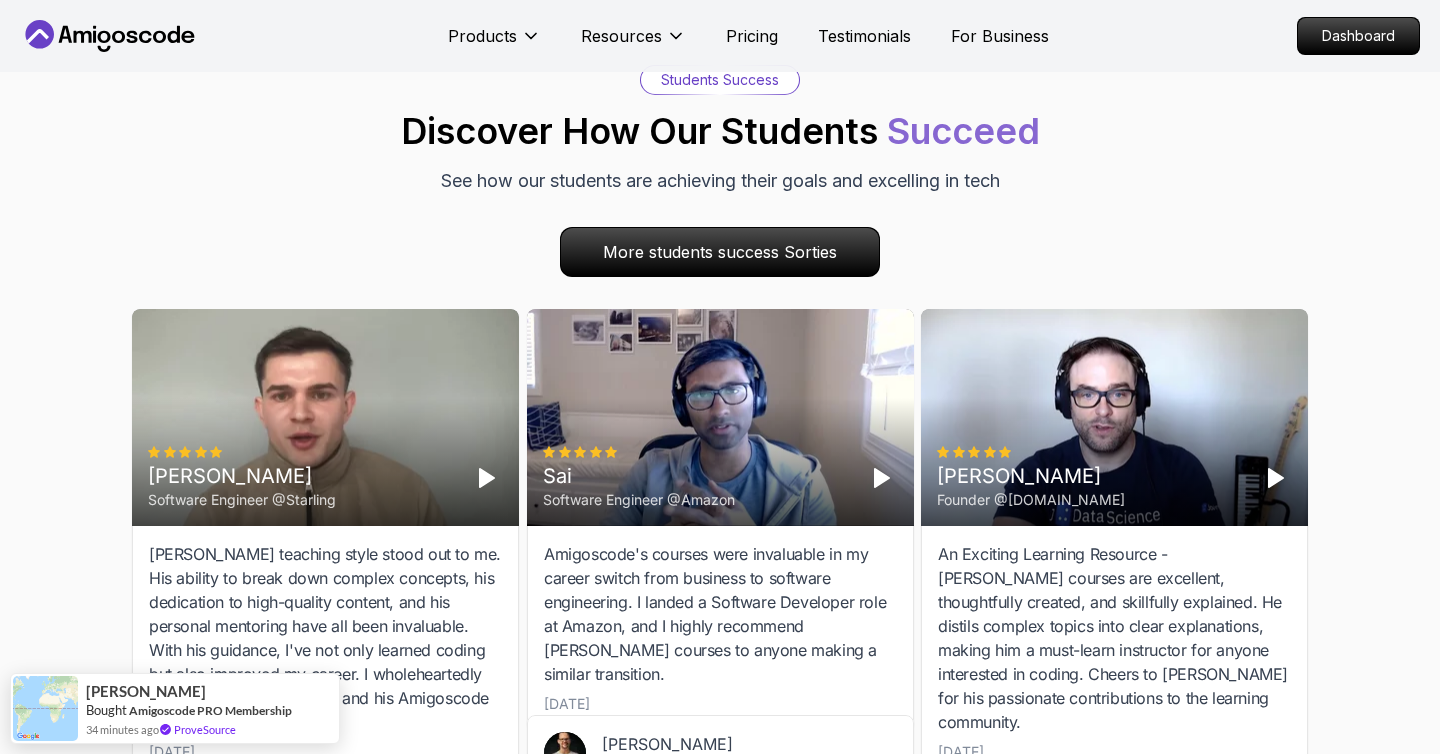 scroll, scrollTop: 6378, scrollLeft: 0, axis: vertical 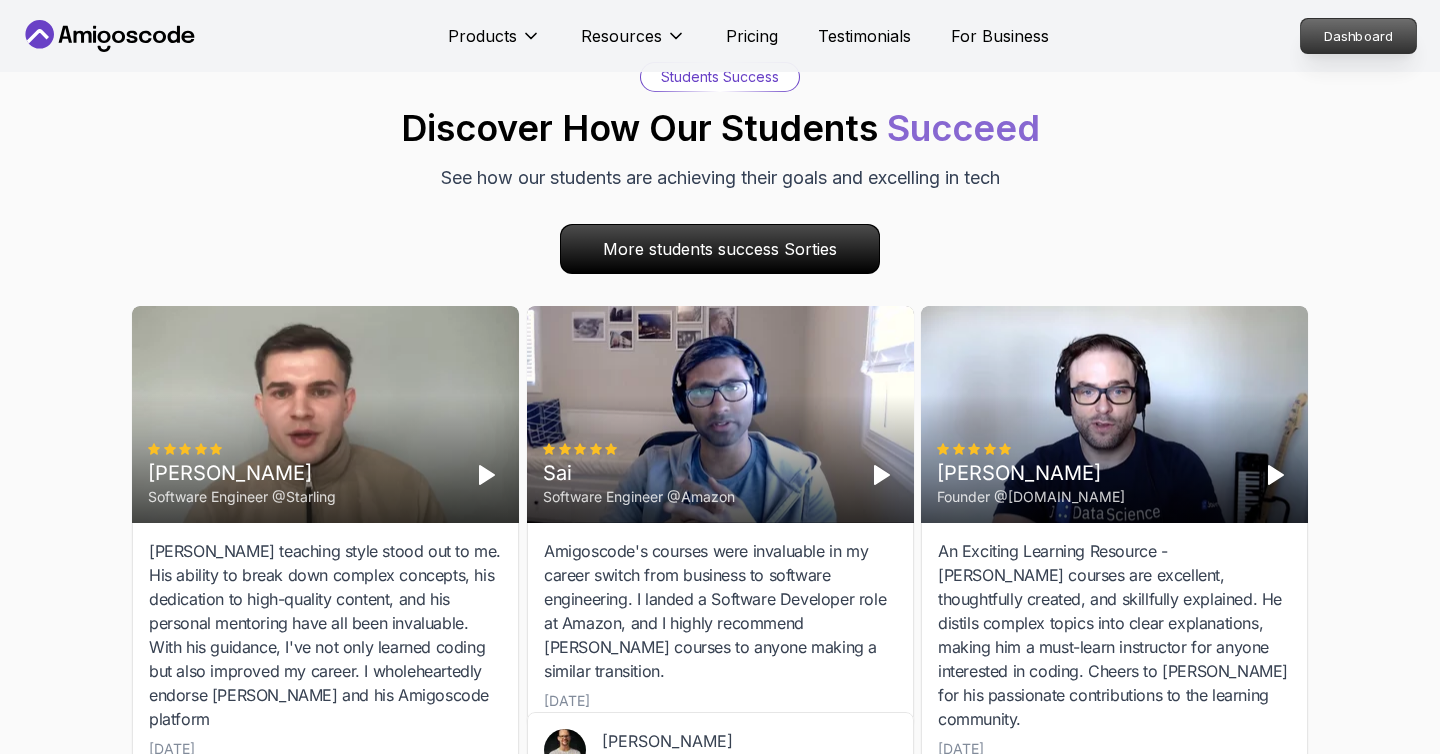 click on "Dashboard" at bounding box center (1358, 36) 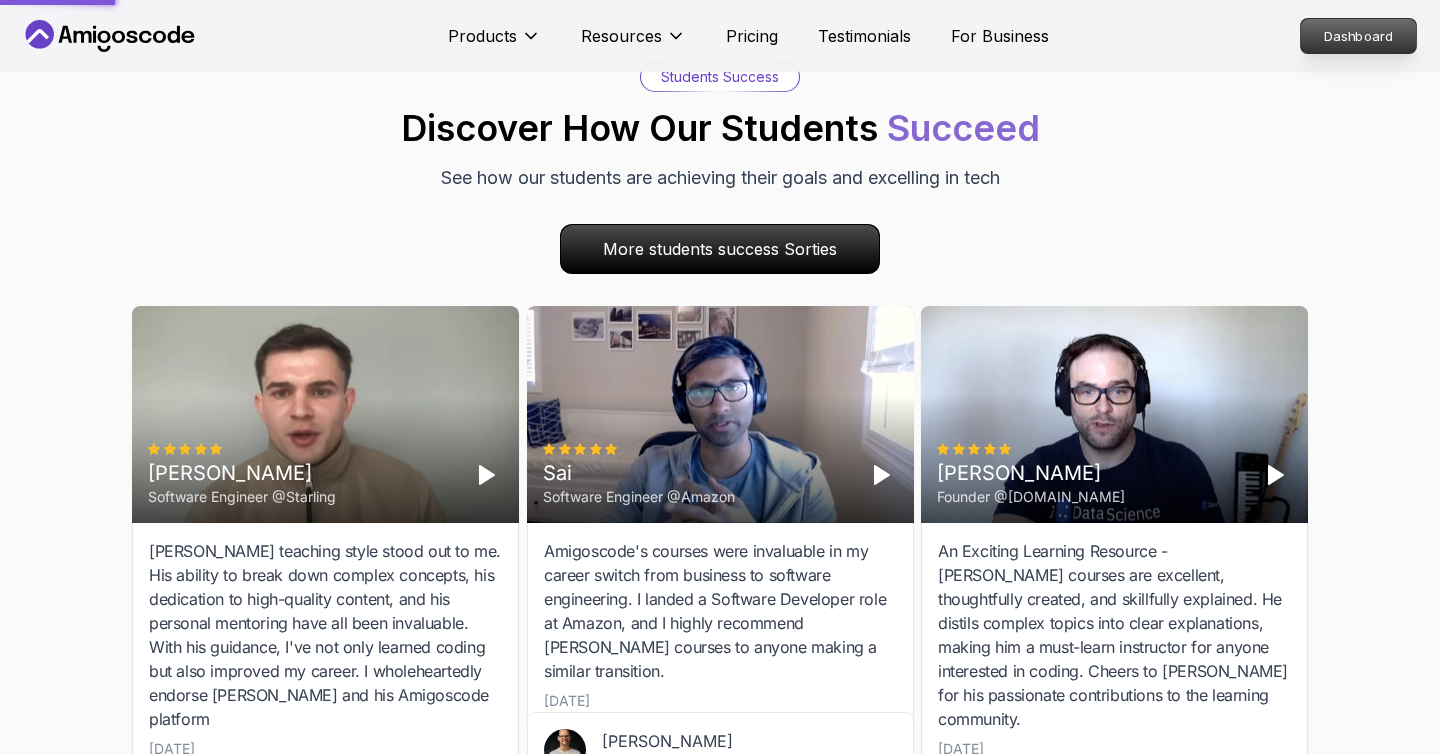 scroll, scrollTop: 0, scrollLeft: 0, axis: both 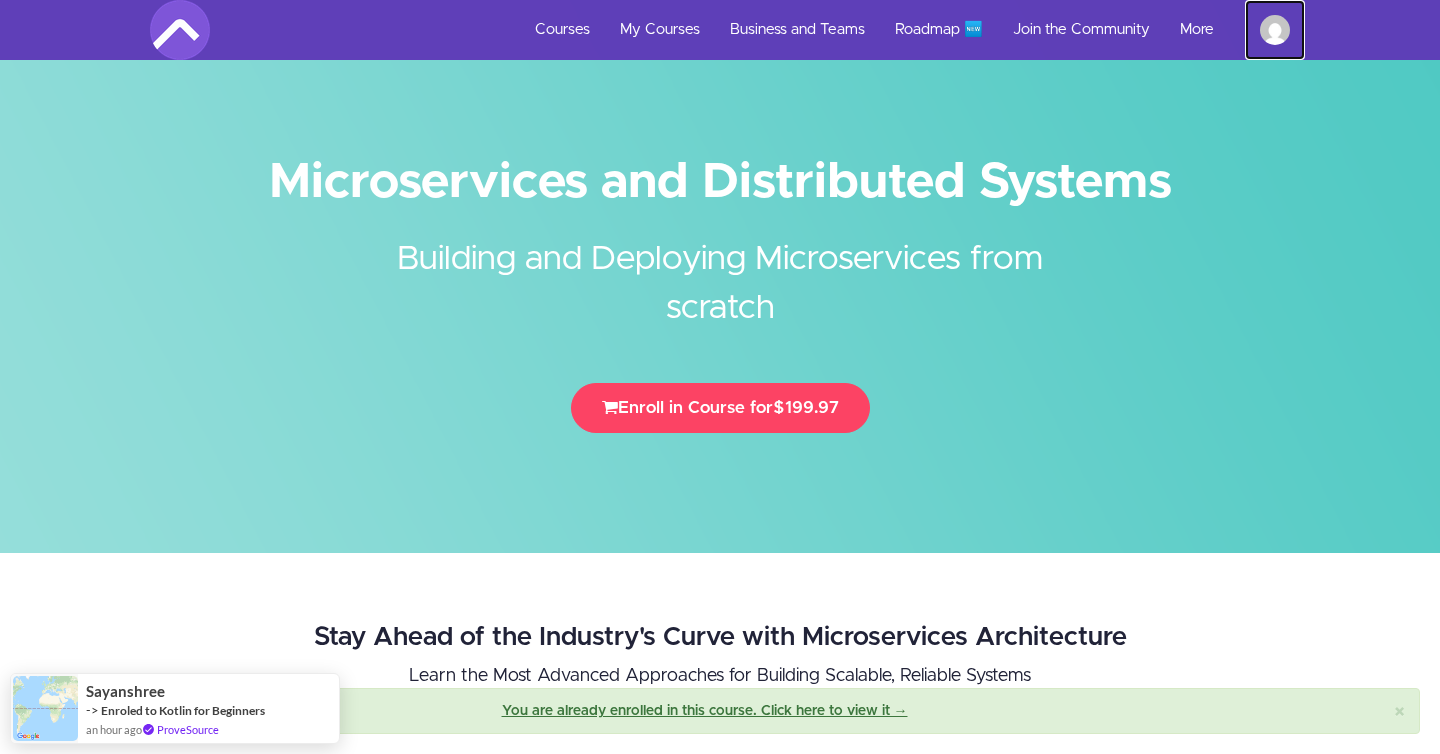 click at bounding box center [1275, 30] 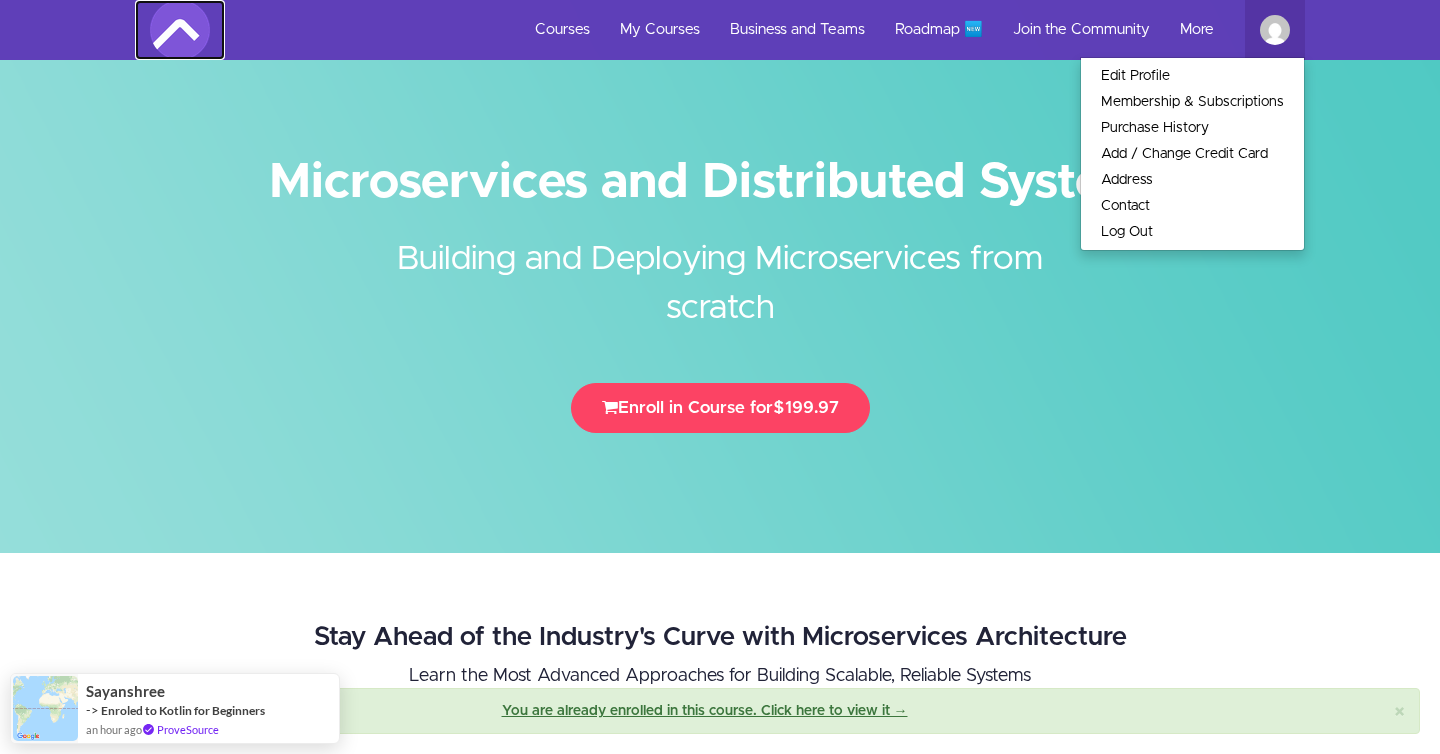 click at bounding box center [180, 30] 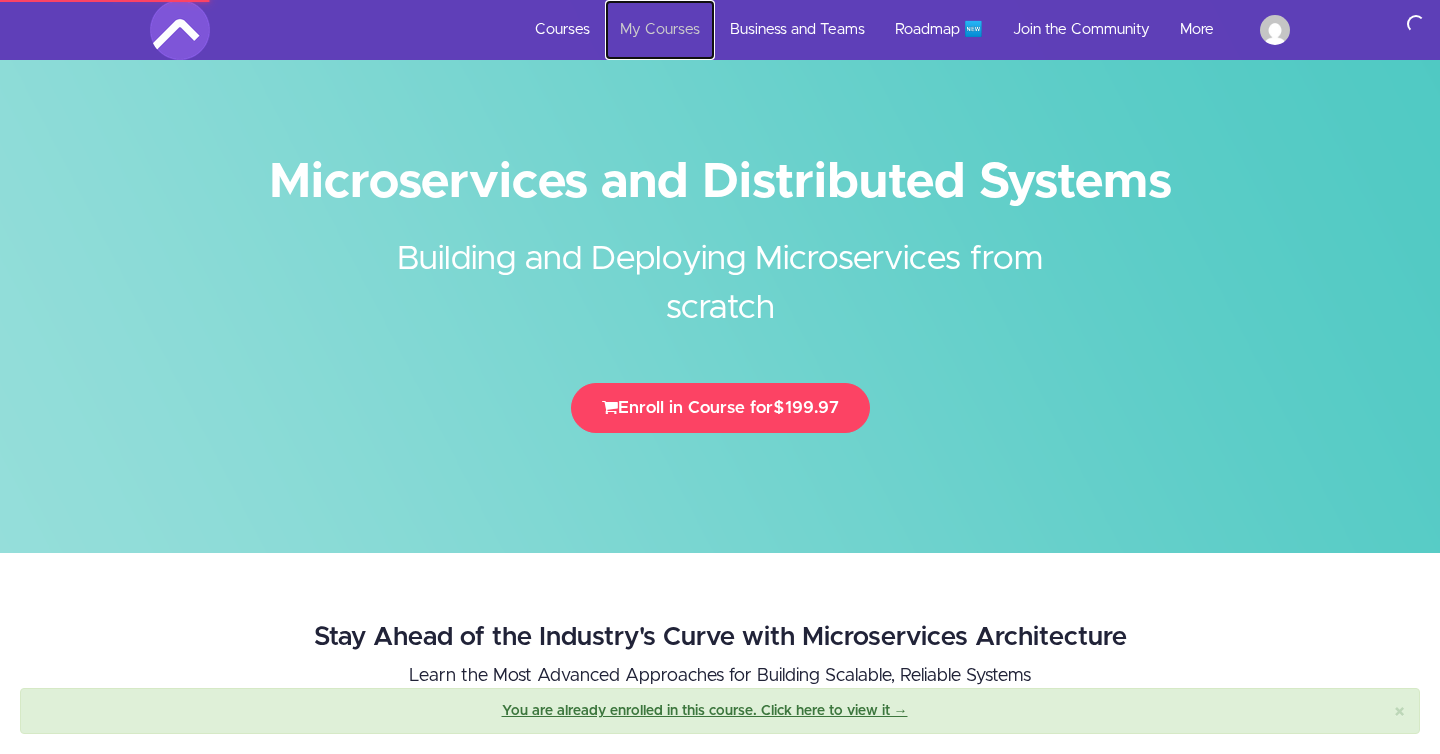 click on "My Courses" at bounding box center [660, 30] 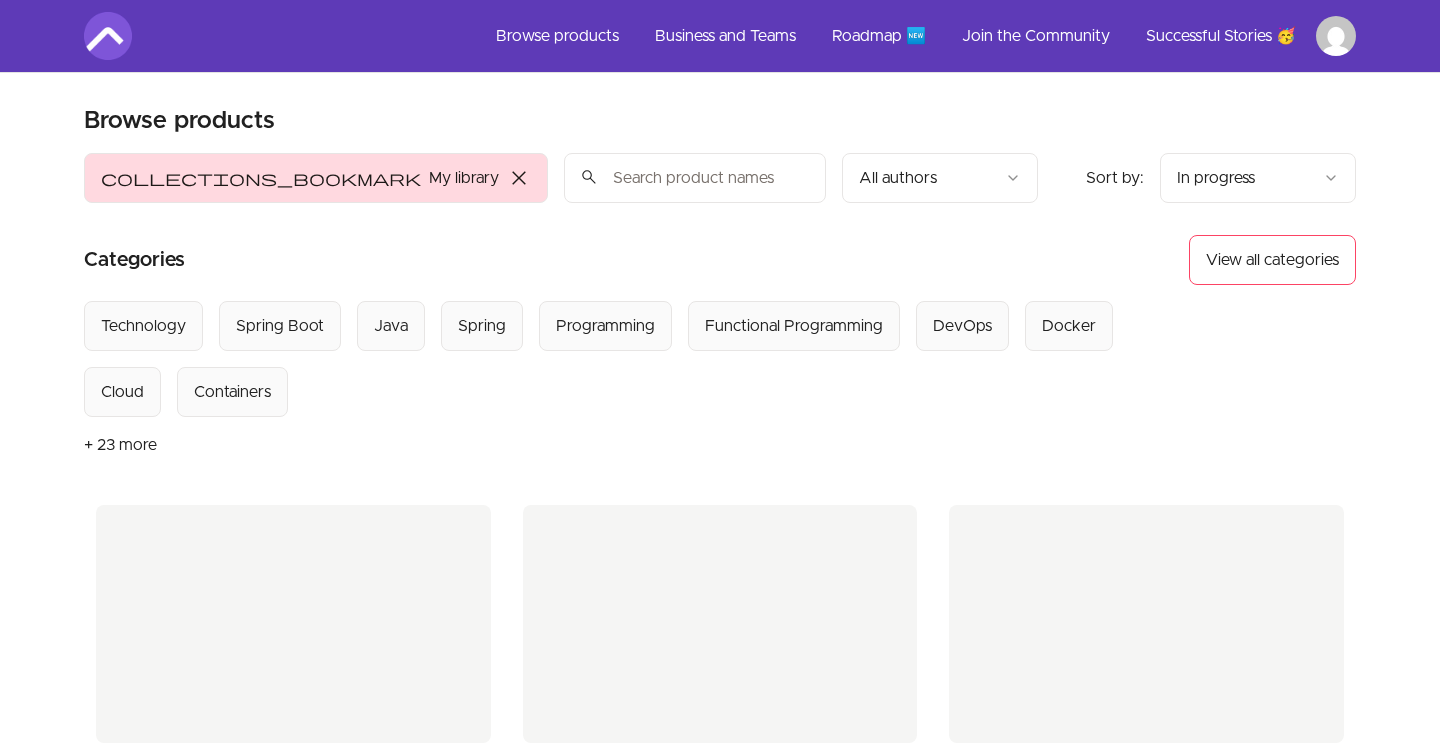 scroll, scrollTop: 0, scrollLeft: 0, axis: both 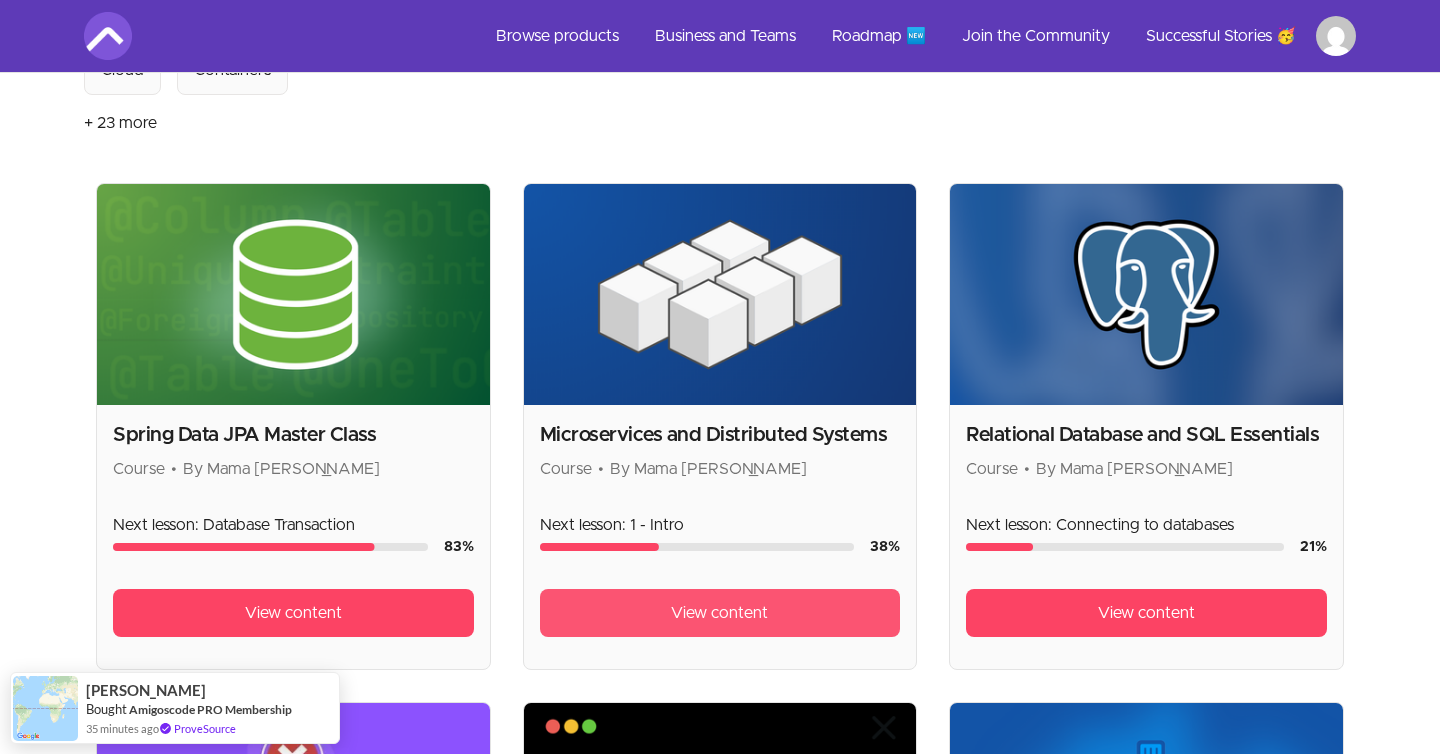 click on "View content" at bounding box center (719, 613) 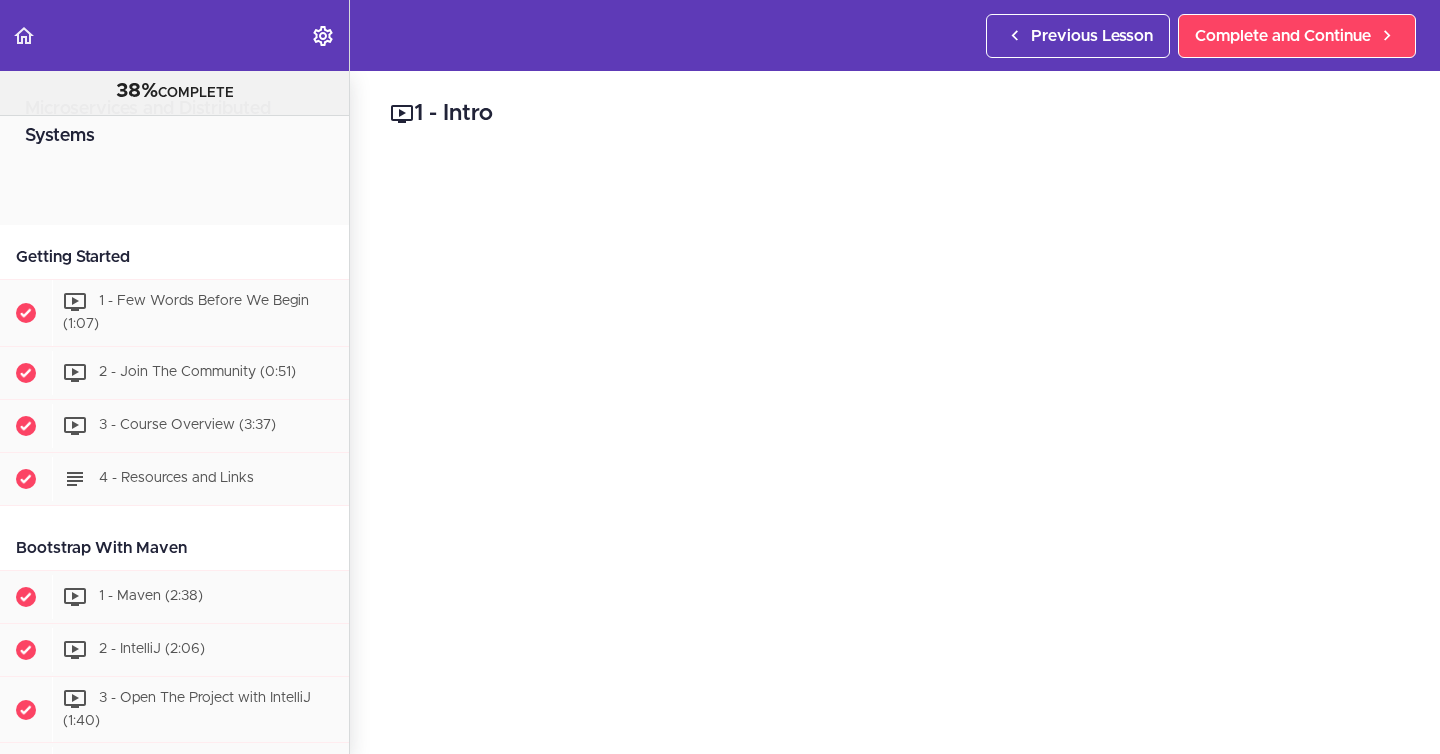 scroll, scrollTop: 0, scrollLeft: 0, axis: both 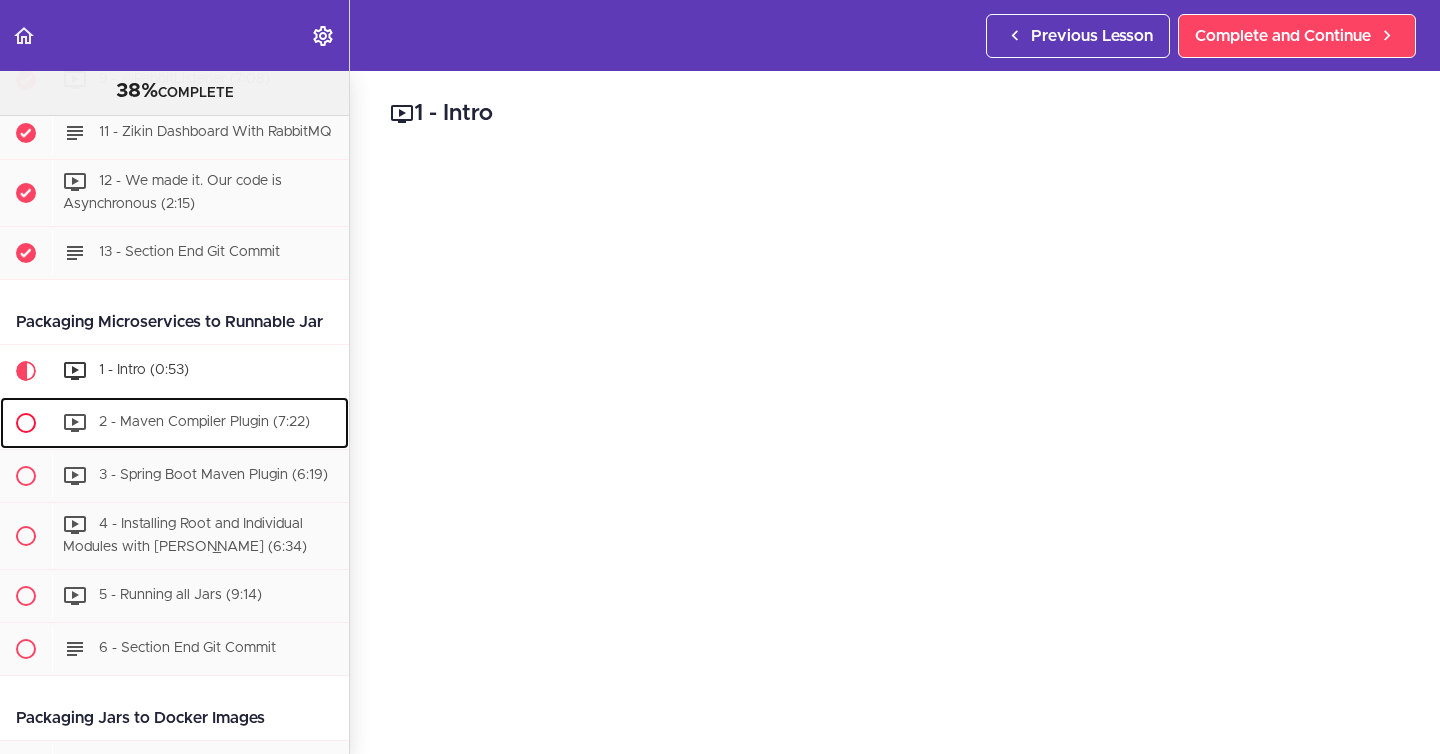 click on "2 - Maven Compiler Plugin
(7:22)" at bounding box center (204, 422) 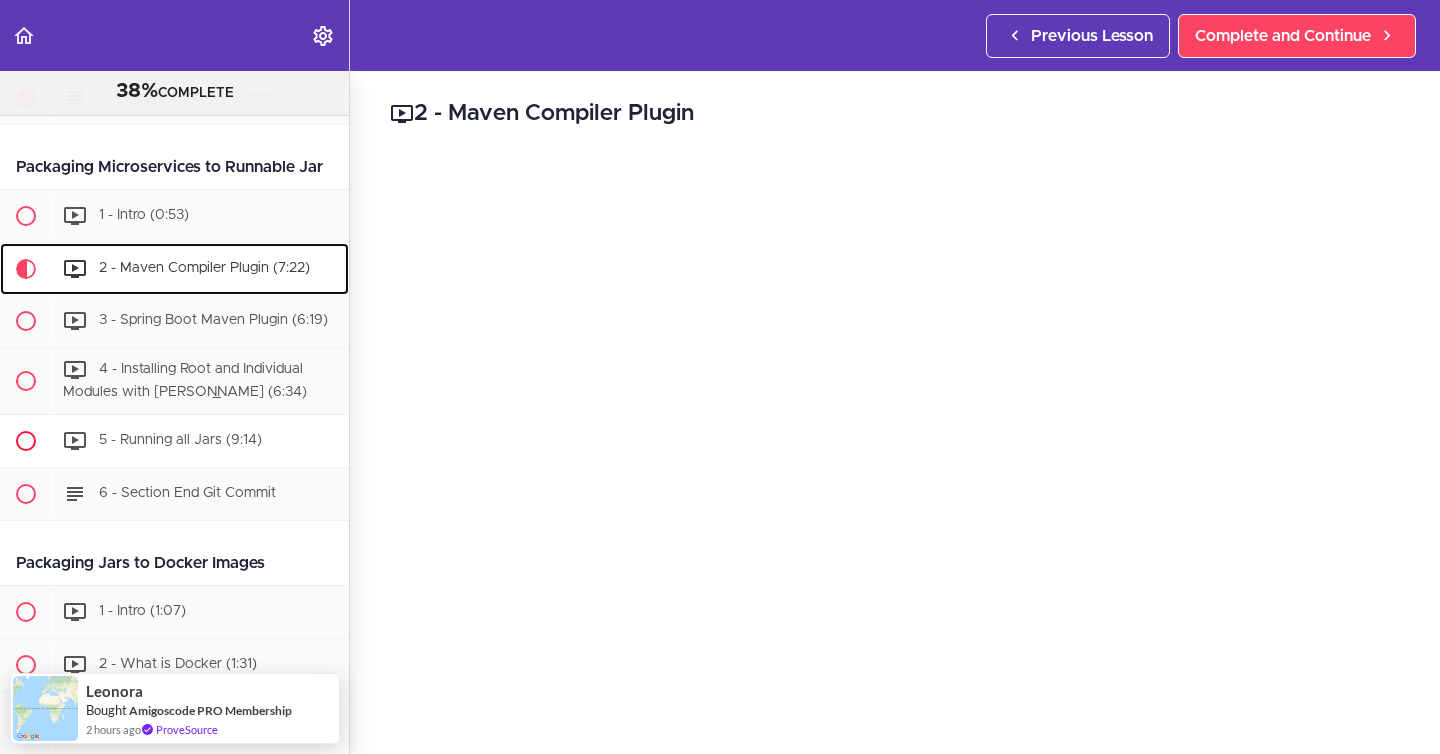 scroll, scrollTop: 4768, scrollLeft: 0, axis: vertical 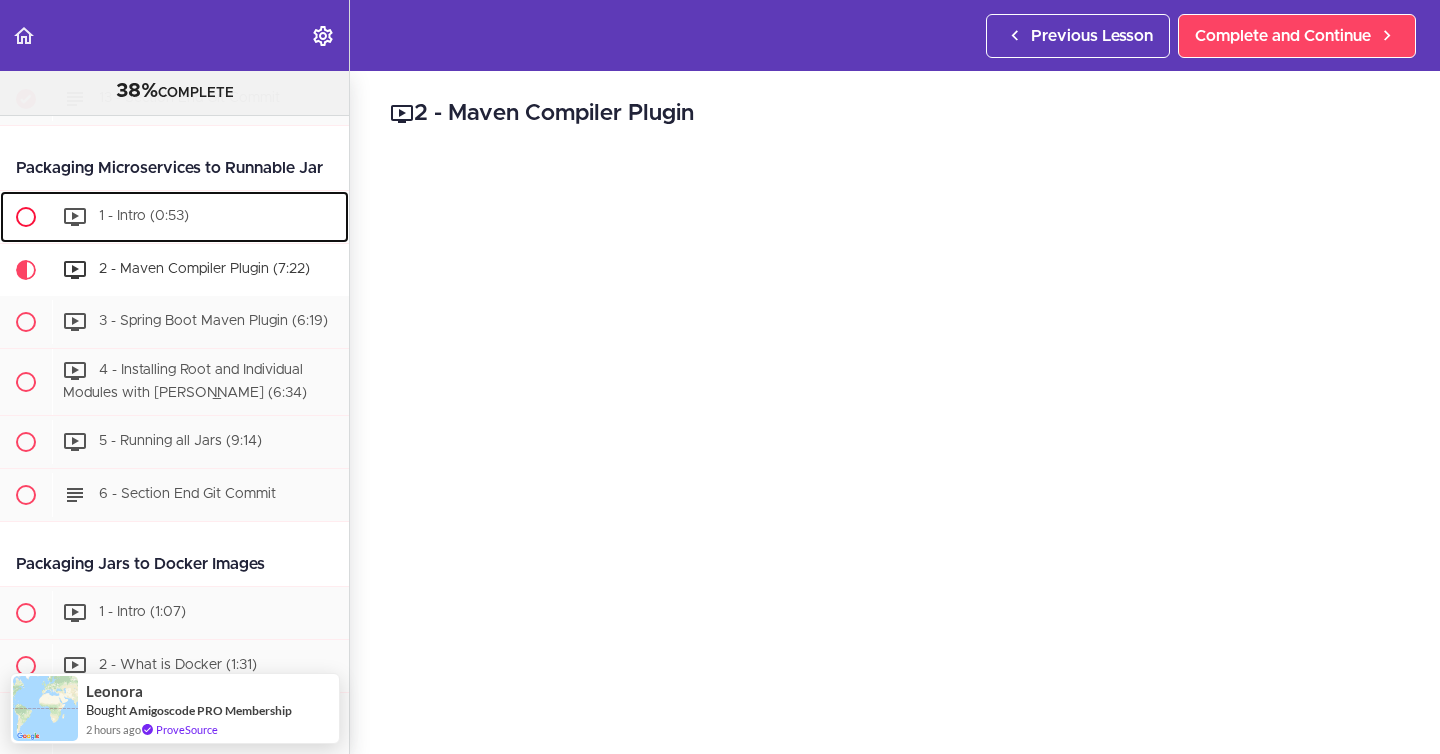 click on "1 - Intro
(0:53)" at bounding box center (144, 216) 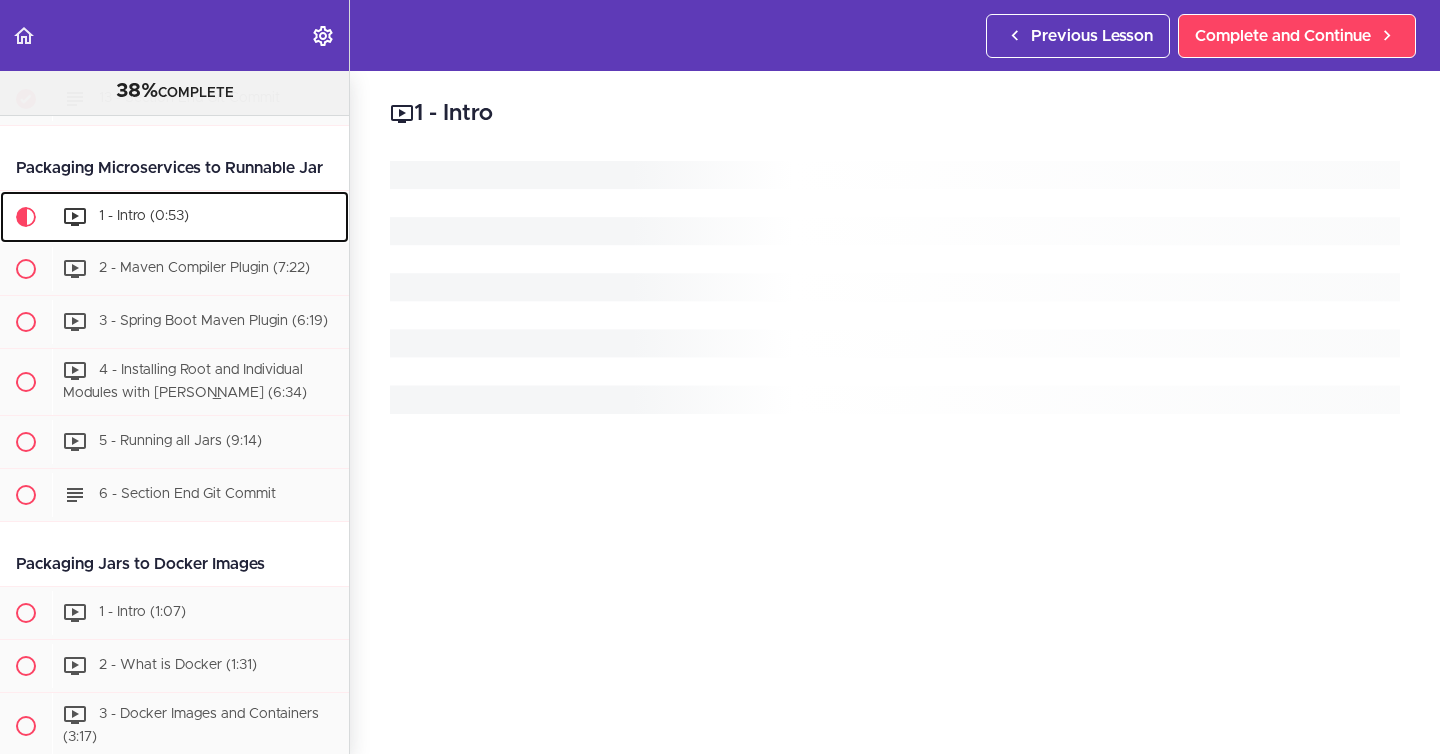 scroll, scrollTop: 4769, scrollLeft: 0, axis: vertical 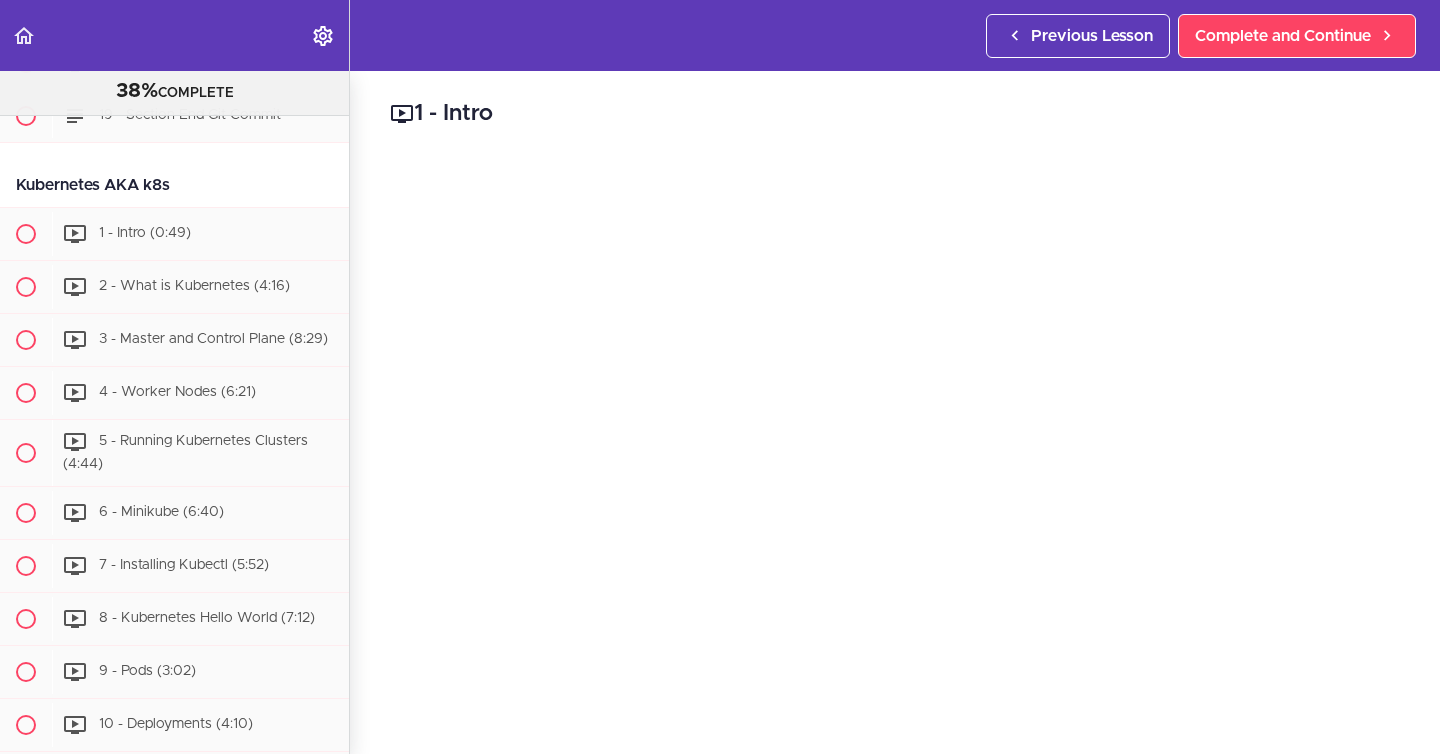 click on "1 - Intro
Complete and Continue
1 - Follow us on     LinkedIn
2 - Subscribe to our Newsletter" at bounding box center (895, 412) 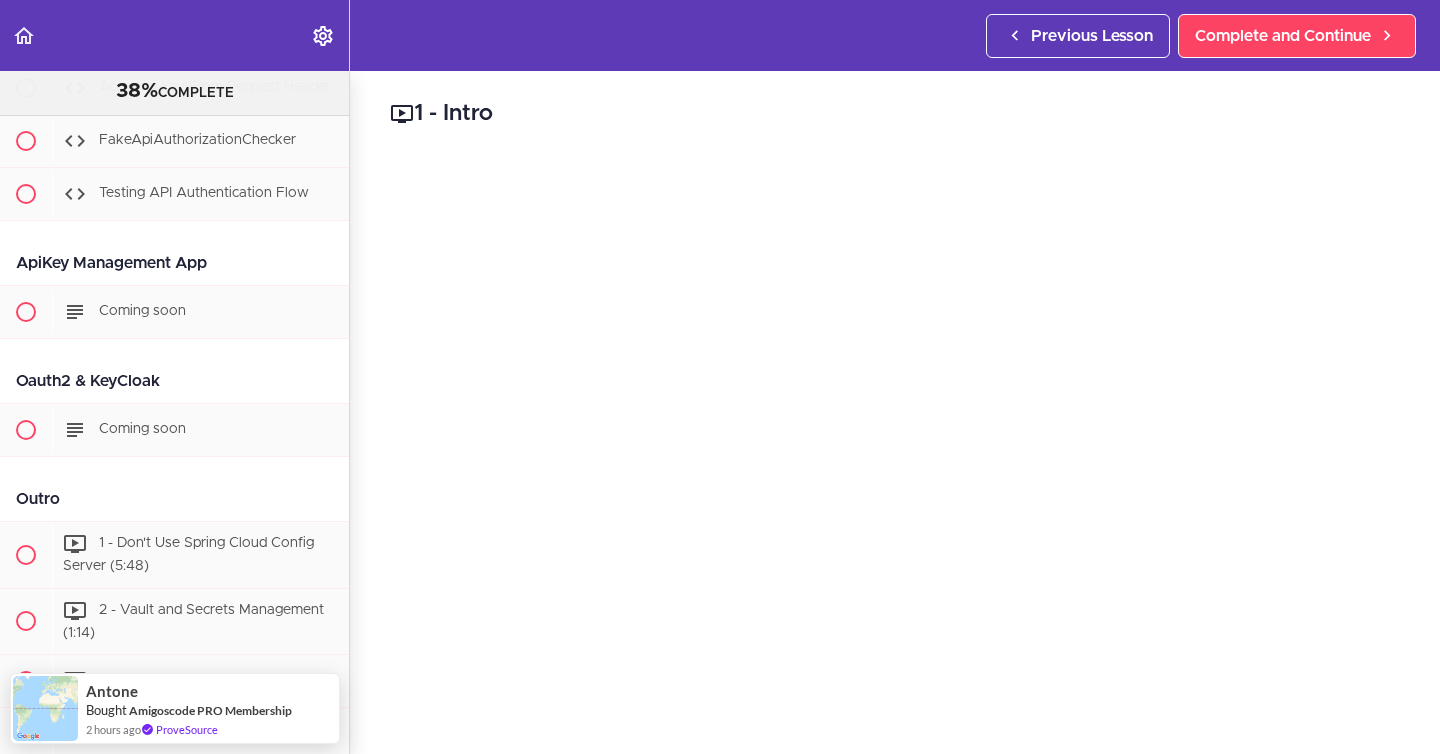 scroll, scrollTop: 11479, scrollLeft: 0, axis: vertical 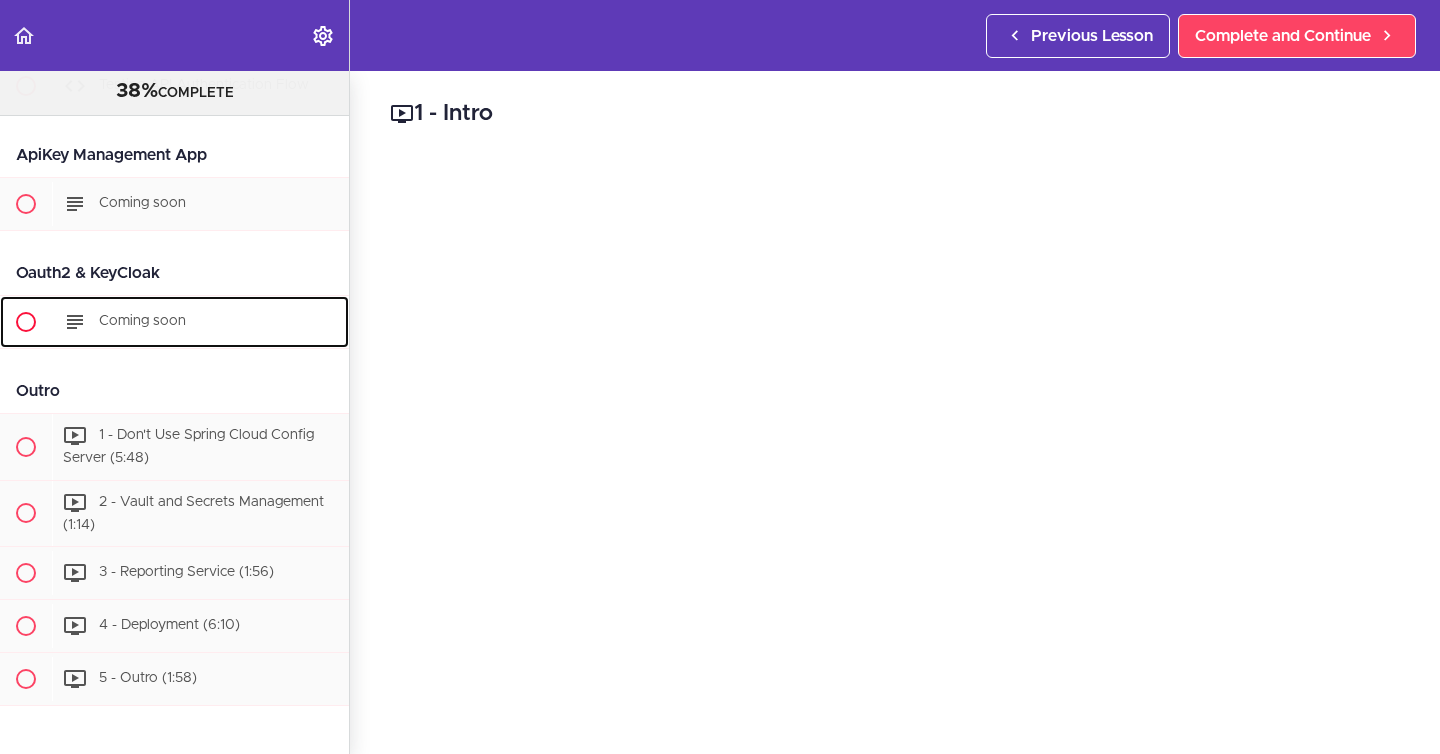 click on "Coming soon" at bounding box center [142, 321] 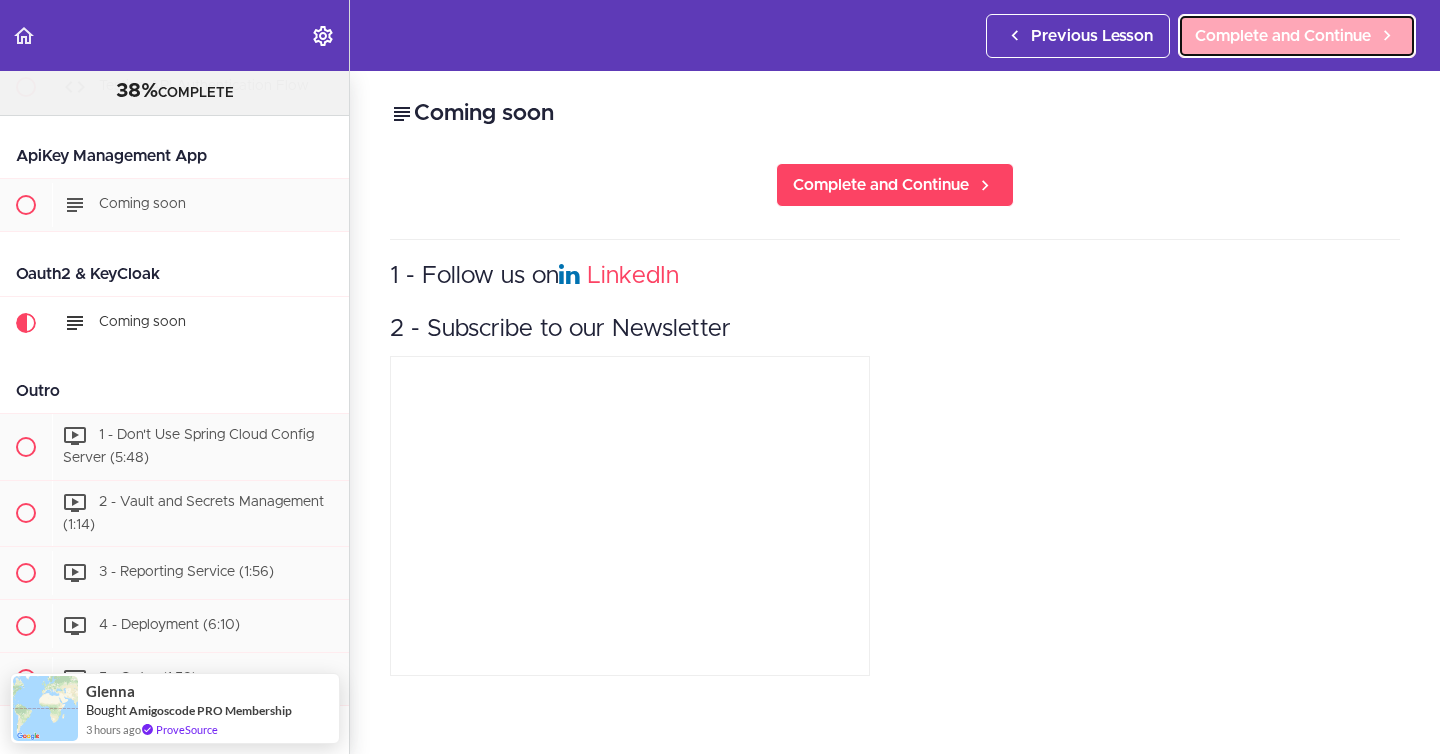 click on "Complete and Continue" at bounding box center (1297, 36) 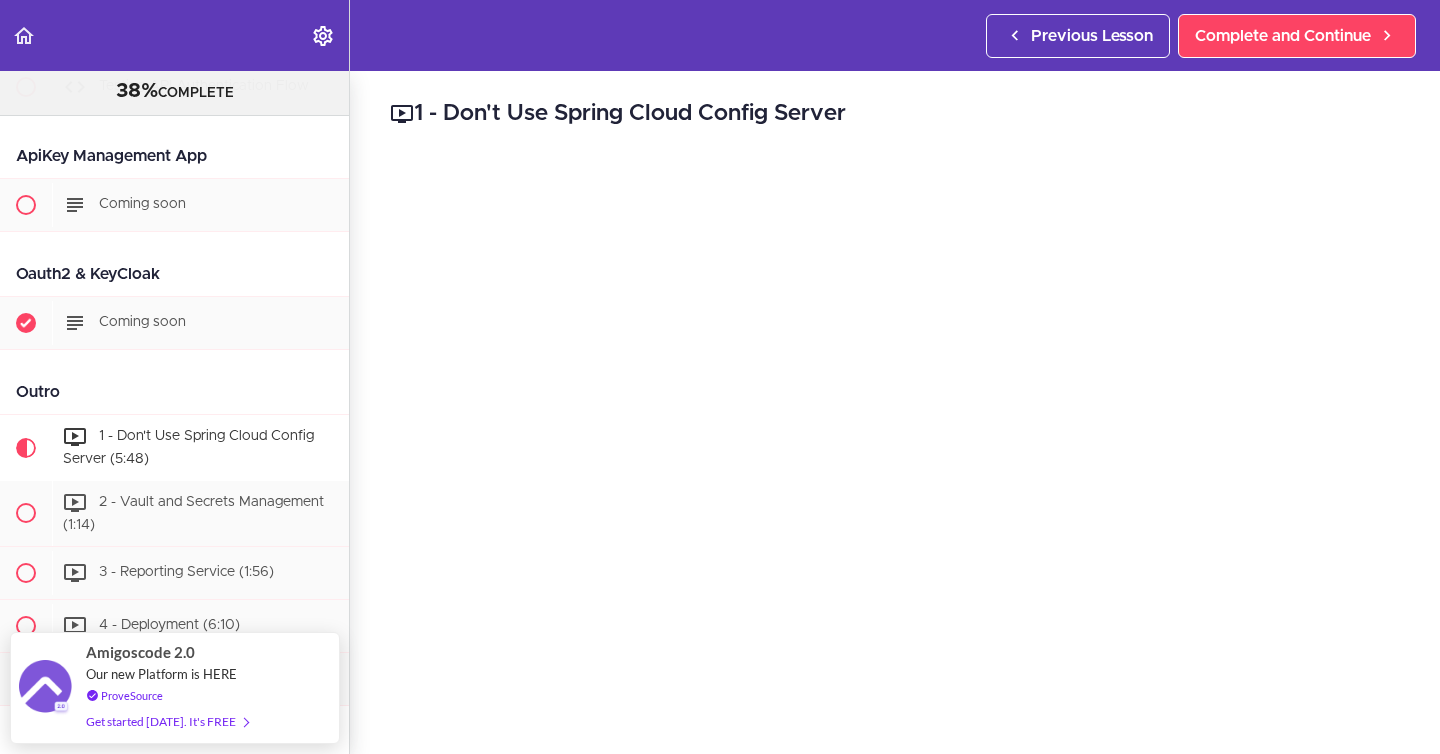click on "Autoplay
Autocomplete
Previous Lesson
Complete and Continue" at bounding box center [720, 35] 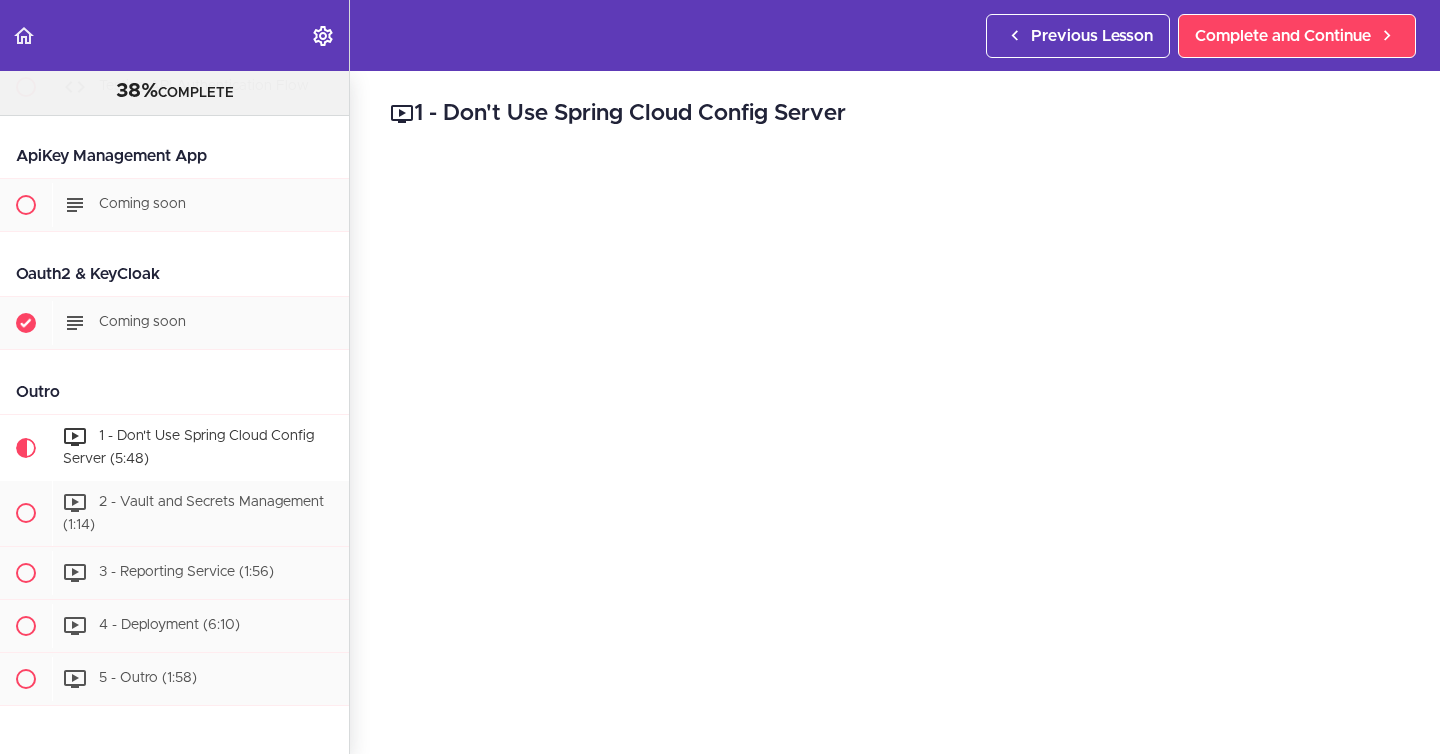 click on "Autoplay
Autocomplete
Previous Lesson
Complete and Continue" at bounding box center (720, 35) 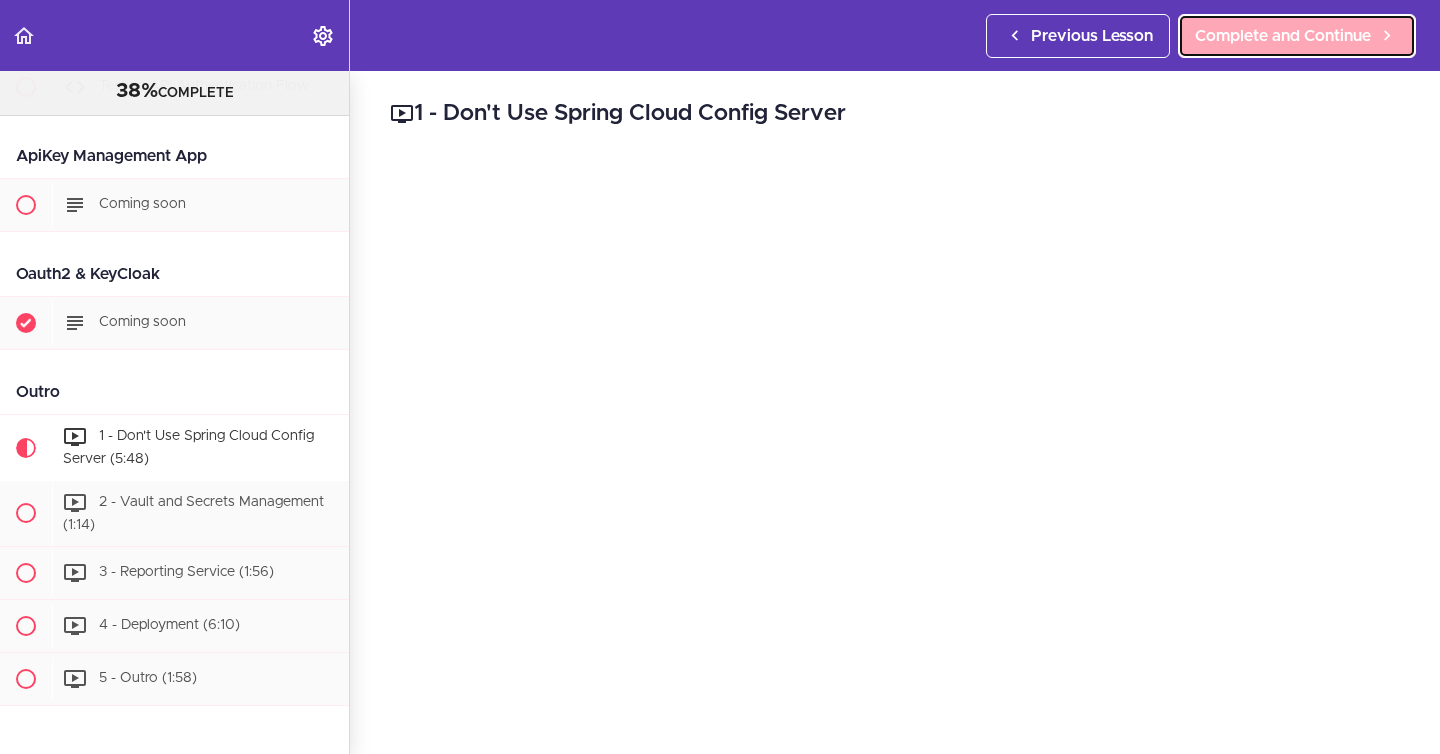 click on "Complete and Continue" at bounding box center [1283, 36] 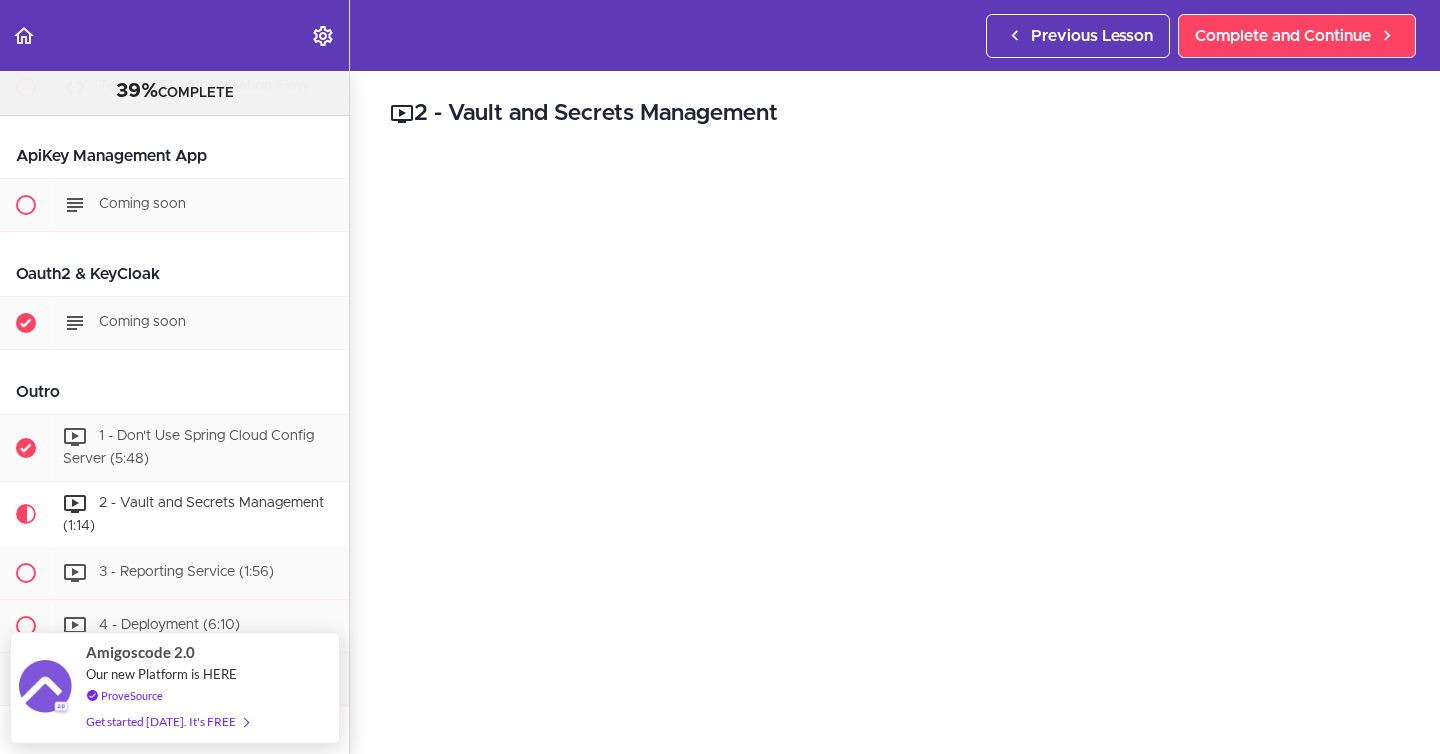 click on "2 - Vault and Secrets Management" at bounding box center [895, 114] 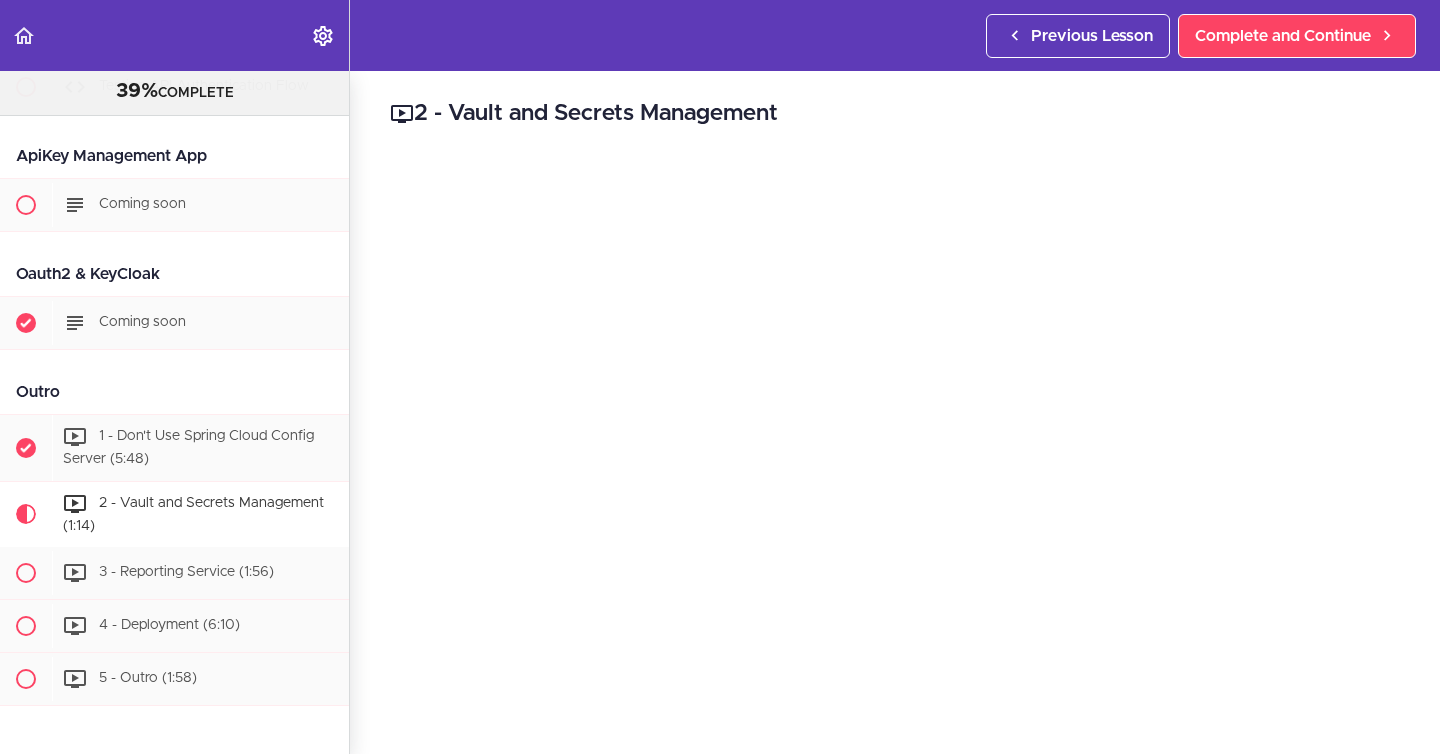 click on "Autoplay
Autocomplete
Previous Lesson
Complete and Continue" at bounding box center [720, 35] 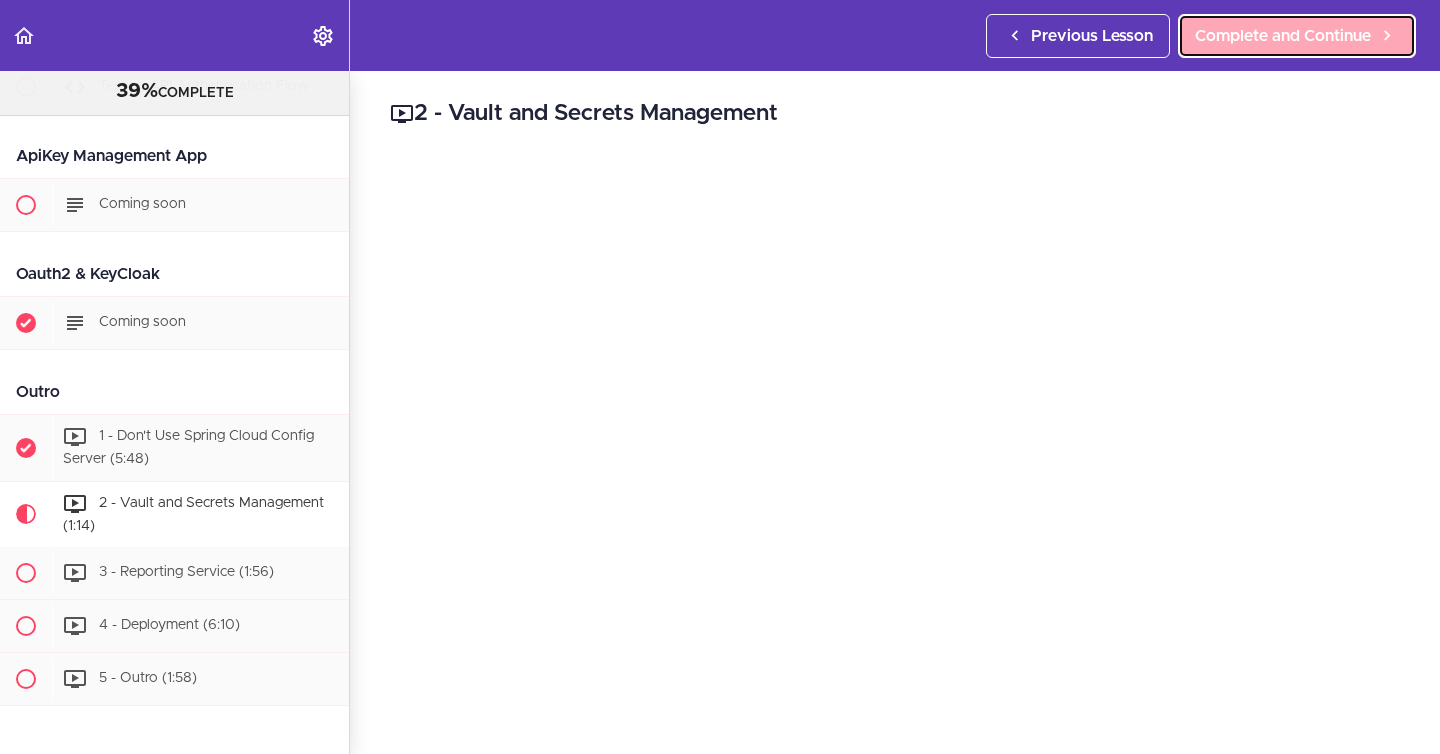 click on "Complete and Continue" at bounding box center [1283, 36] 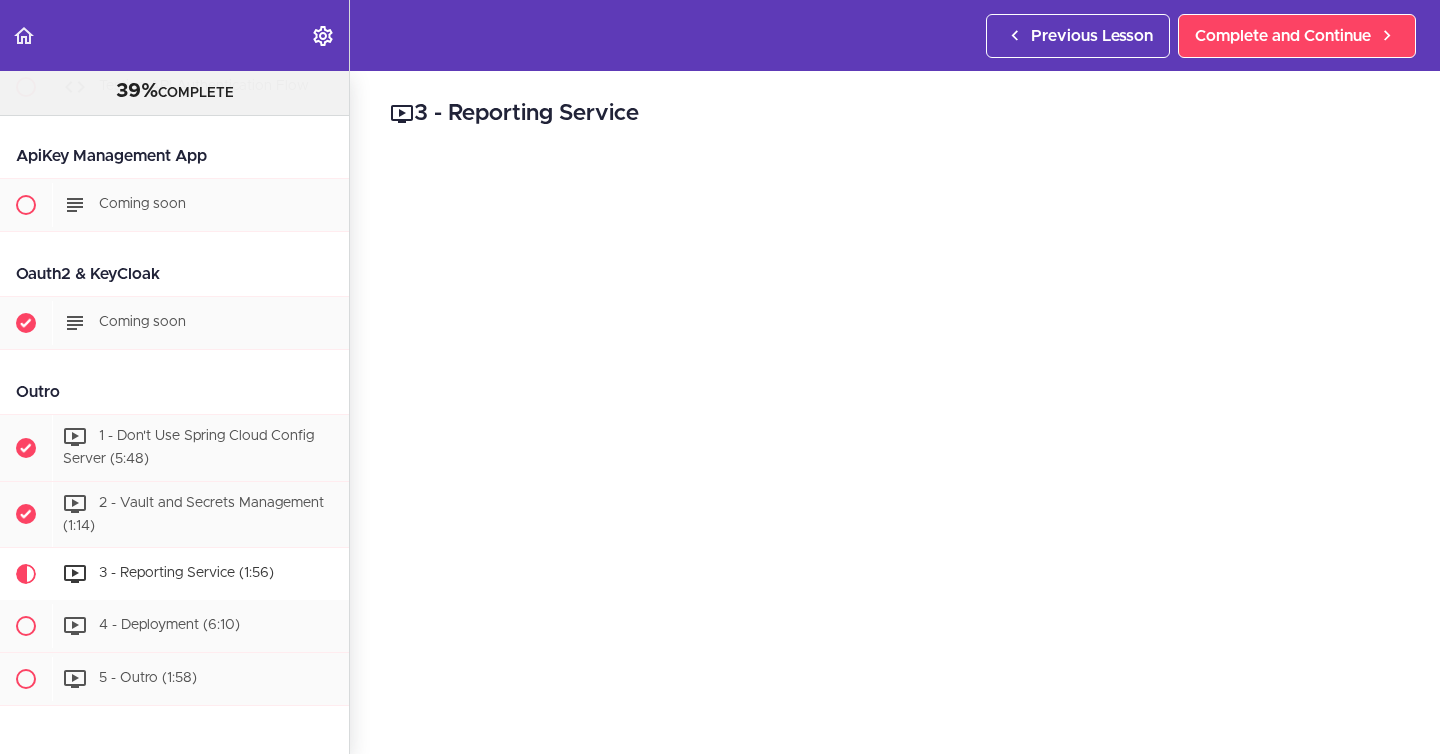 click on "Autoplay
Autocomplete
Previous Lesson
Complete and Continue" at bounding box center (720, 35) 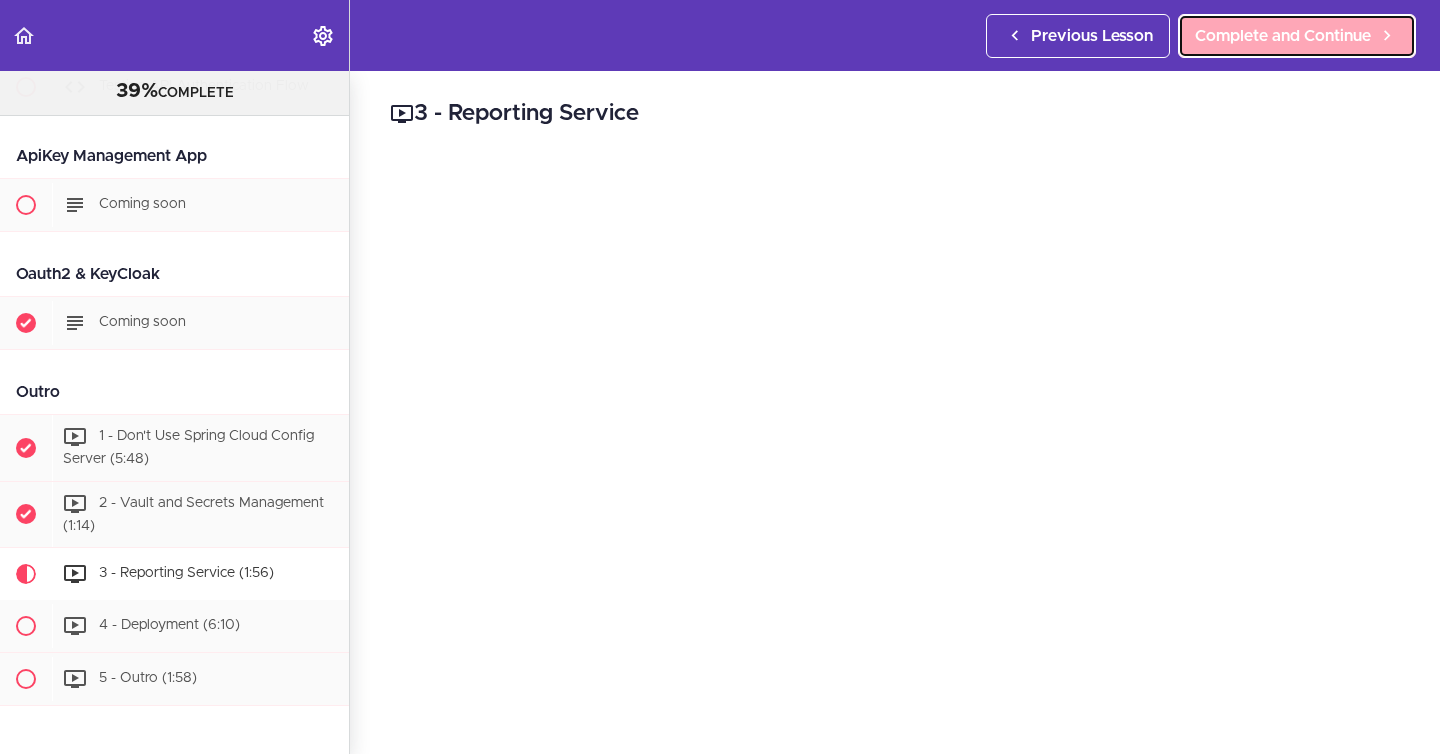 click on "Complete and Continue" at bounding box center (1283, 36) 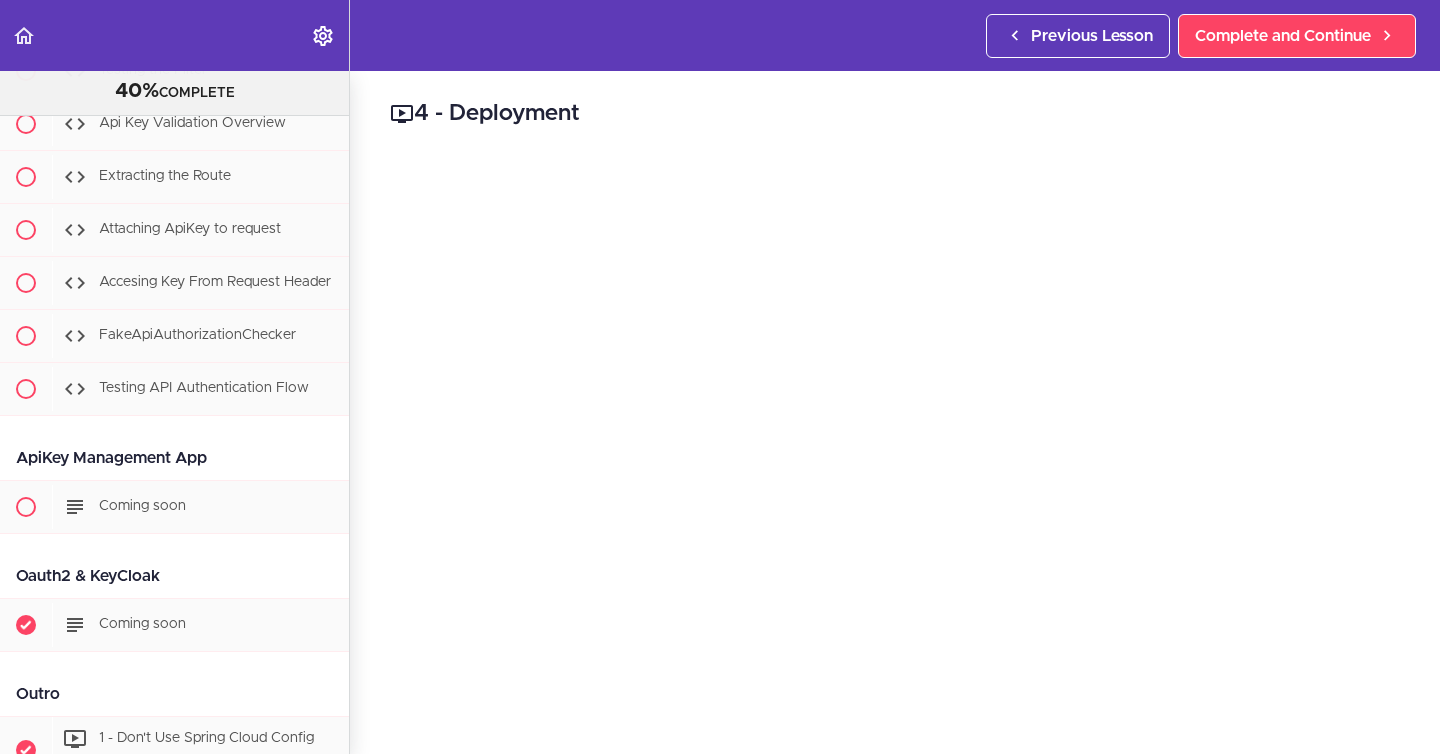 scroll, scrollTop: 11479, scrollLeft: 0, axis: vertical 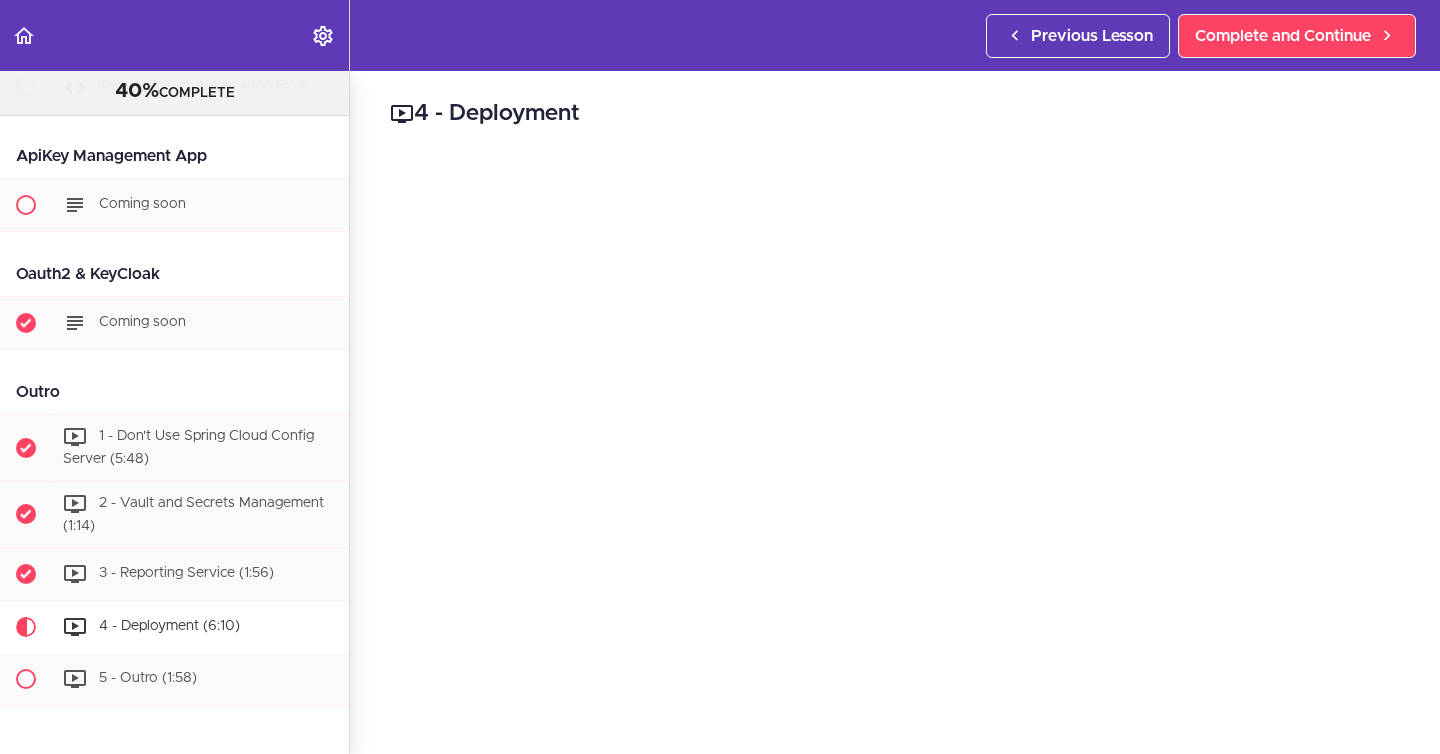 click on "Autoplay
Autocomplete
Previous Lesson
Complete and Continue" at bounding box center (720, 35) 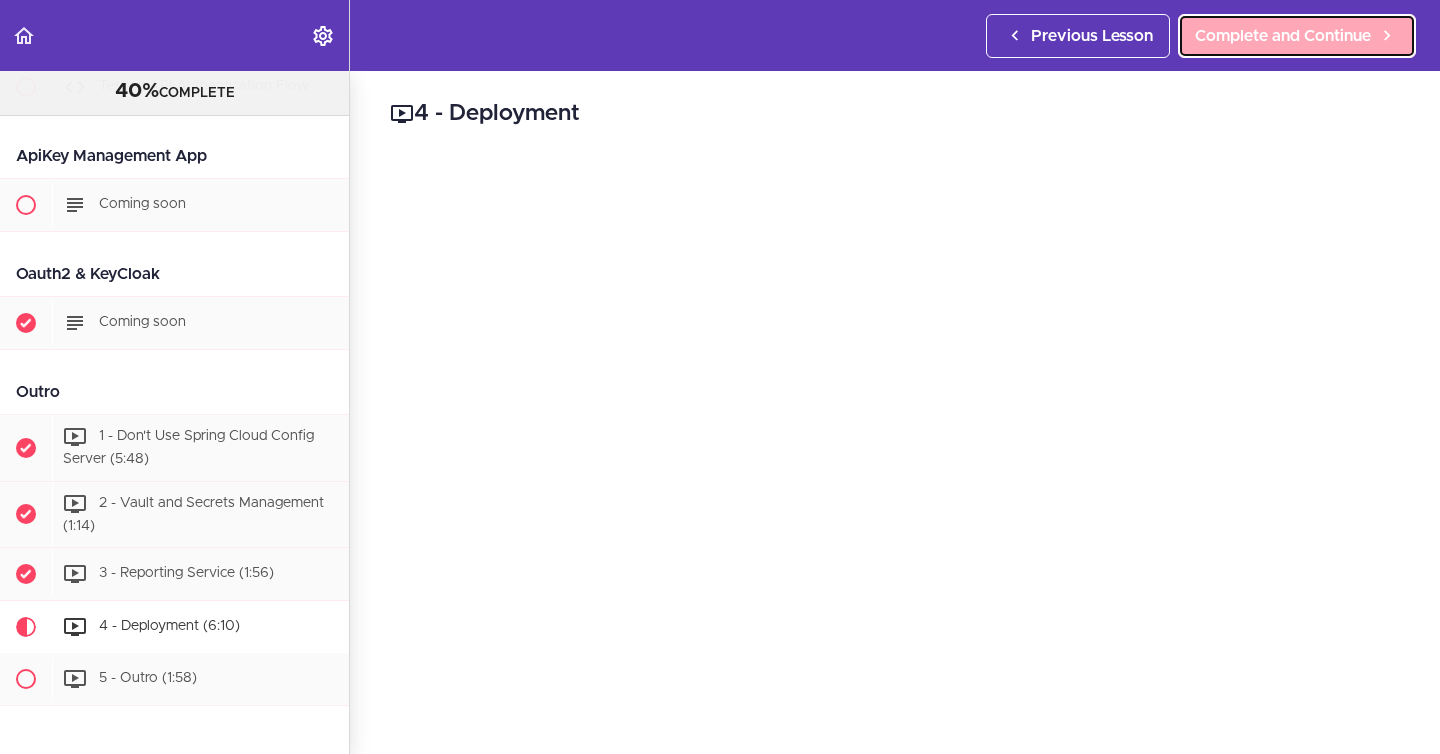 click on "Complete and Continue" at bounding box center (1283, 36) 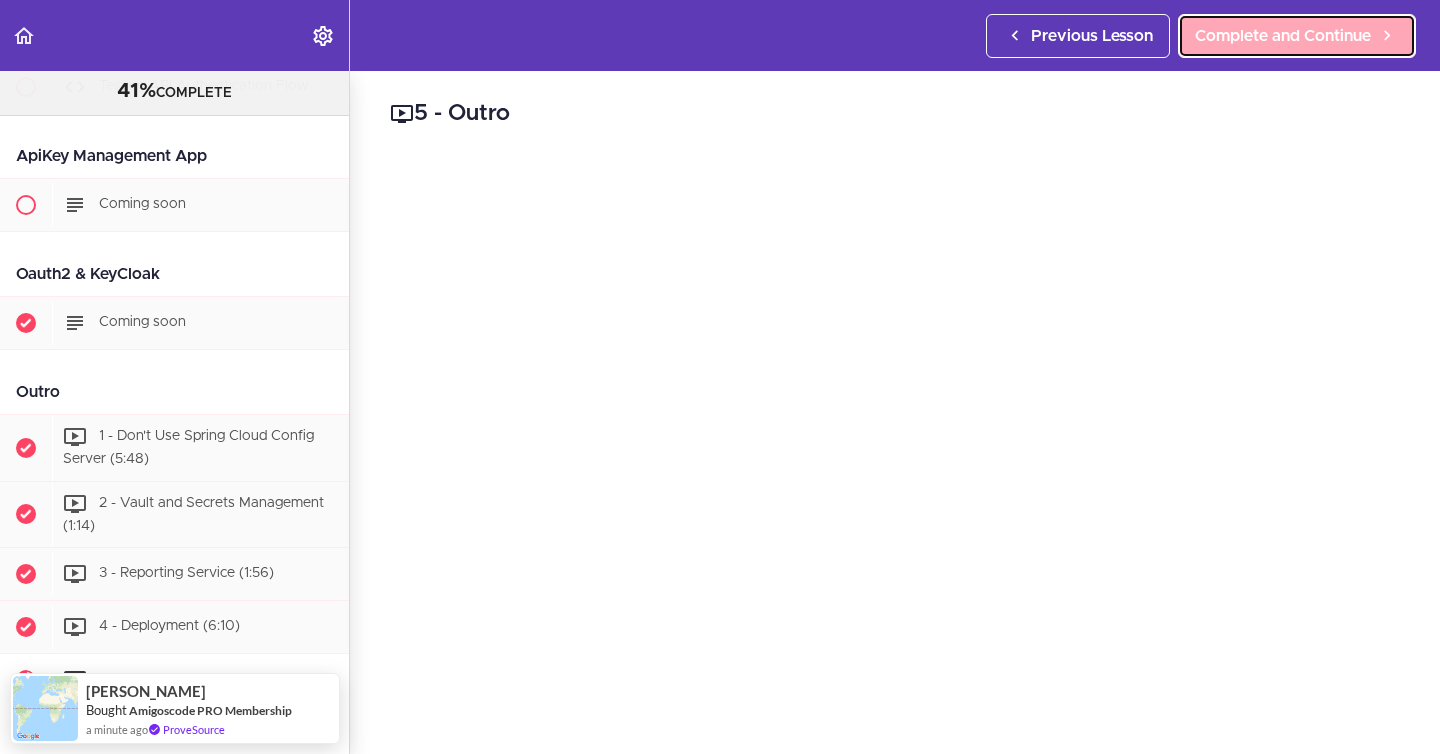 click on "Complete and Continue" at bounding box center [1283, 36] 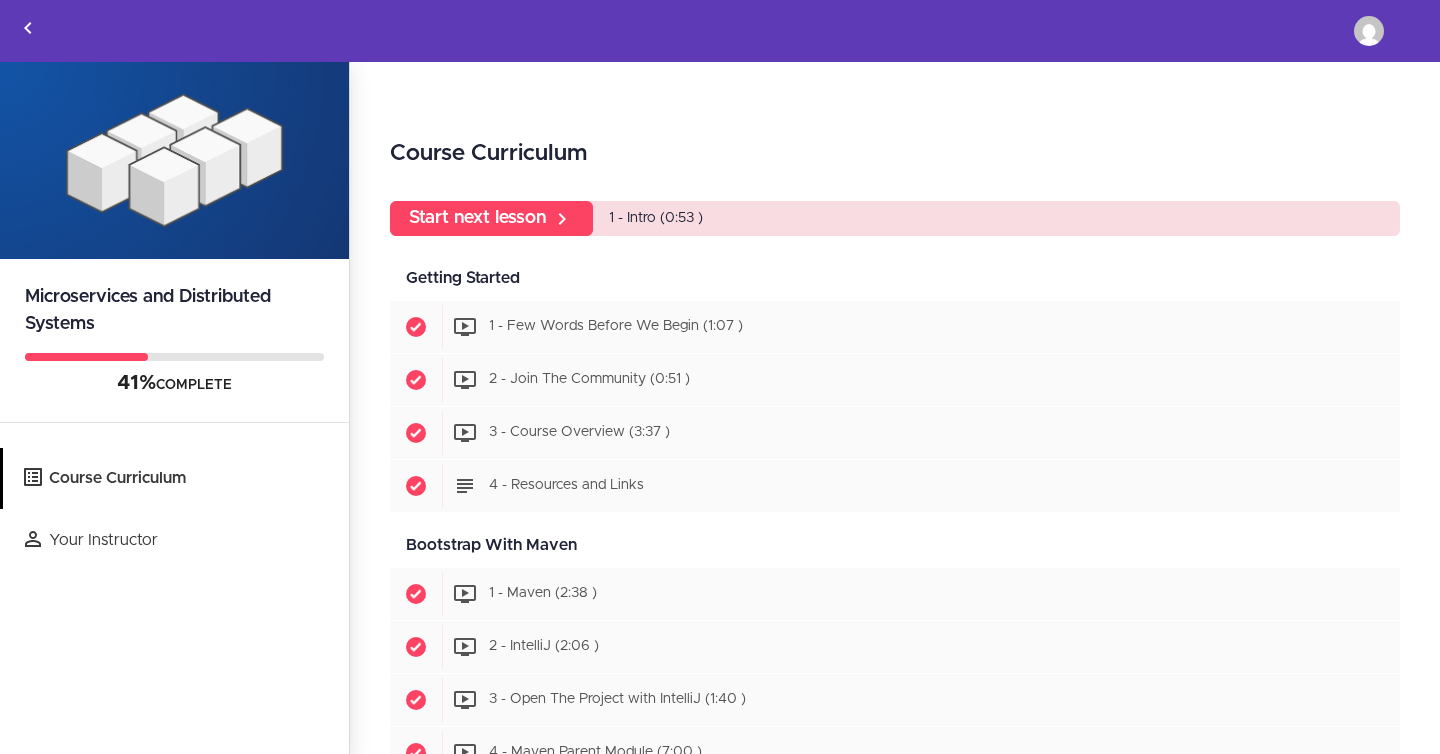 scroll, scrollTop: 0, scrollLeft: 0, axis: both 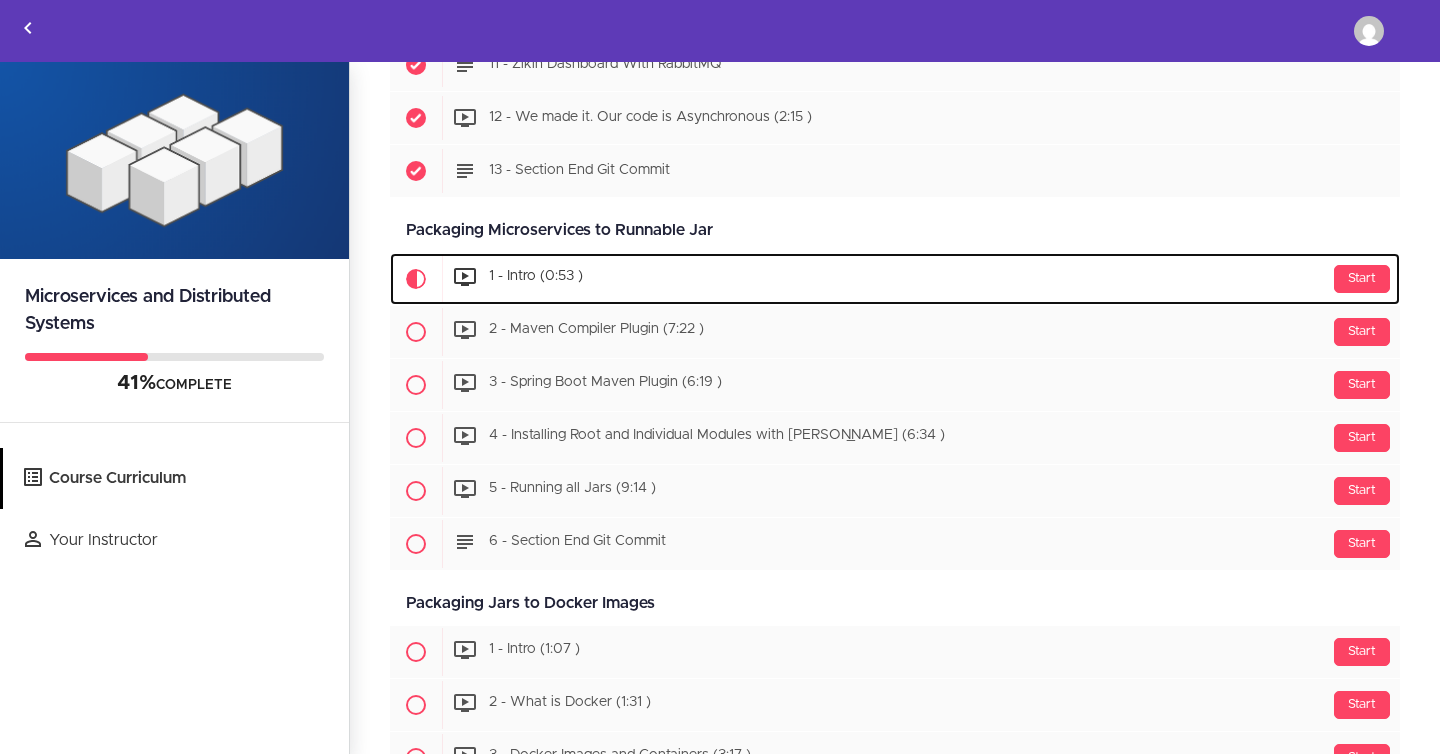 click on "1 - Intro
(0:53
)" at bounding box center (536, 277) 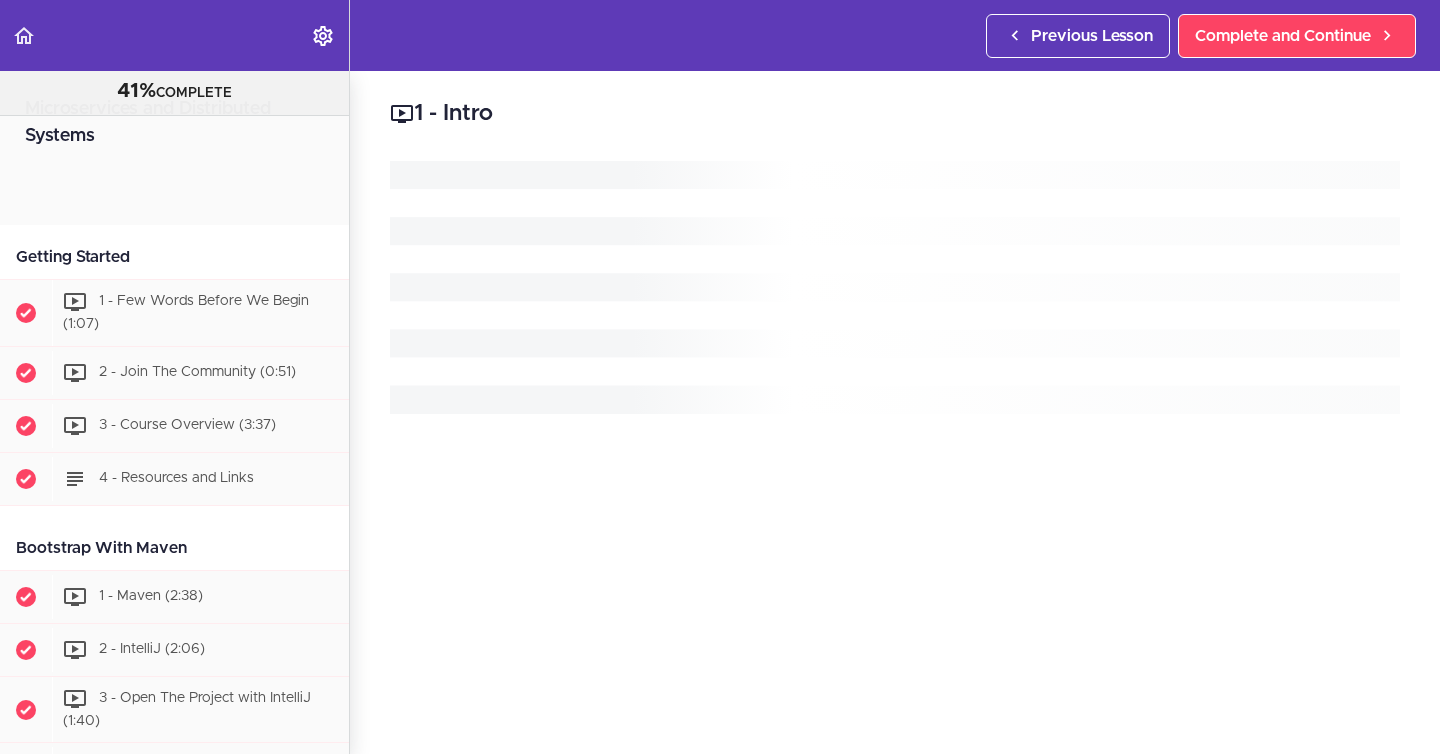 scroll, scrollTop: 0, scrollLeft: 0, axis: both 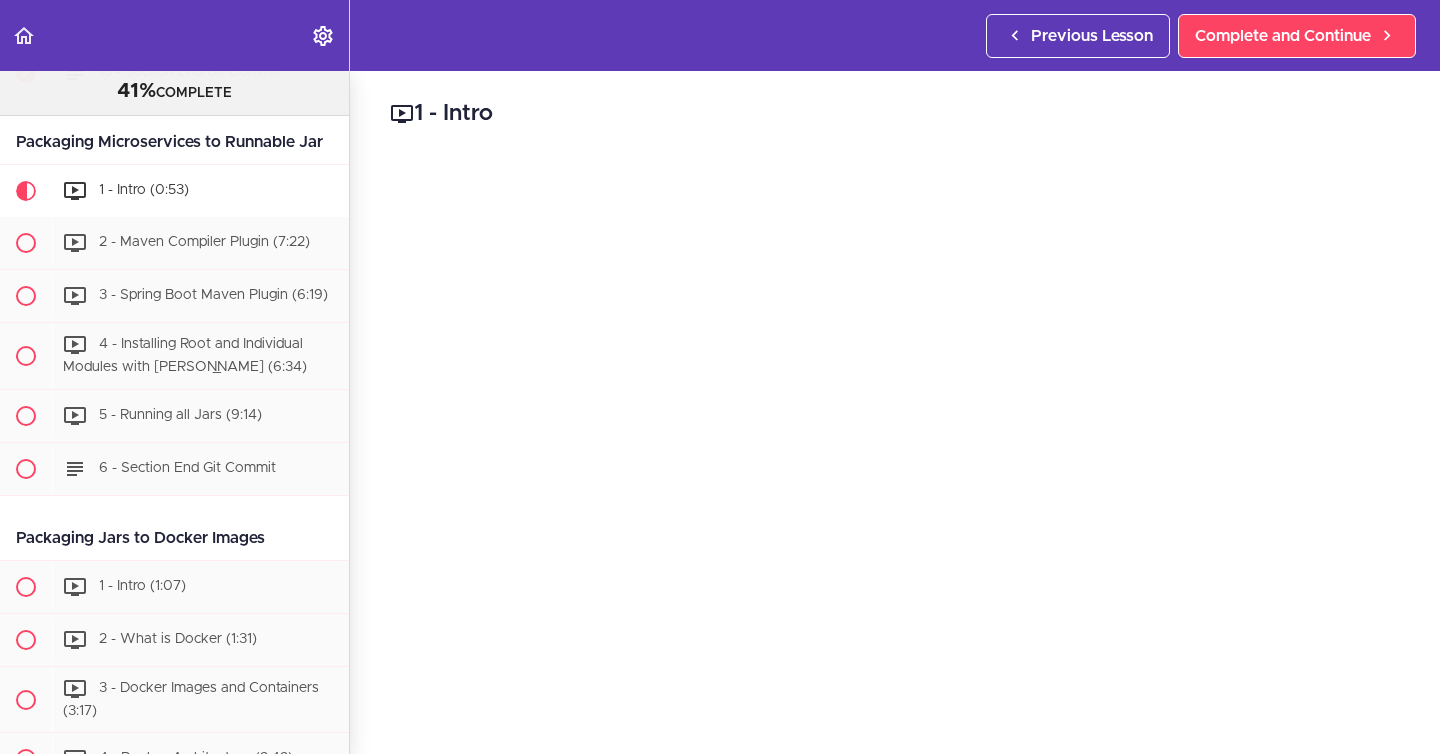 click on "1 - Intro" at bounding box center (895, 114) 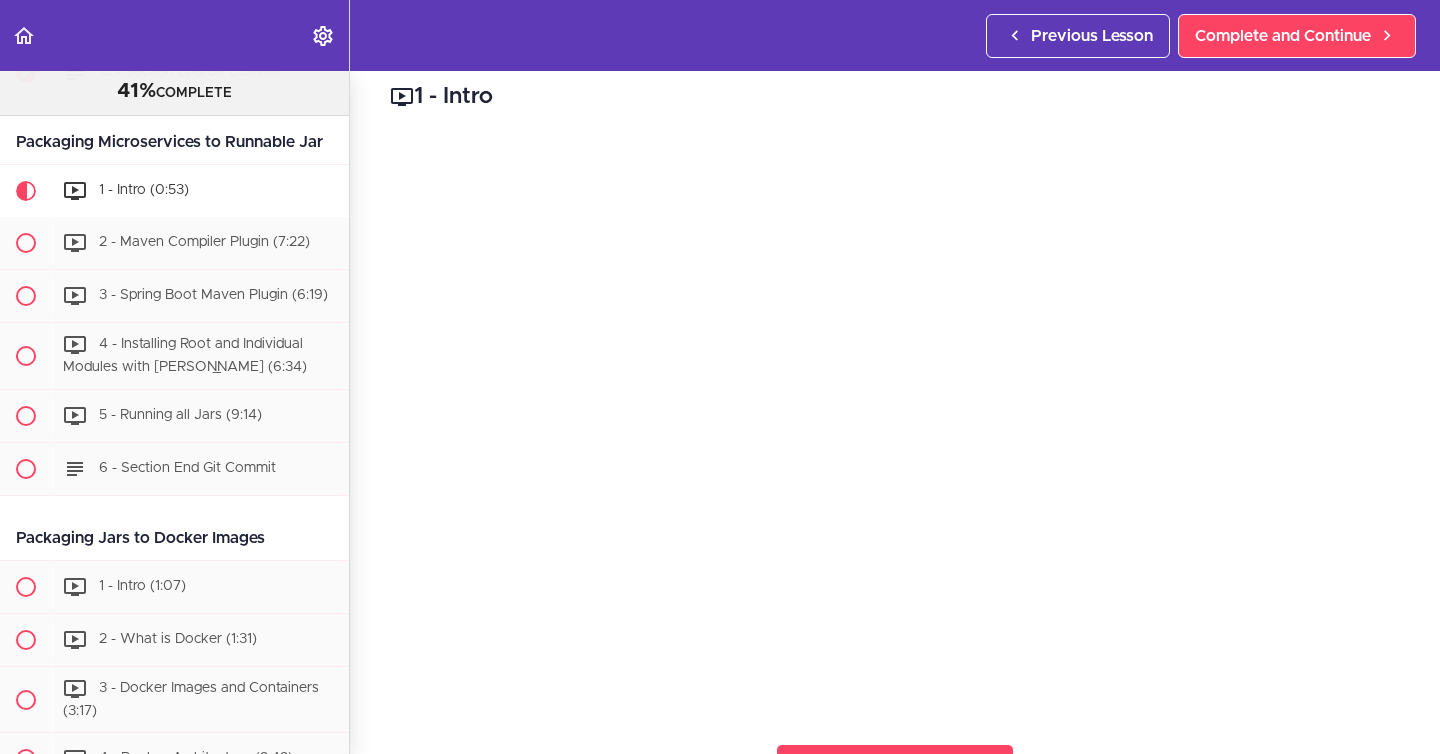 scroll, scrollTop: 0, scrollLeft: 0, axis: both 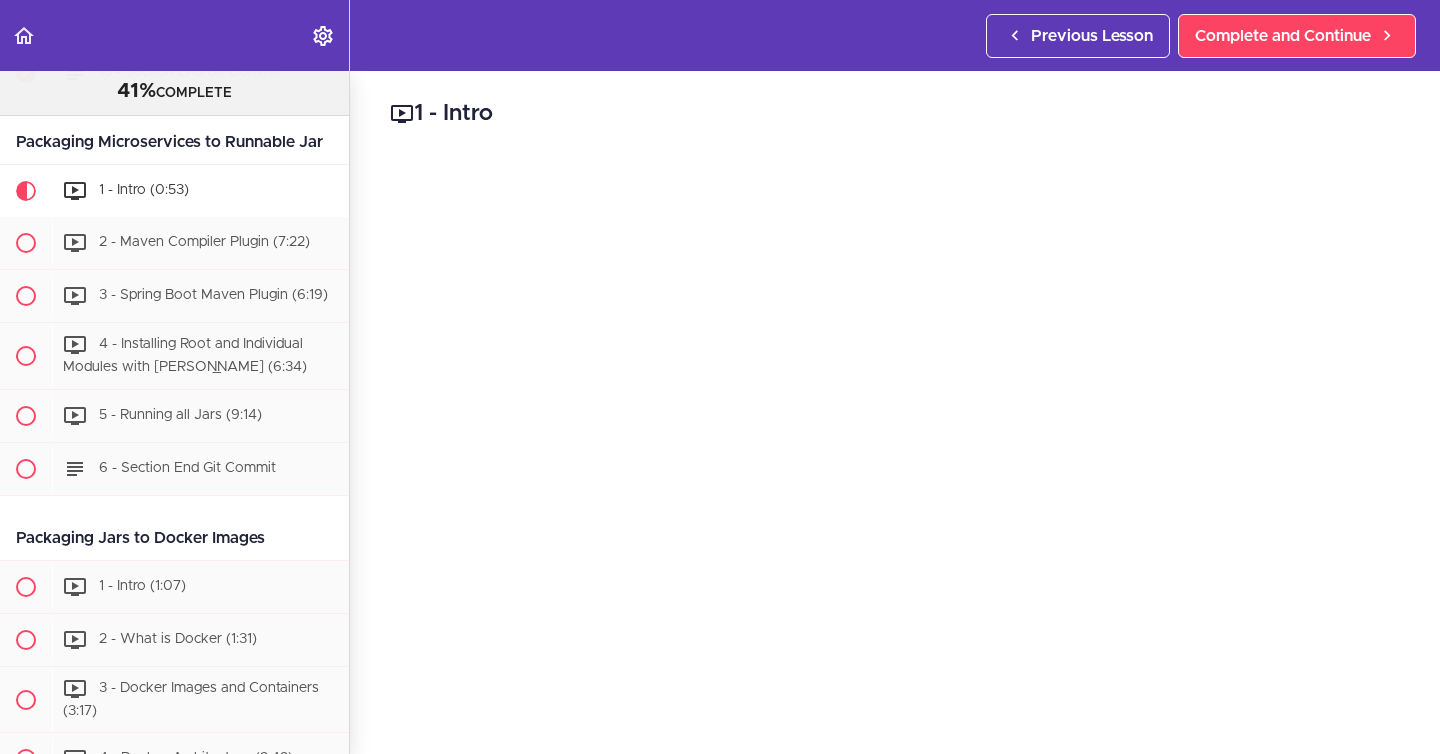 click on "1 - Intro
Complete and Continue
1 - Follow us on     LinkedIn
2 - Subscribe to our Newsletter" at bounding box center [895, 412] 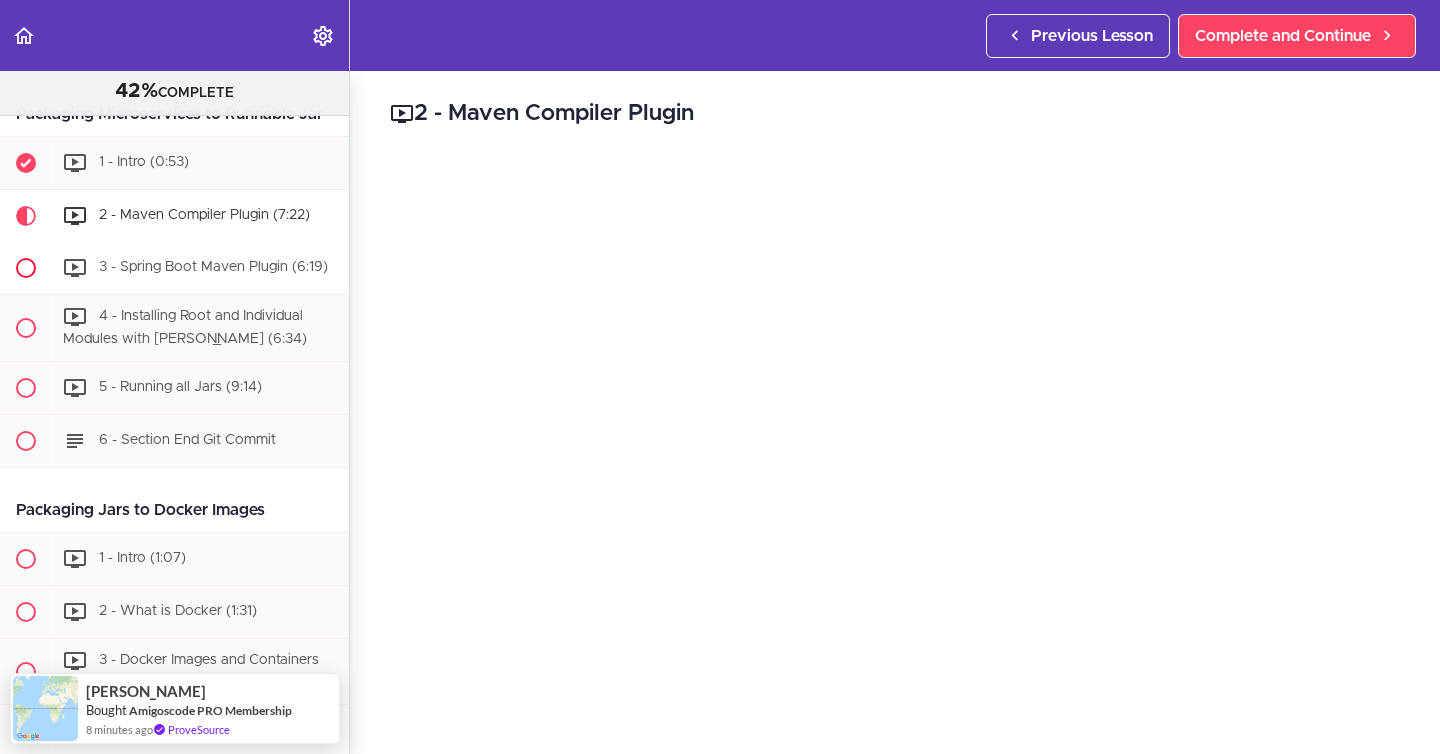 scroll, scrollTop: 4848, scrollLeft: 0, axis: vertical 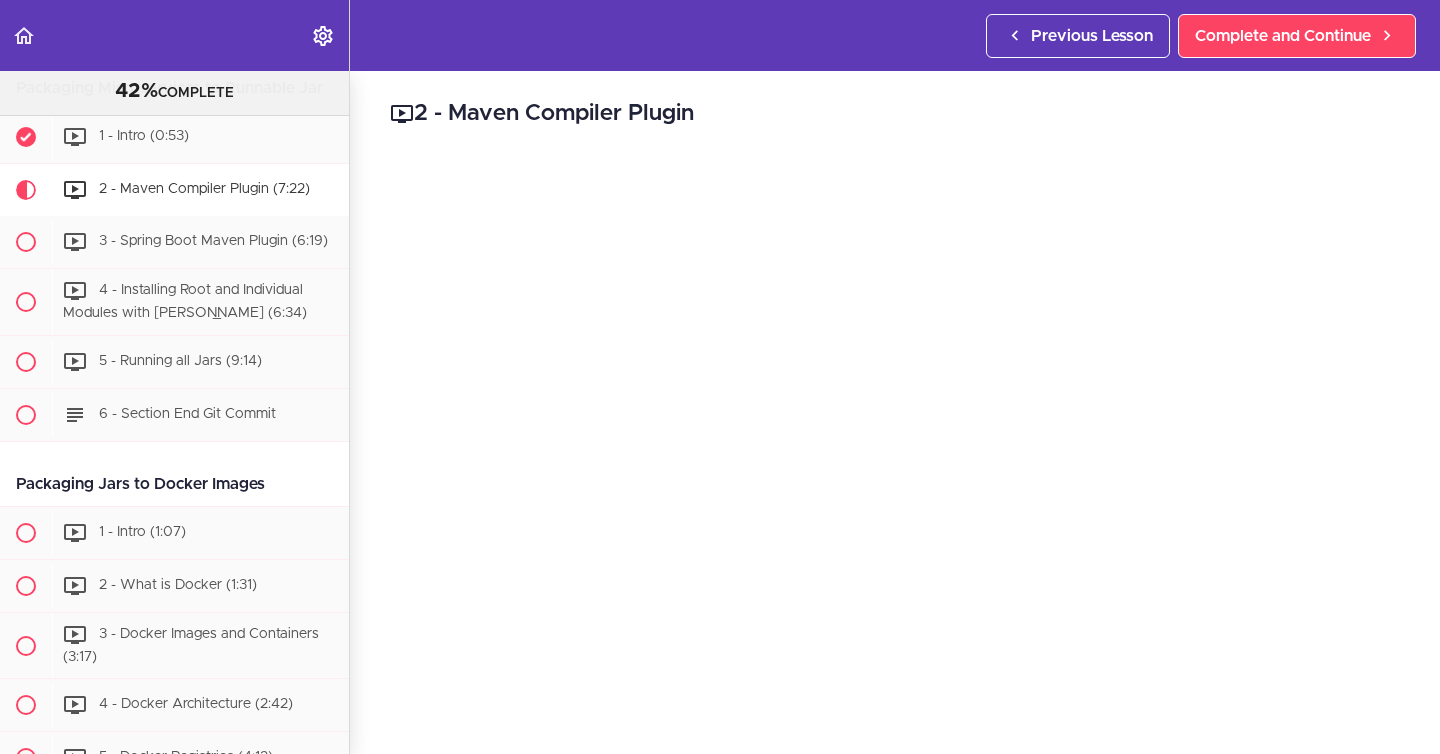 click on "2 - Maven Compiler Plugin" at bounding box center [895, 114] 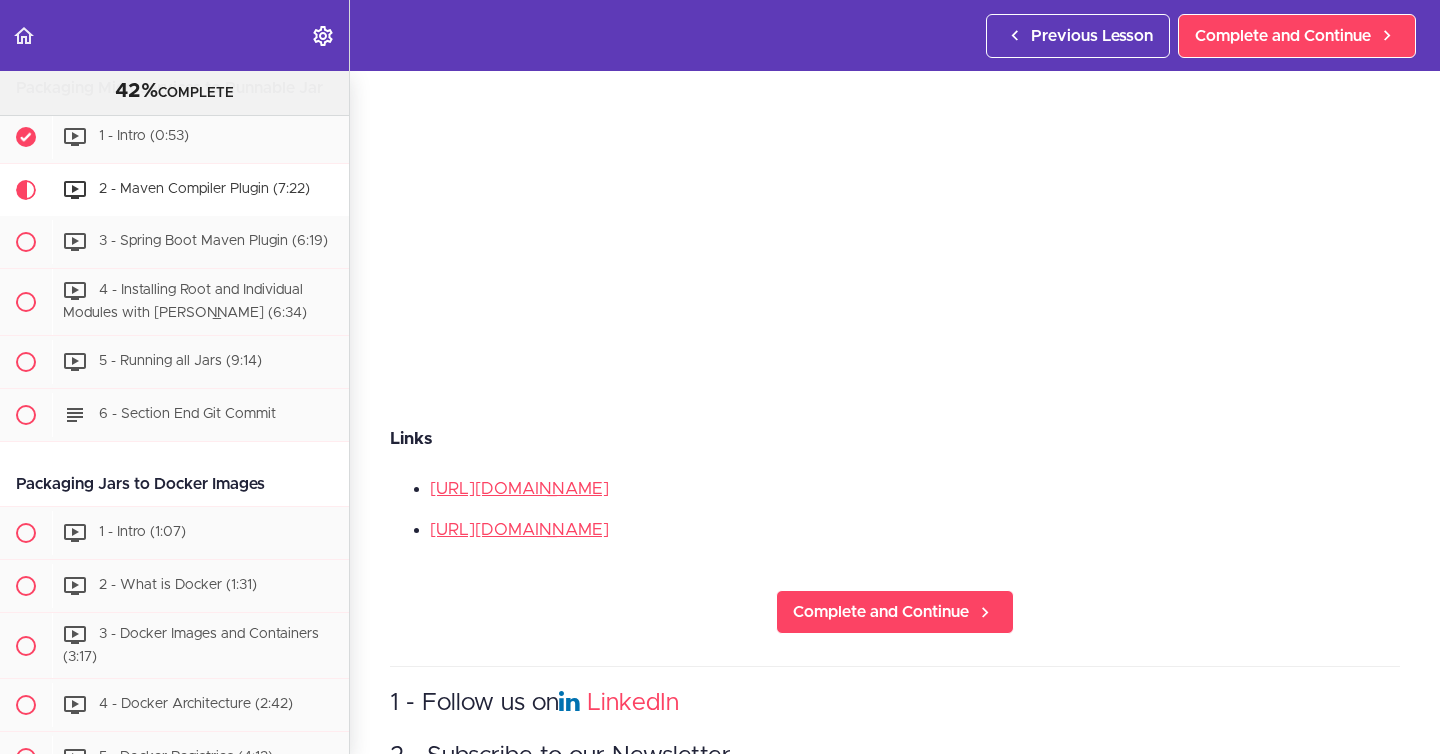 scroll, scrollTop: 0, scrollLeft: 0, axis: both 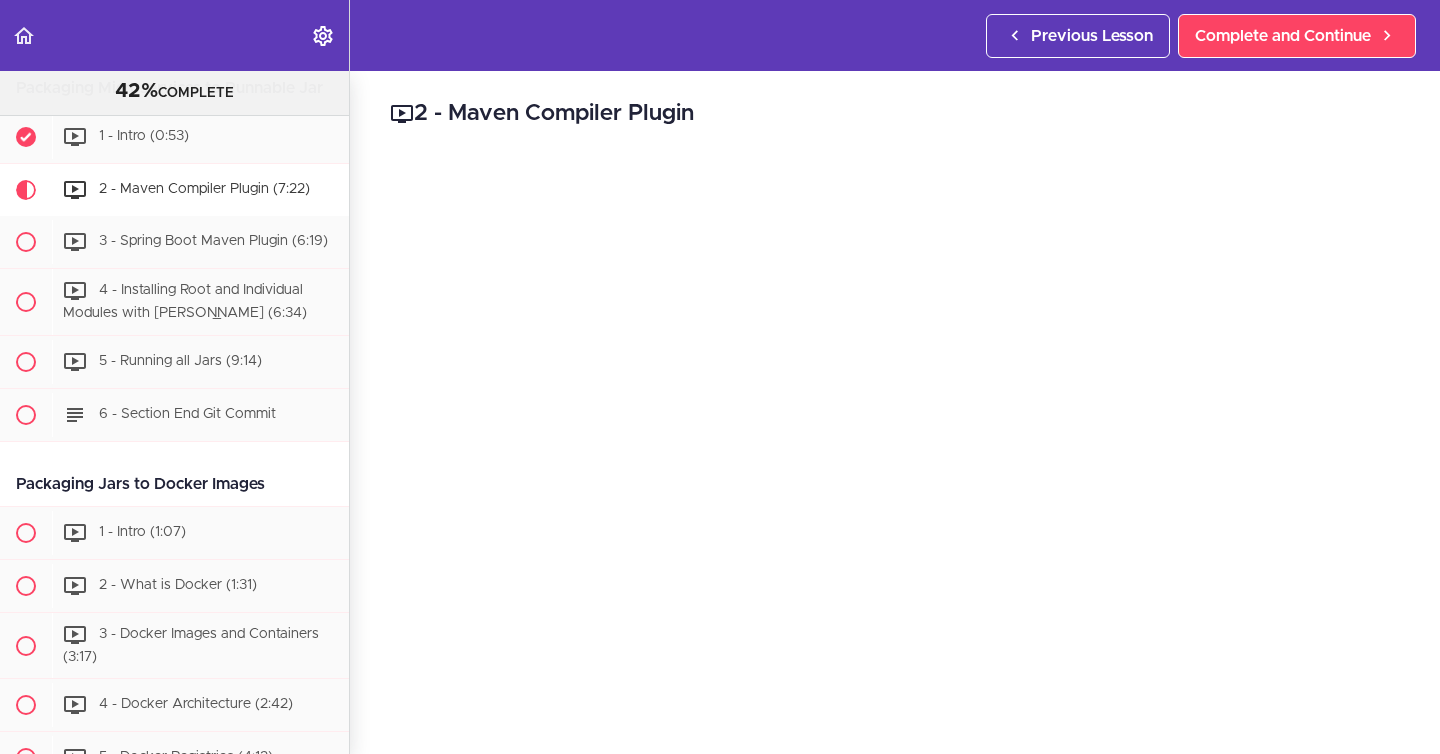 click on "2 - Maven Compiler Plugin" at bounding box center [895, 114] 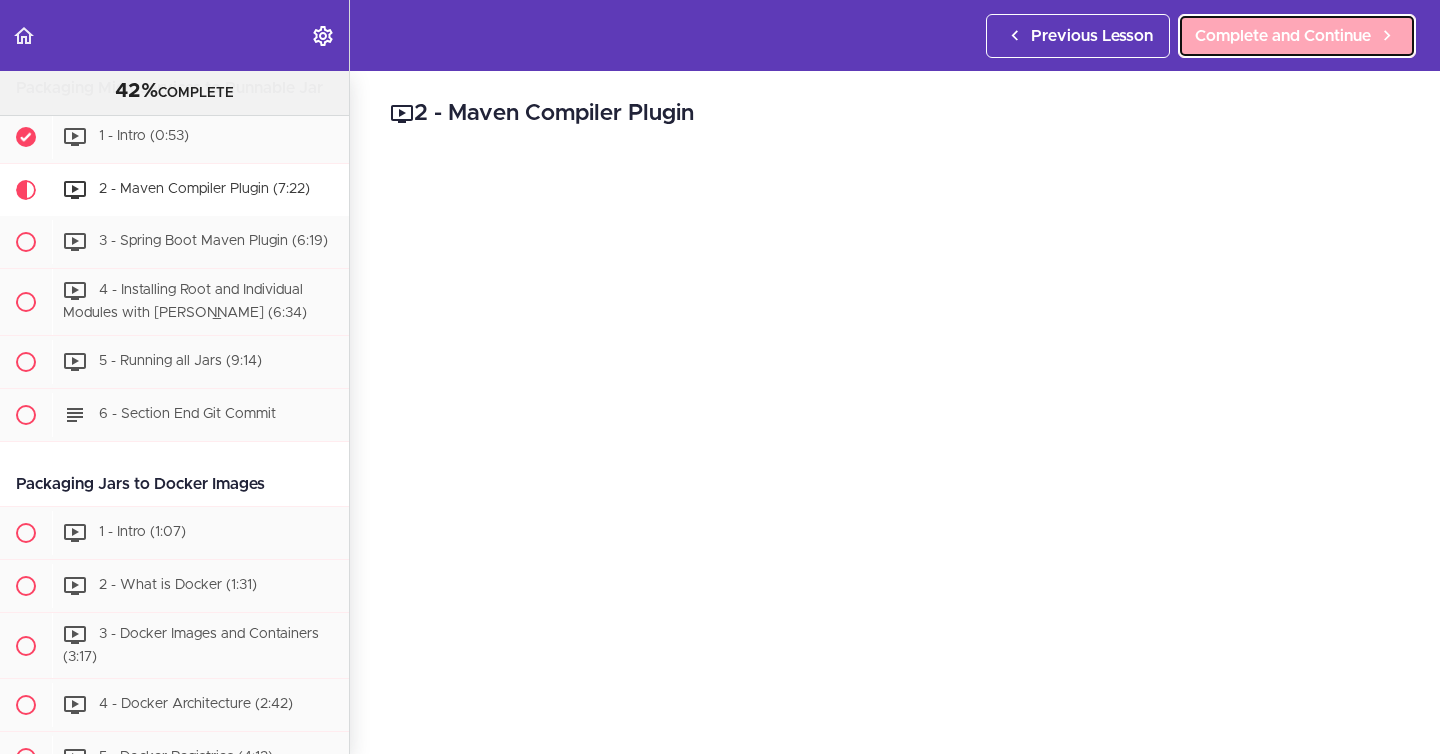 click on "Complete and Continue" at bounding box center (1283, 36) 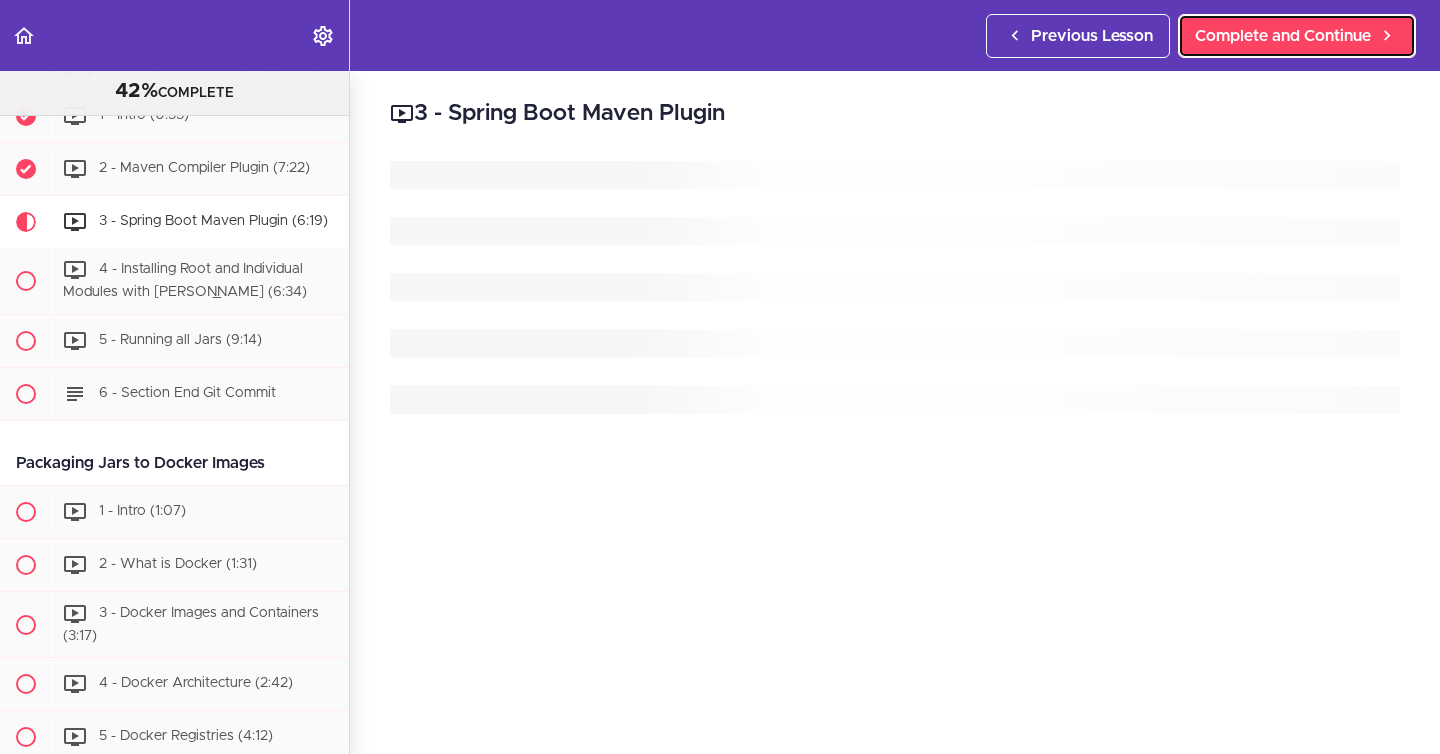 scroll, scrollTop: 4875, scrollLeft: 0, axis: vertical 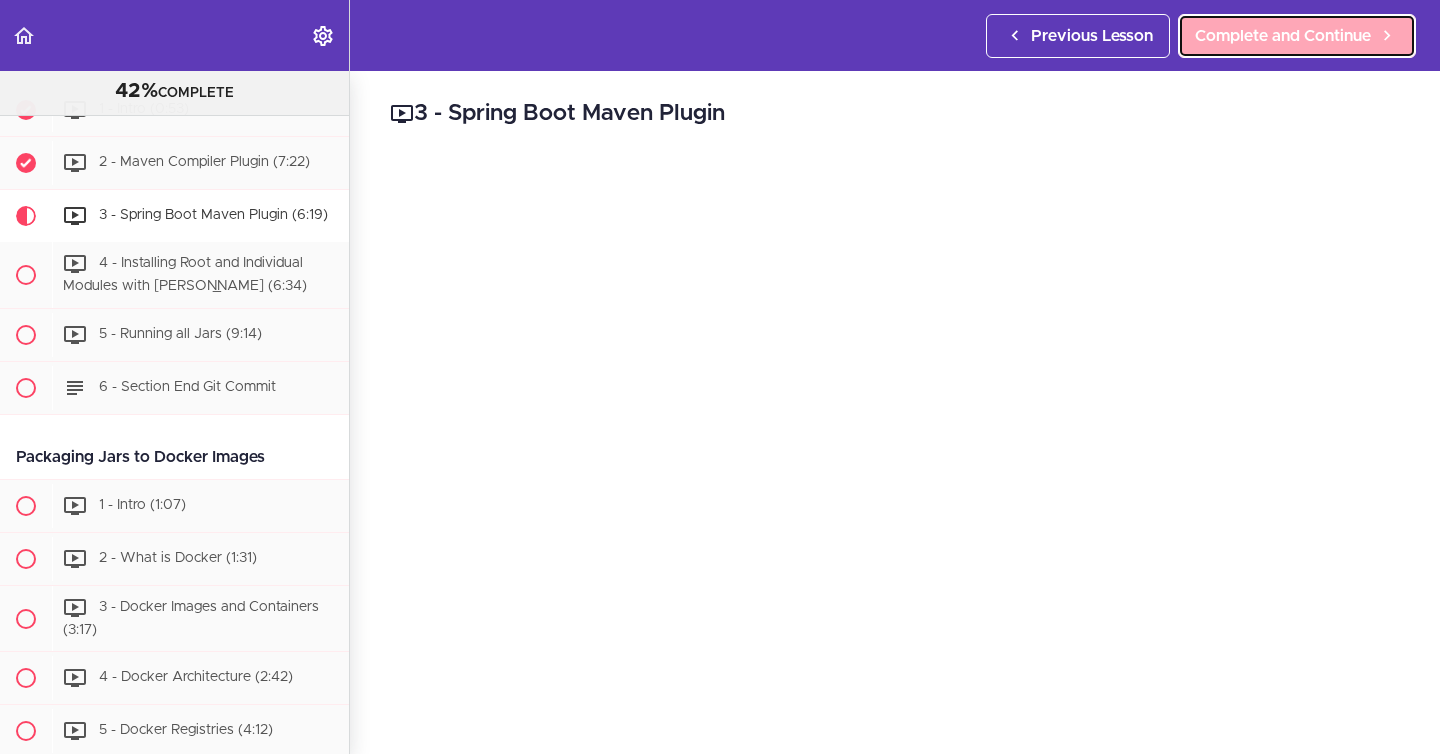 click on "Complete and Continue" at bounding box center [1283, 36] 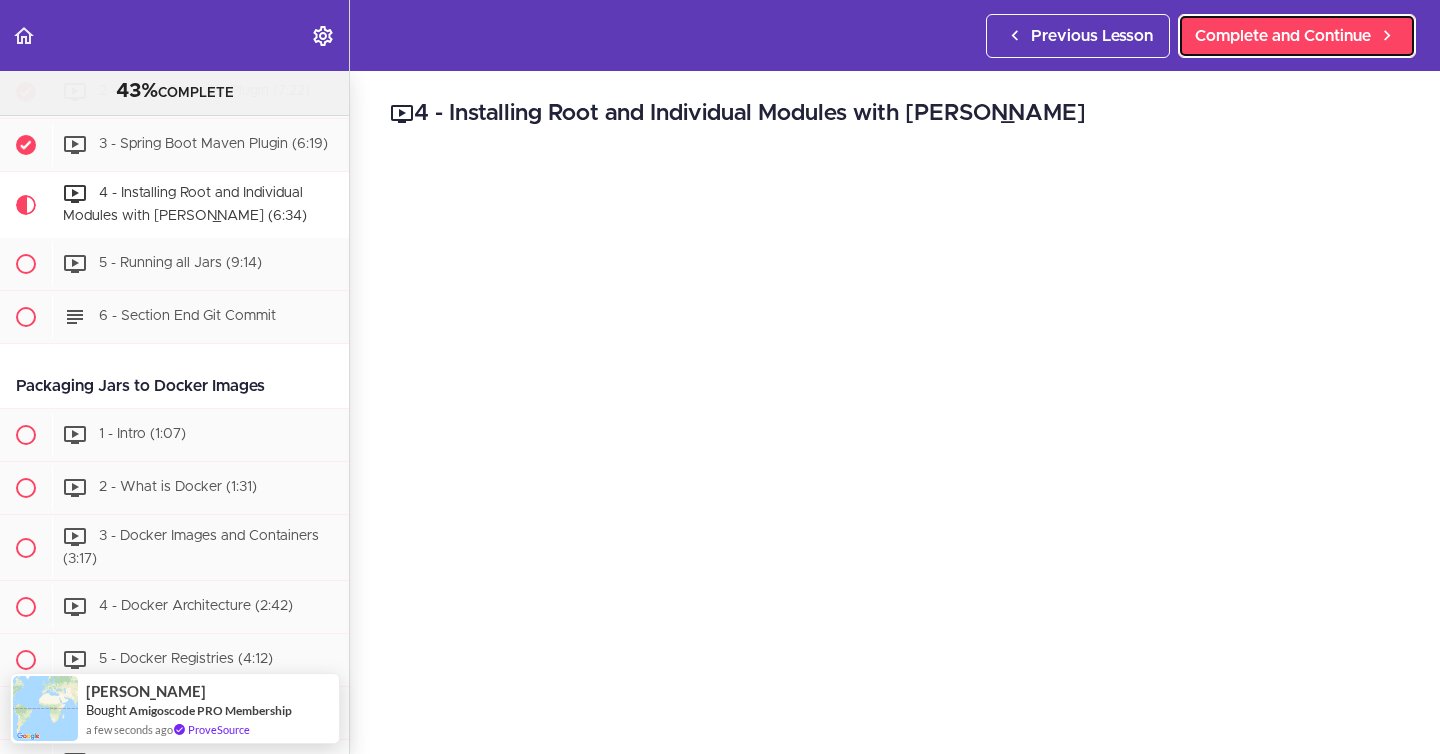 scroll, scrollTop: 4953, scrollLeft: 0, axis: vertical 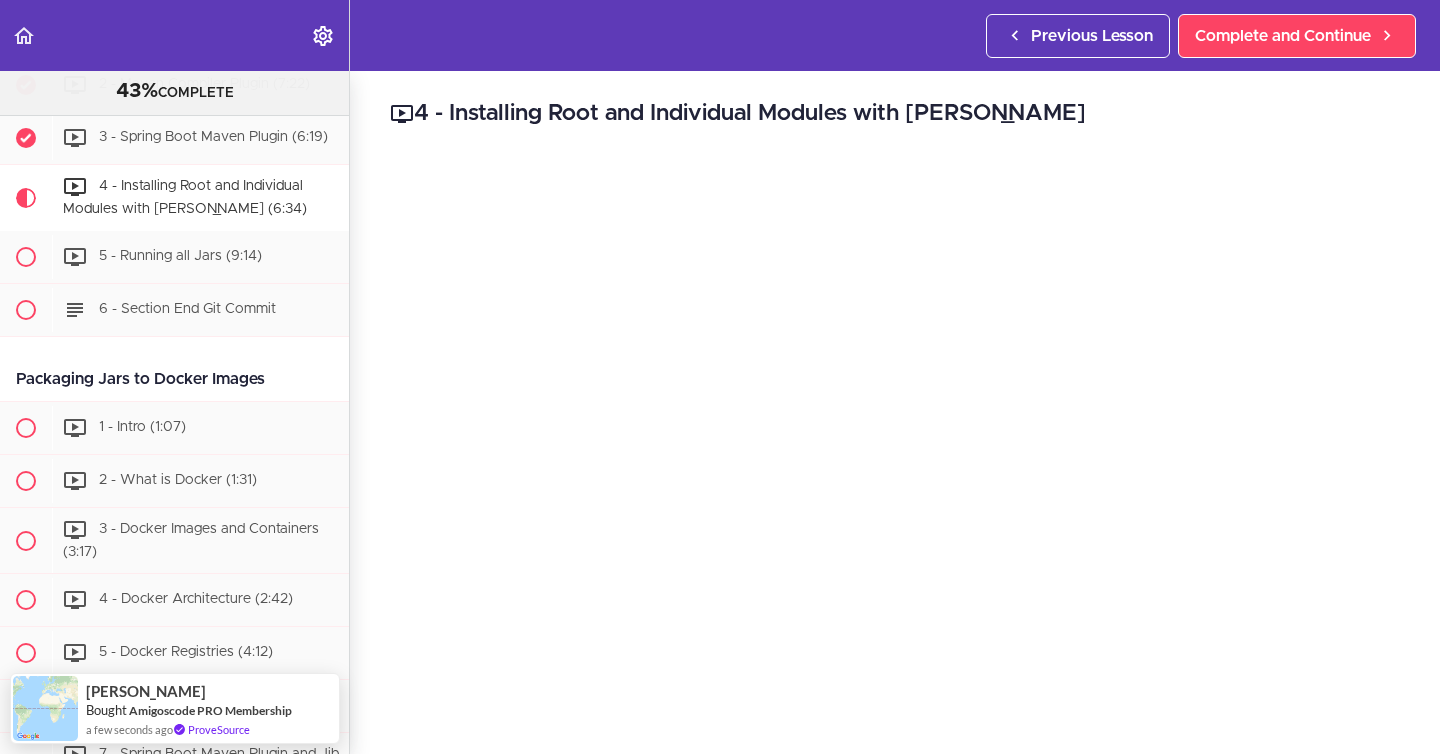 click on "4 - Installing Root and Individual Modules with [PERSON_NAME]
Complete and Continue
1 - Follow us on     LinkedIn
2 - Subscribe to our Newsletter" at bounding box center [895, 412] 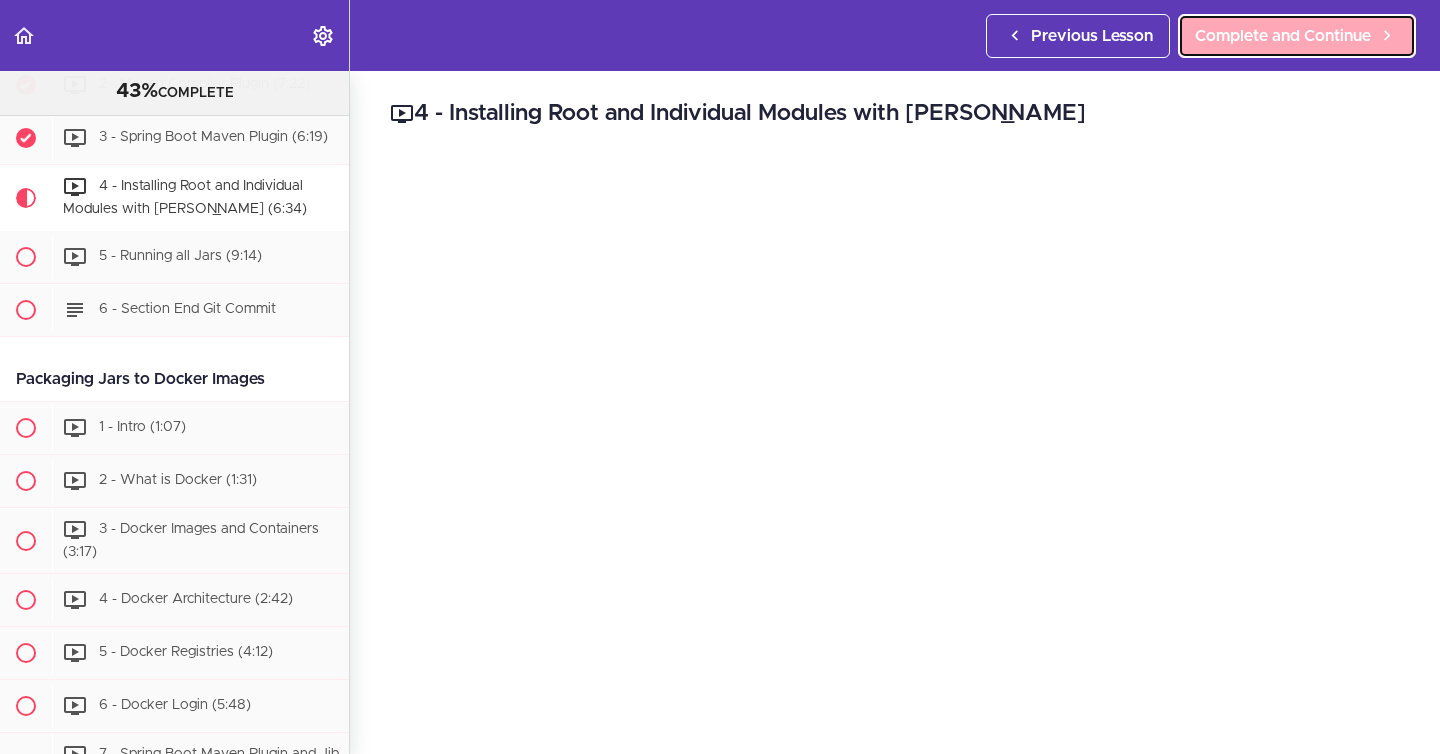 click on "Complete and Continue" at bounding box center (1283, 36) 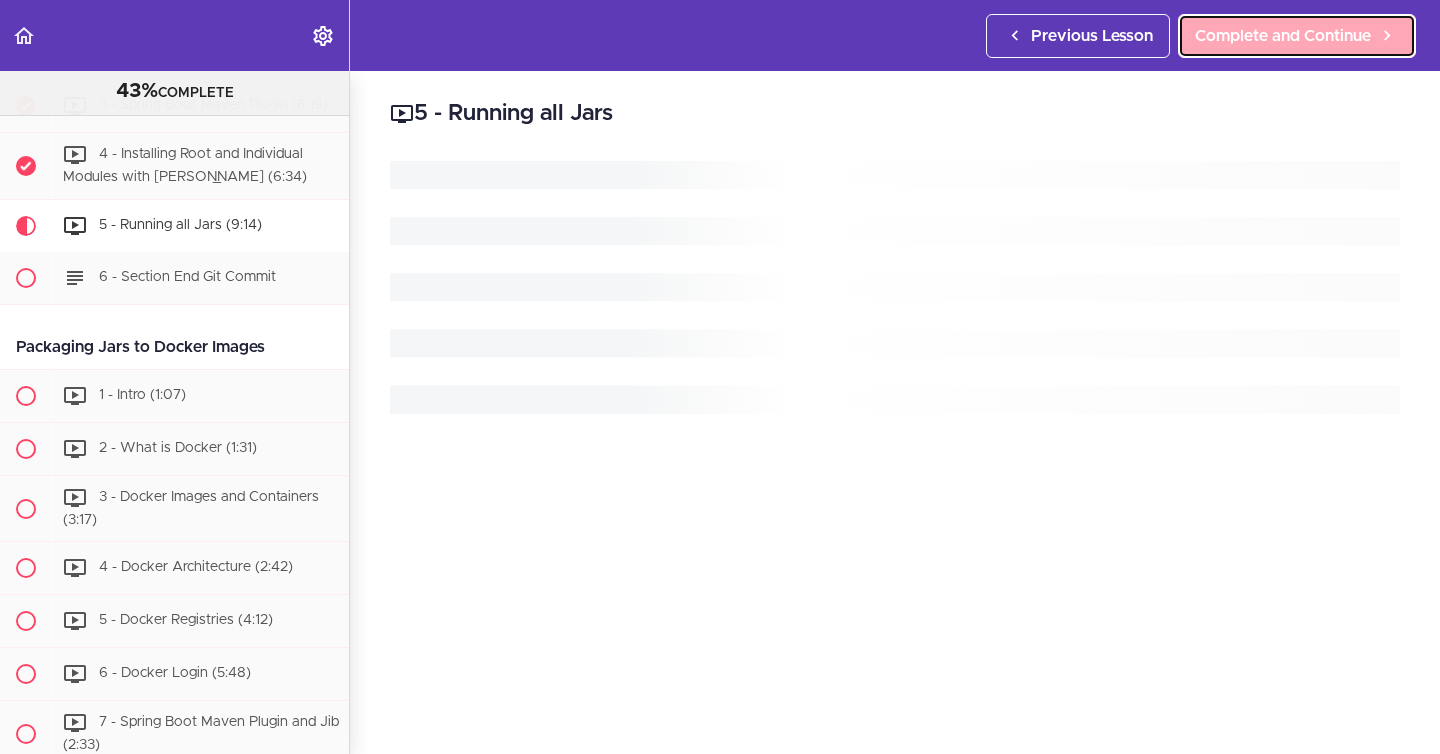 scroll, scrollTop: 4995, scrollLeft: 0, axis: vertical 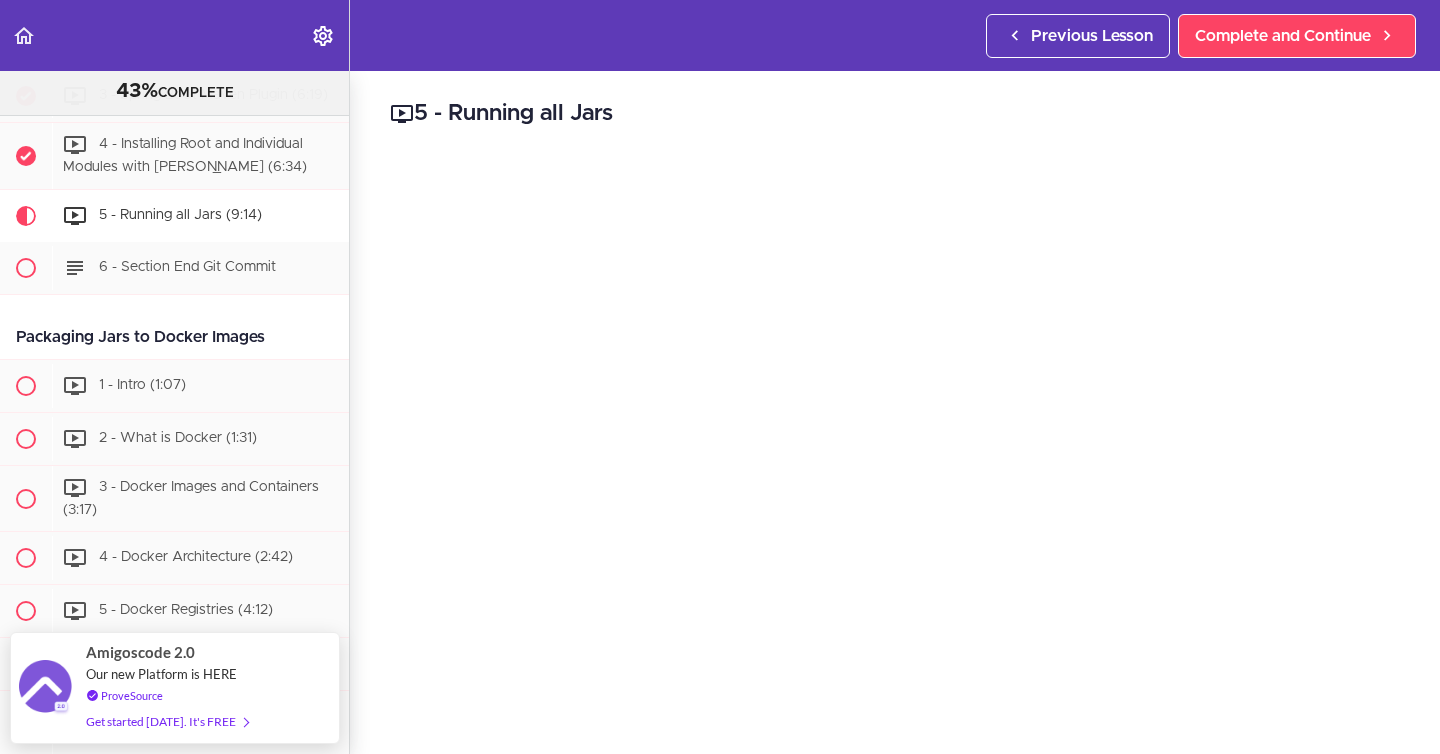 click on "Autoplay
Autocomplete
Previous Lesson
Complete and Continue" at bounding box center (720, 35) 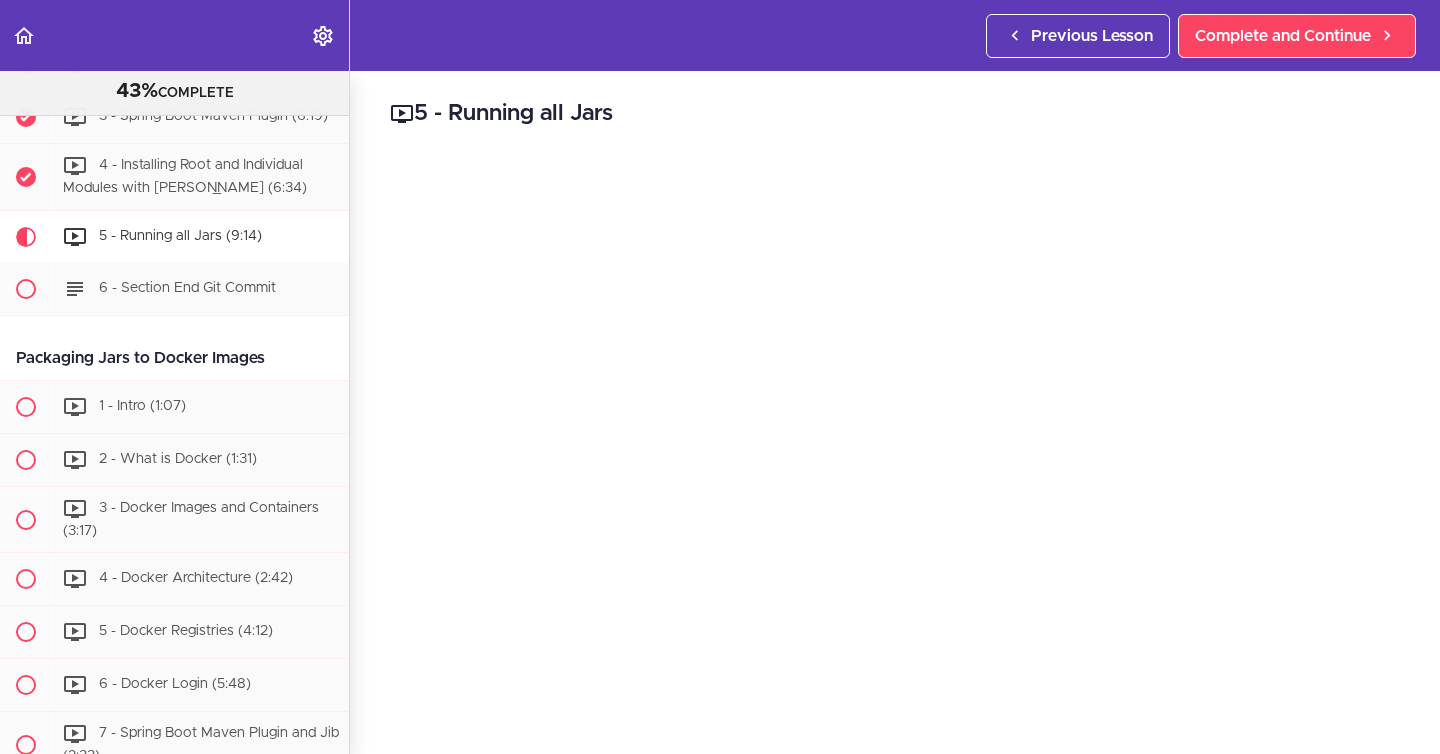 scroll, scrollTop: 4964, scrollLeft: 0, axis: vertical 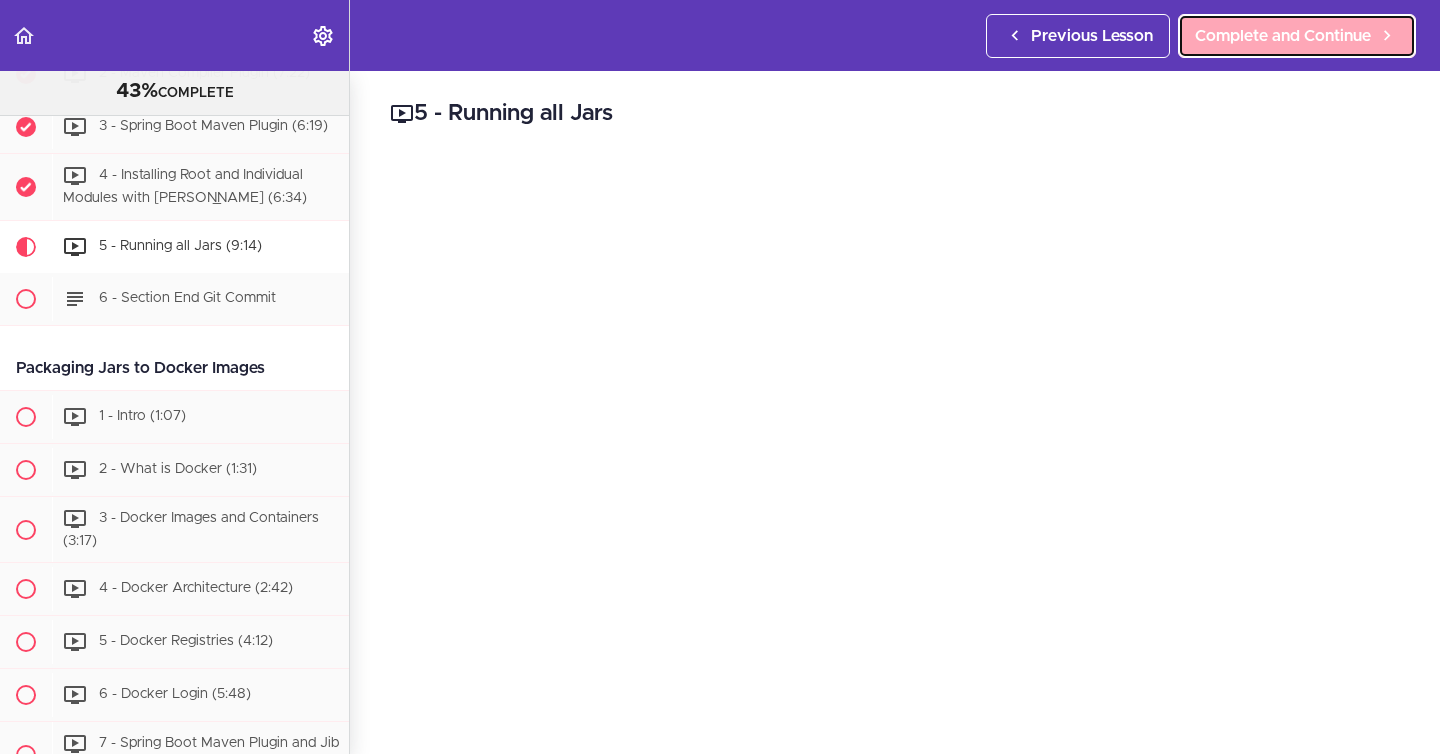 click on "Complete and Continue" at bounding box center (1283, 36) 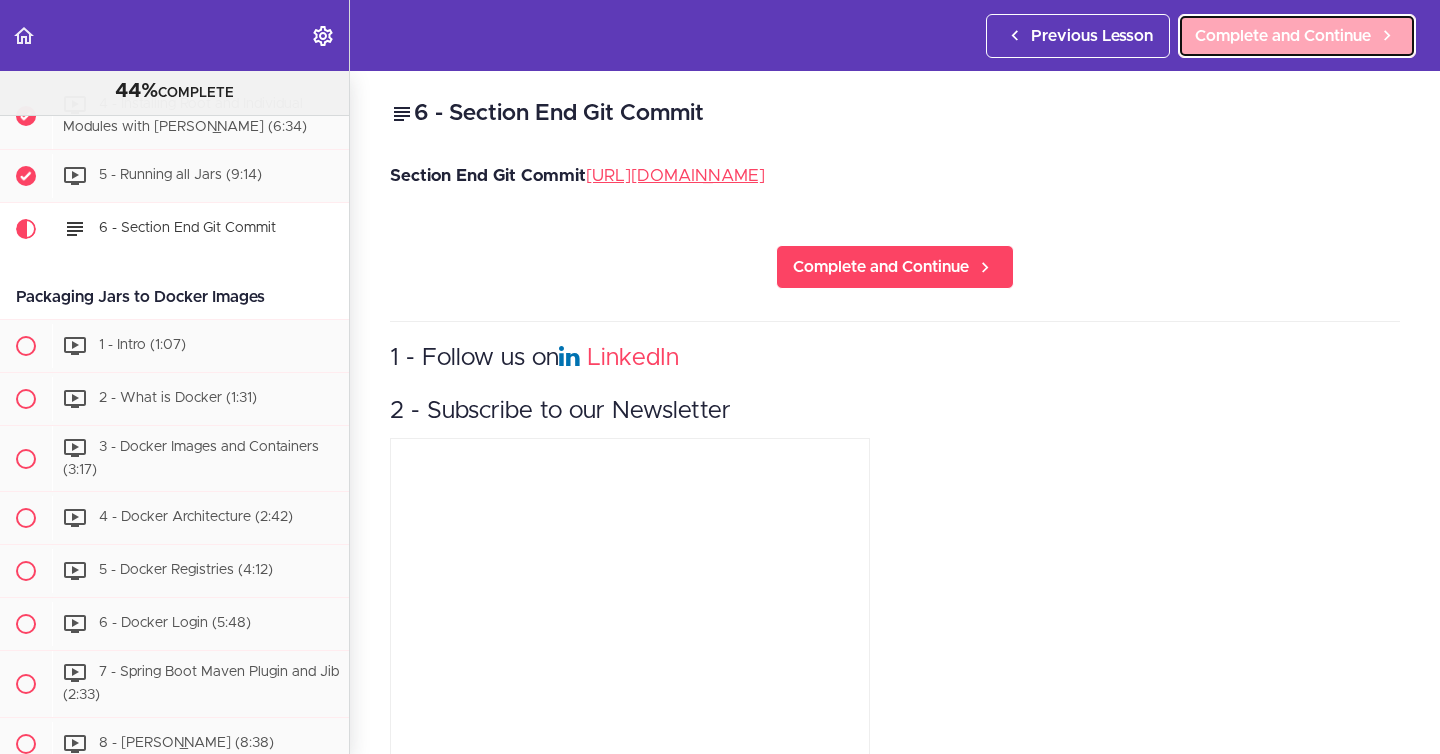 scroll, scrollTop: 5048, scrollLeft: 0, axis: vertical 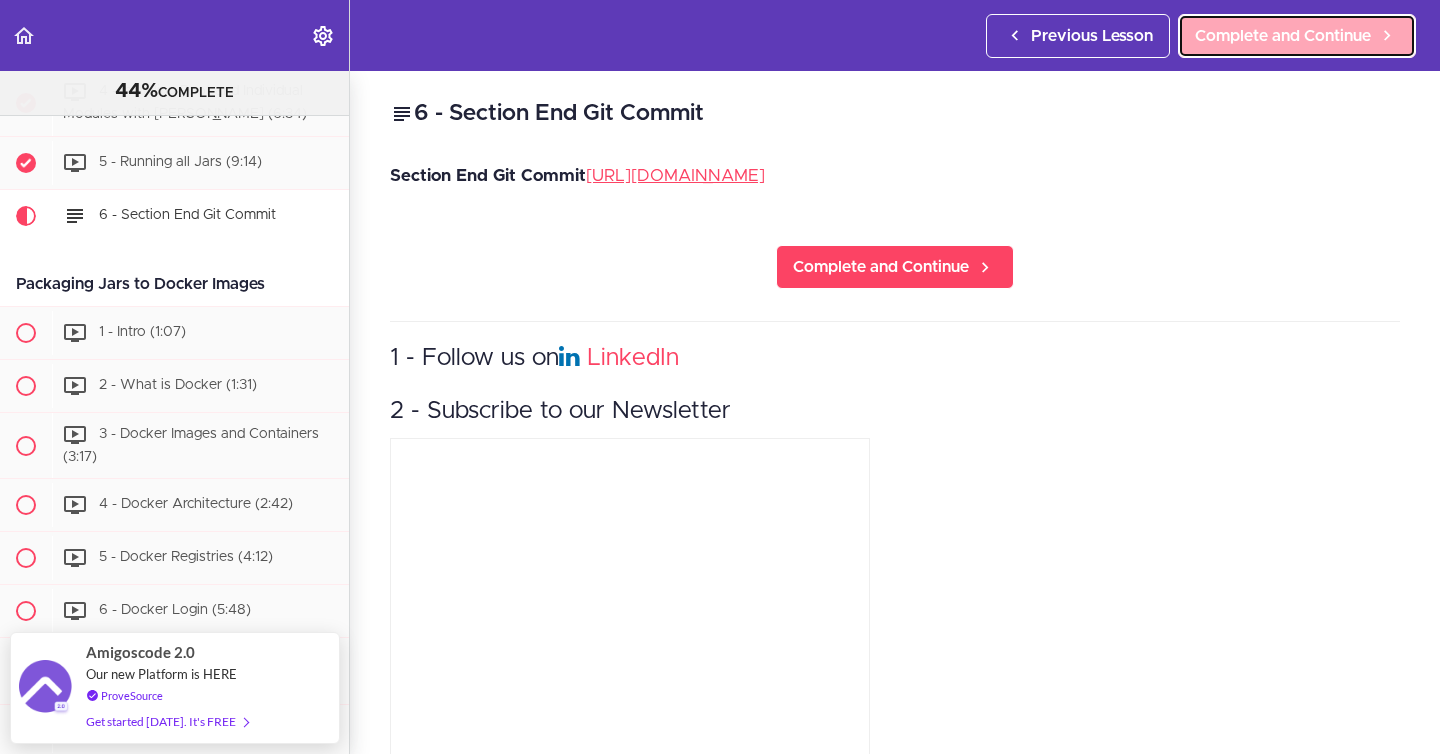click on "Complete and Continue" at bounding box center (1283, 36) 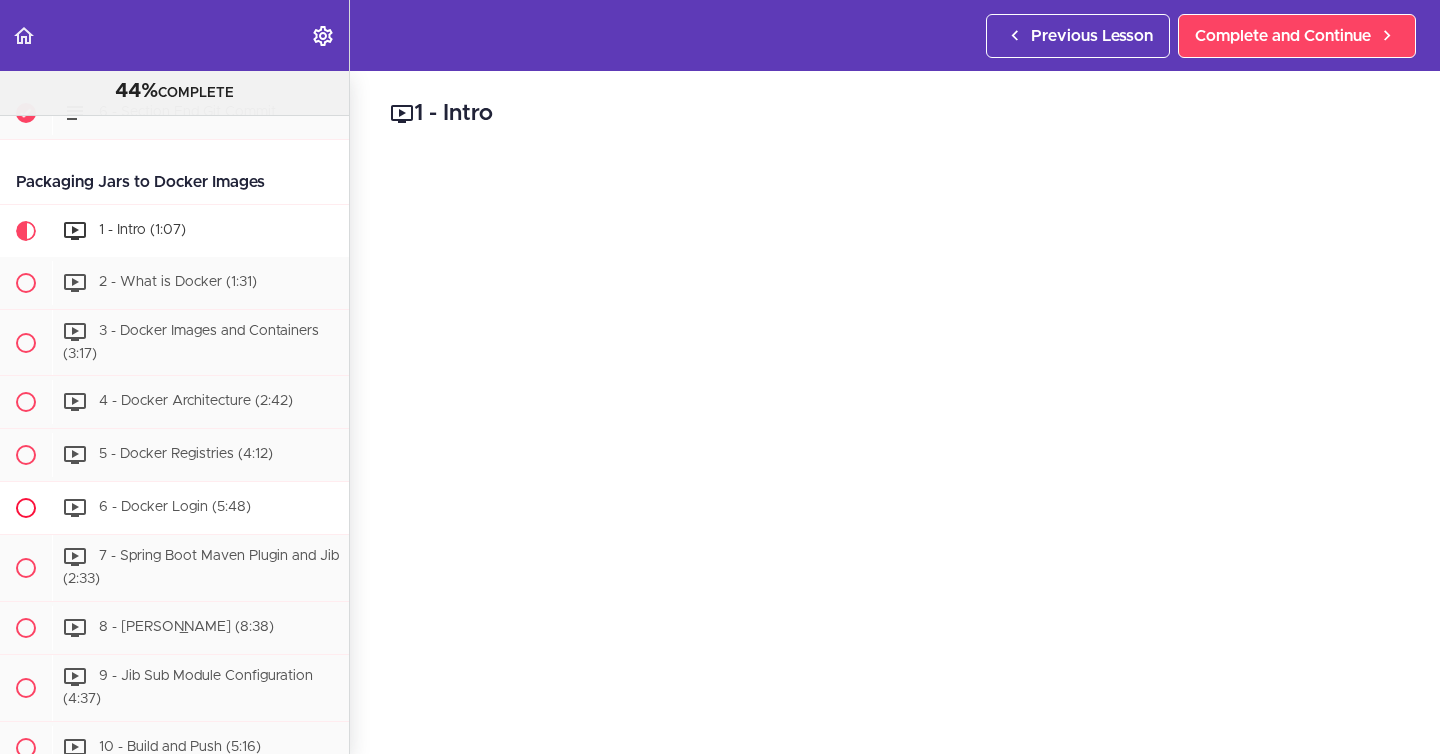 scroll, scrollTop: 5147, scrollLeft: 0, axis: vertical 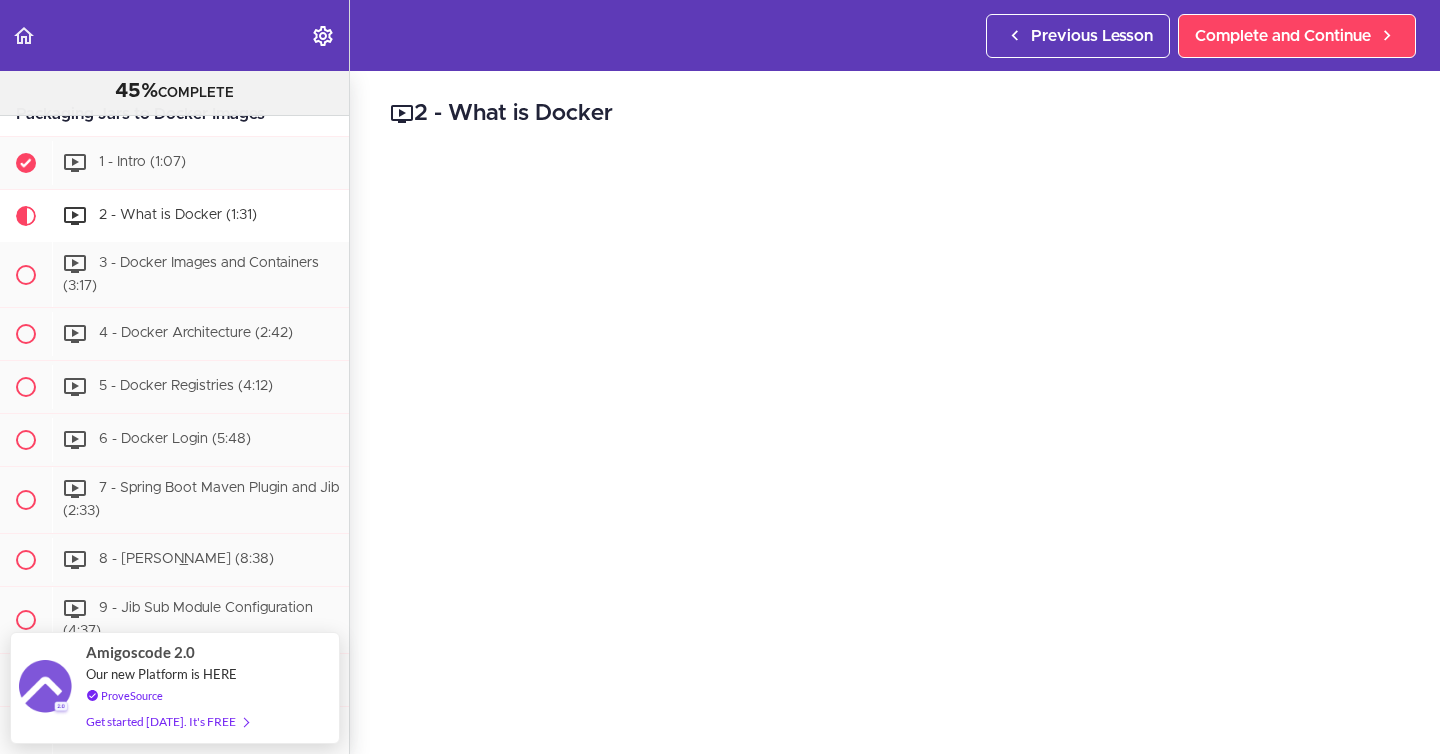 click on "Autoplay
Autocomplete
Previous Lesson
Complete and Continue" at bounding box center [720, 35] 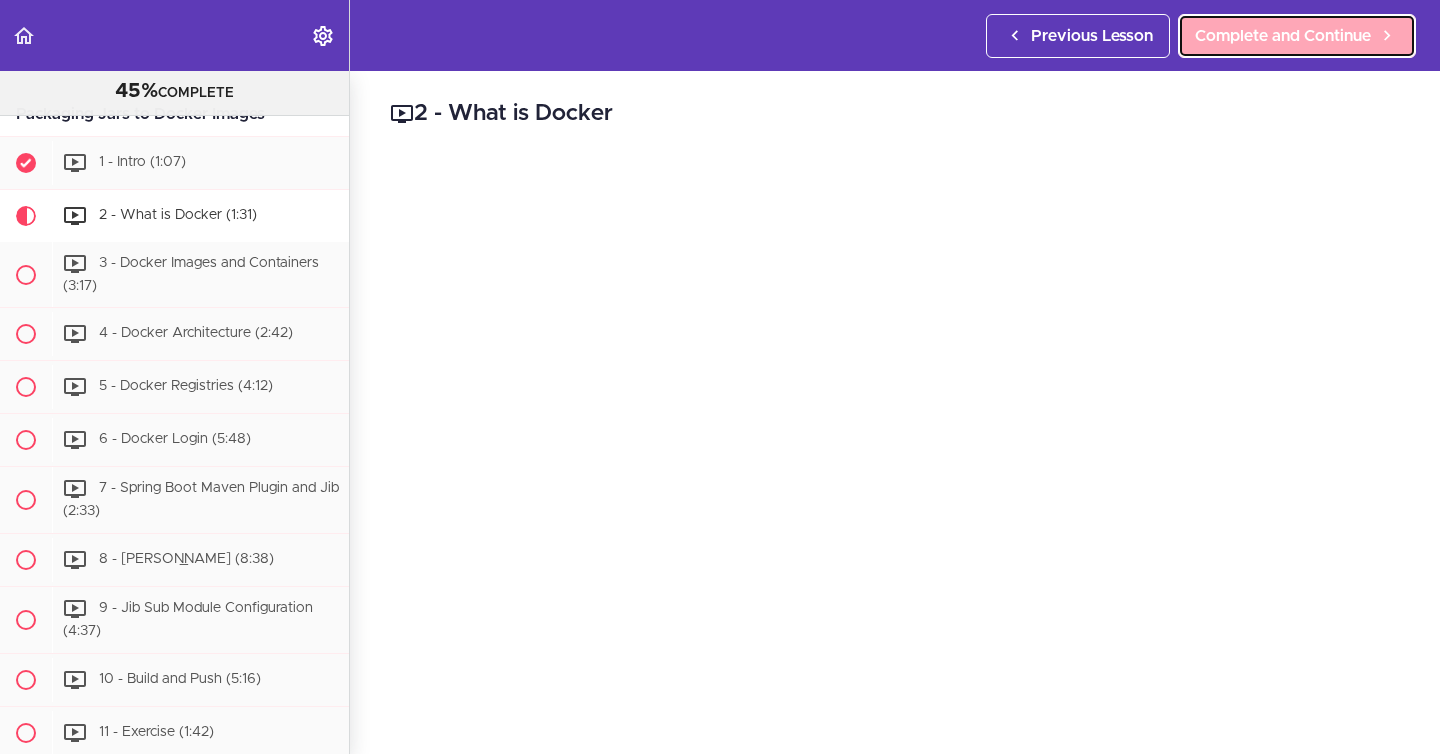 click on "Complete and Continue" at bounding box center [1283, 36] 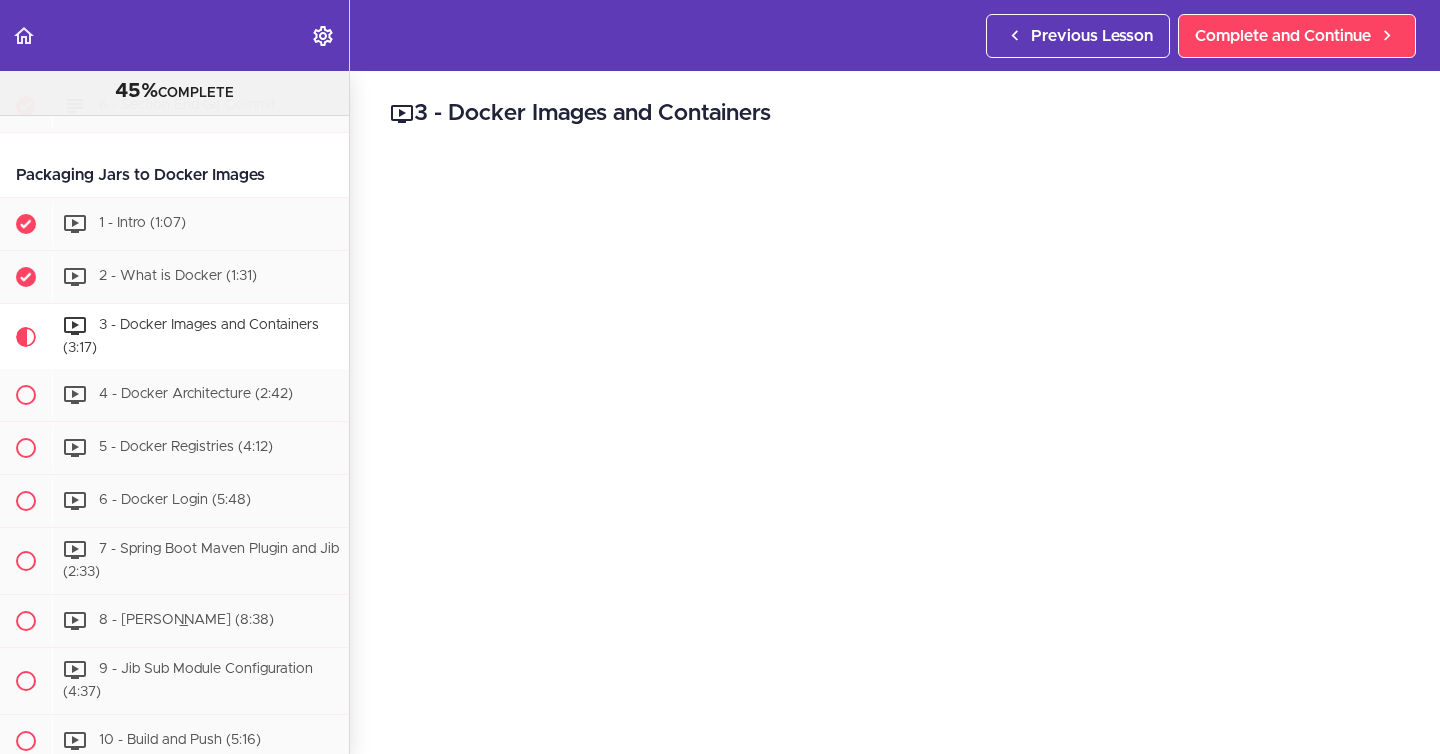 scroll, scrollTop: 5146, scrollLeft: 0, axis: vertical 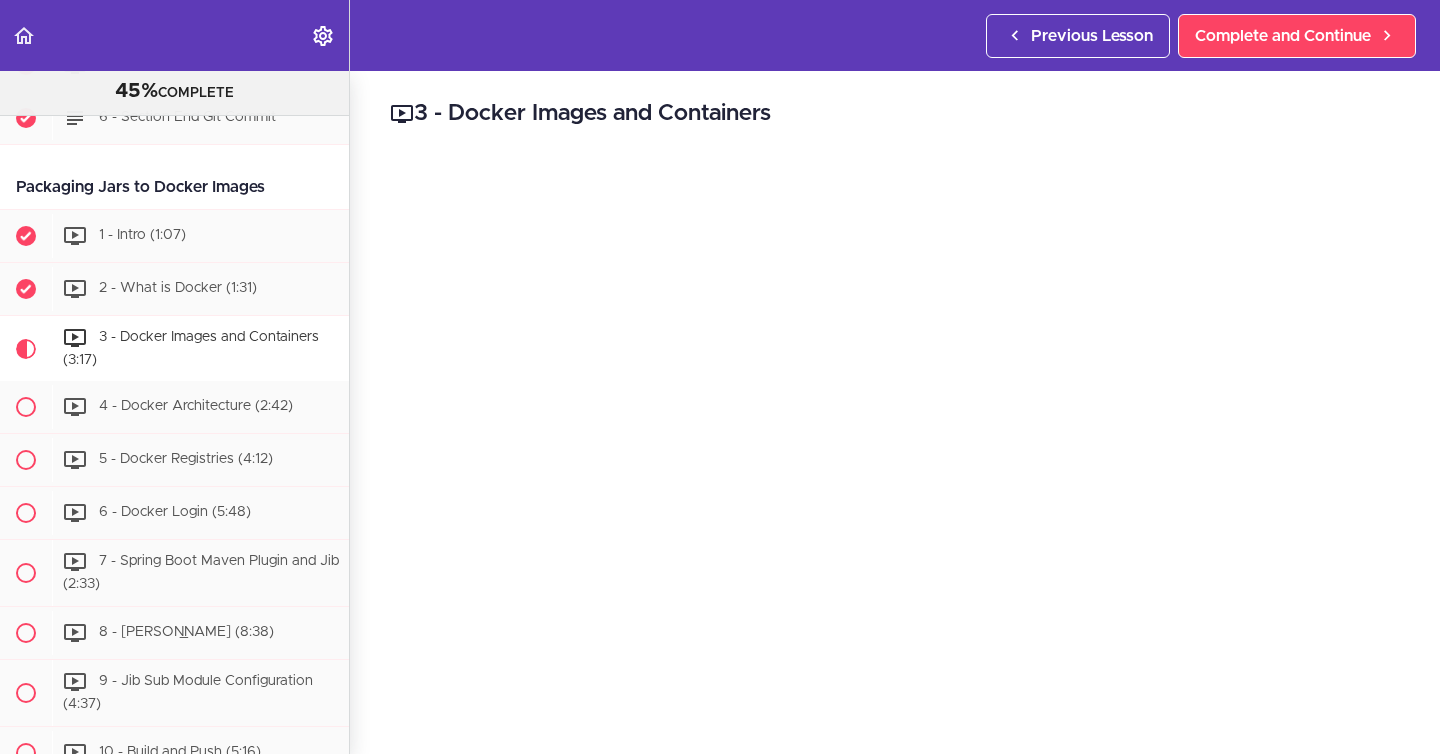 click on "Autoplay
Autocomplete
Previous Lesson
Complete and Continue" at bounding box center [720, 35] 